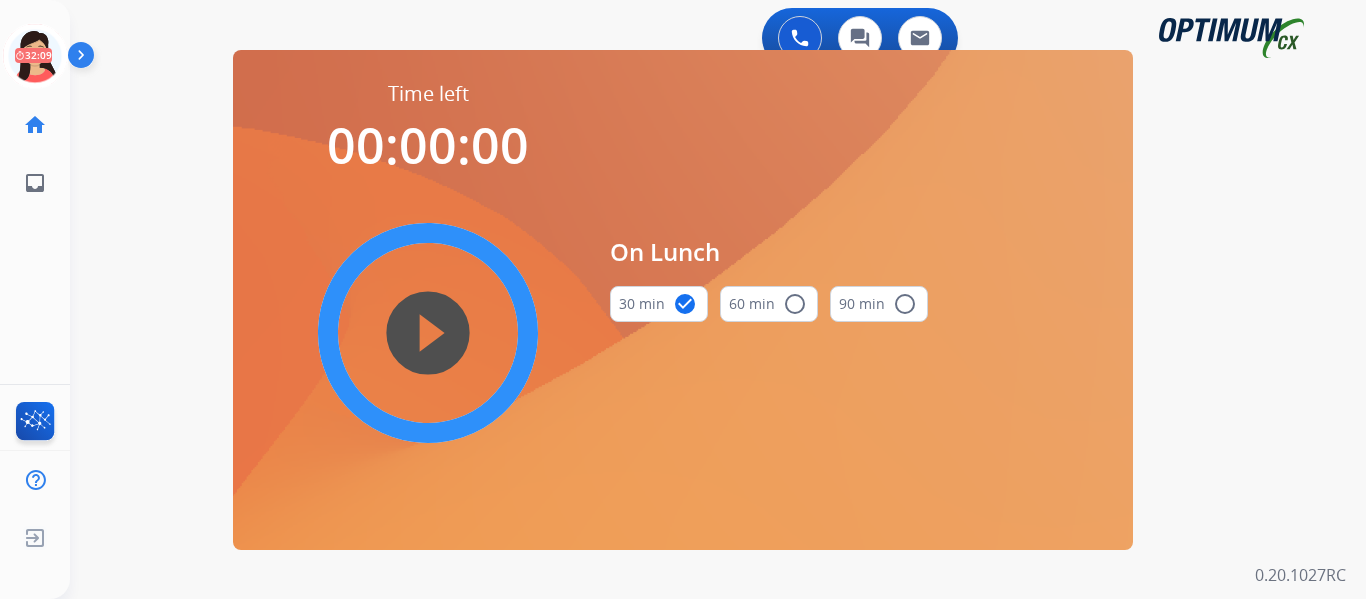 scroll, scrollTop: 0, scrollLeft: 0, axis: both 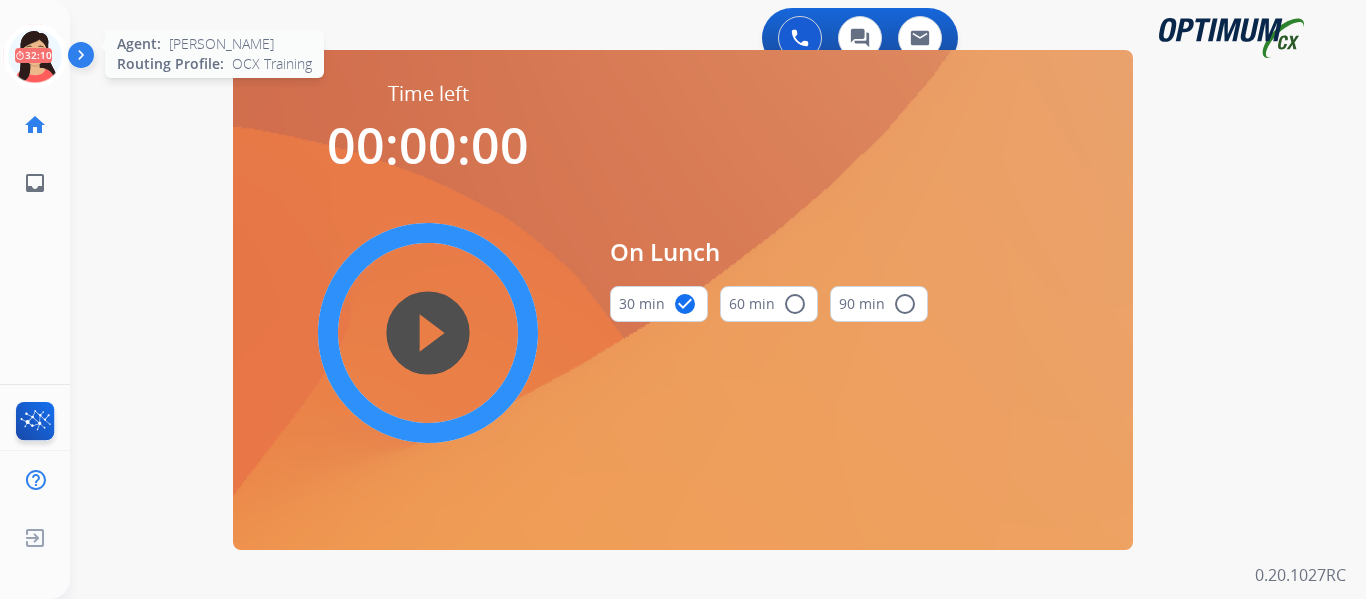 click 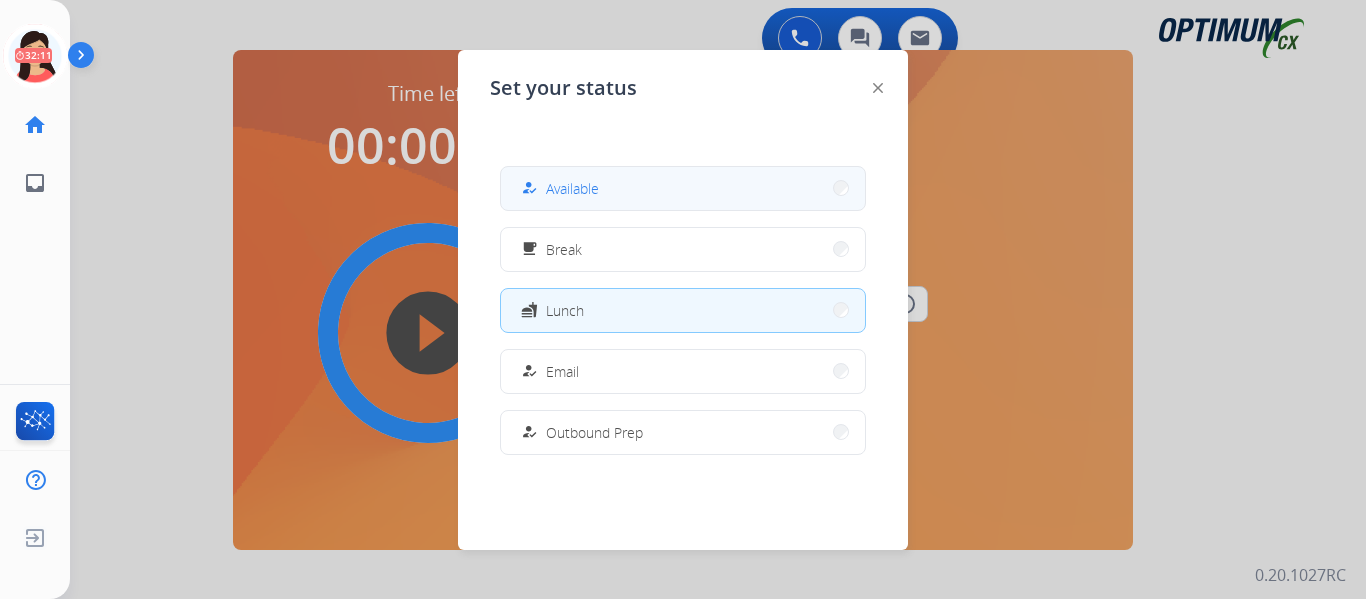 click on "Available" at bounding box center [572, 188] 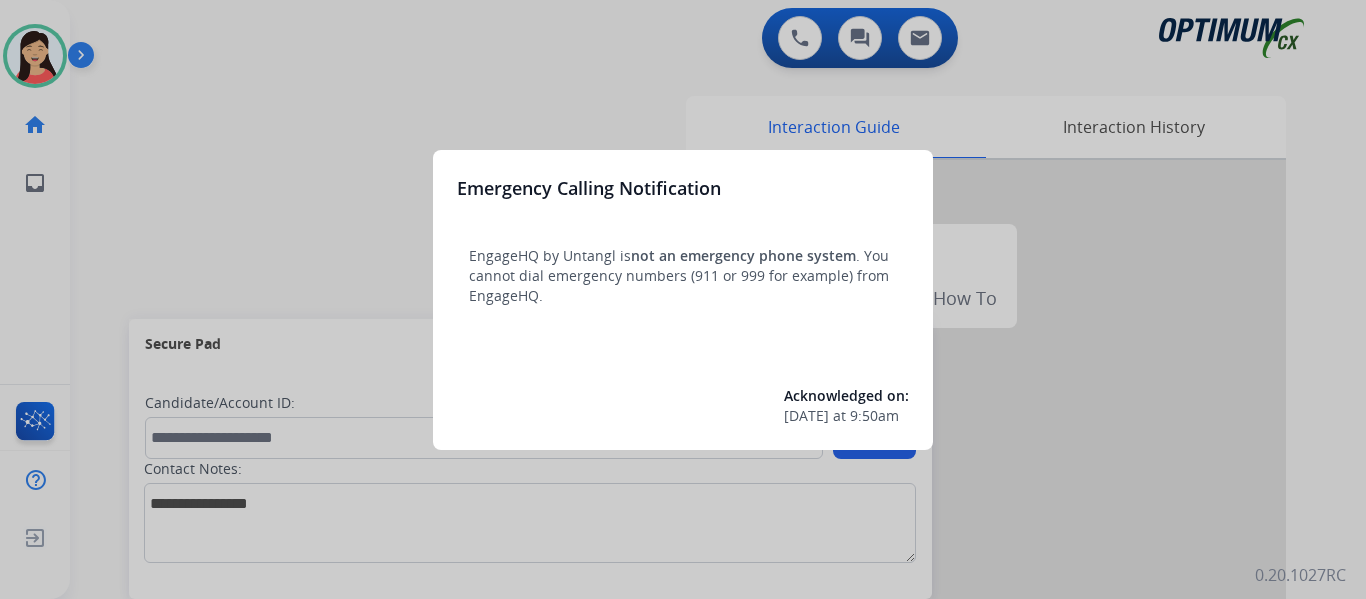 scroll, scrollTop: 0, scrollLeft: 0, axis: both 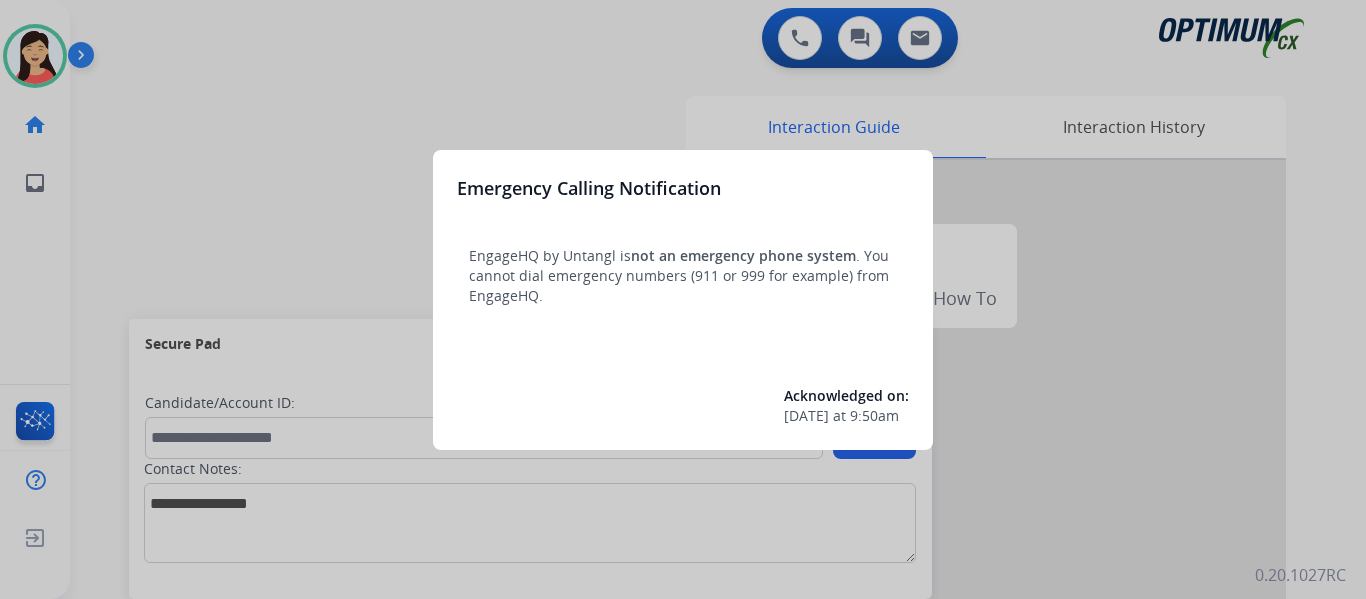 click at bounding box center [683, 299] 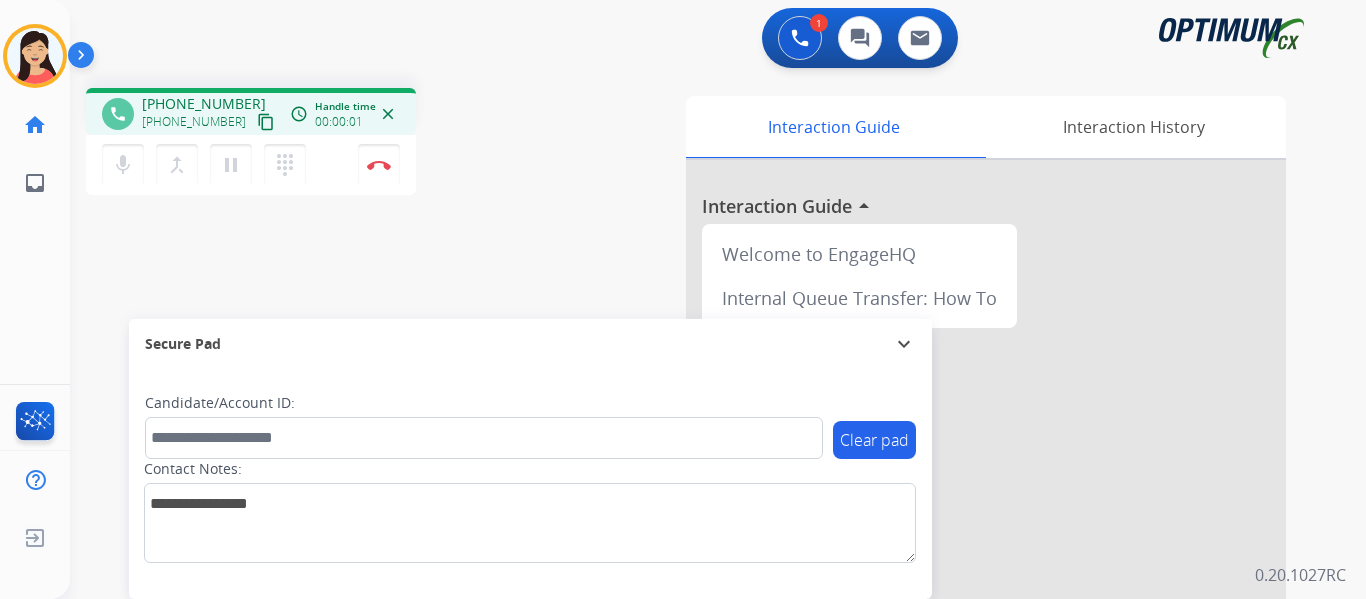 click on "content_copy" at bounding box center (266, 122) 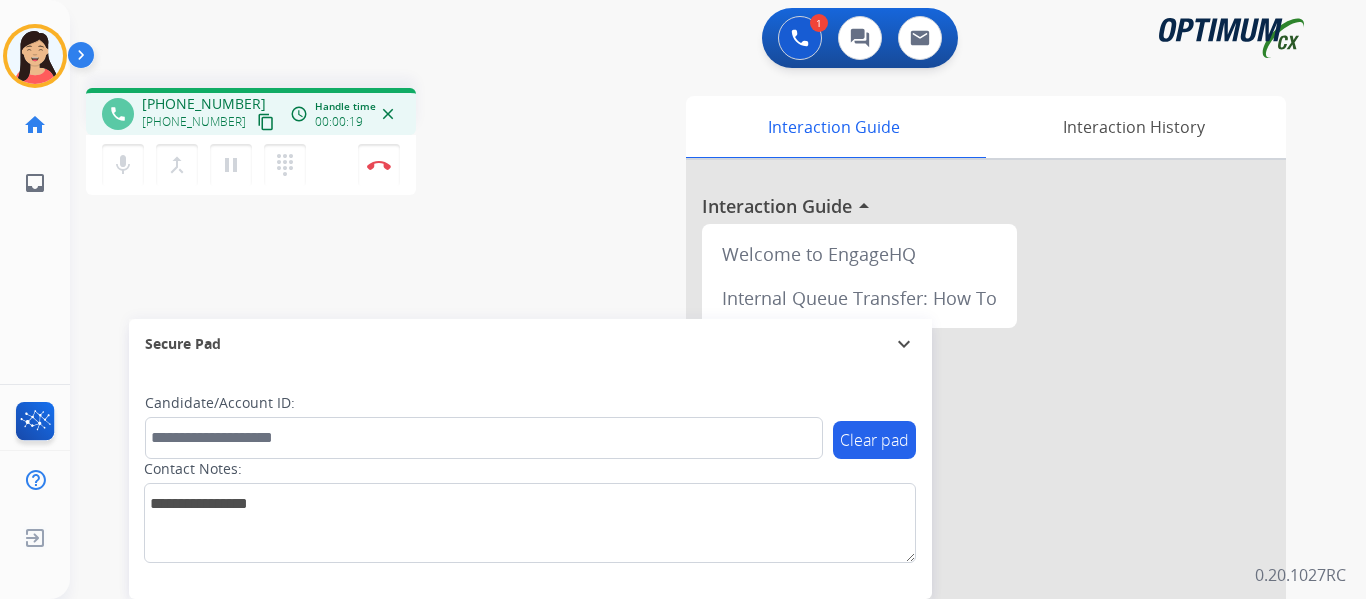click on "content_copy" at bounding box center (266, 122) 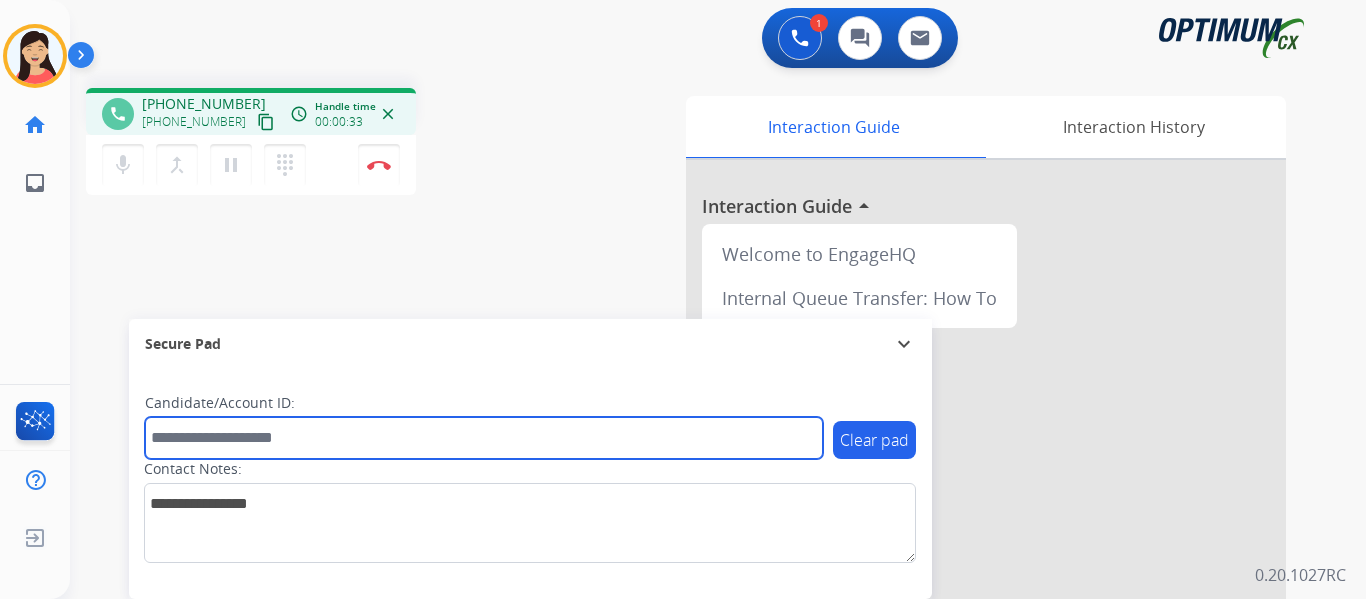 click at bounding box center (484, 438) 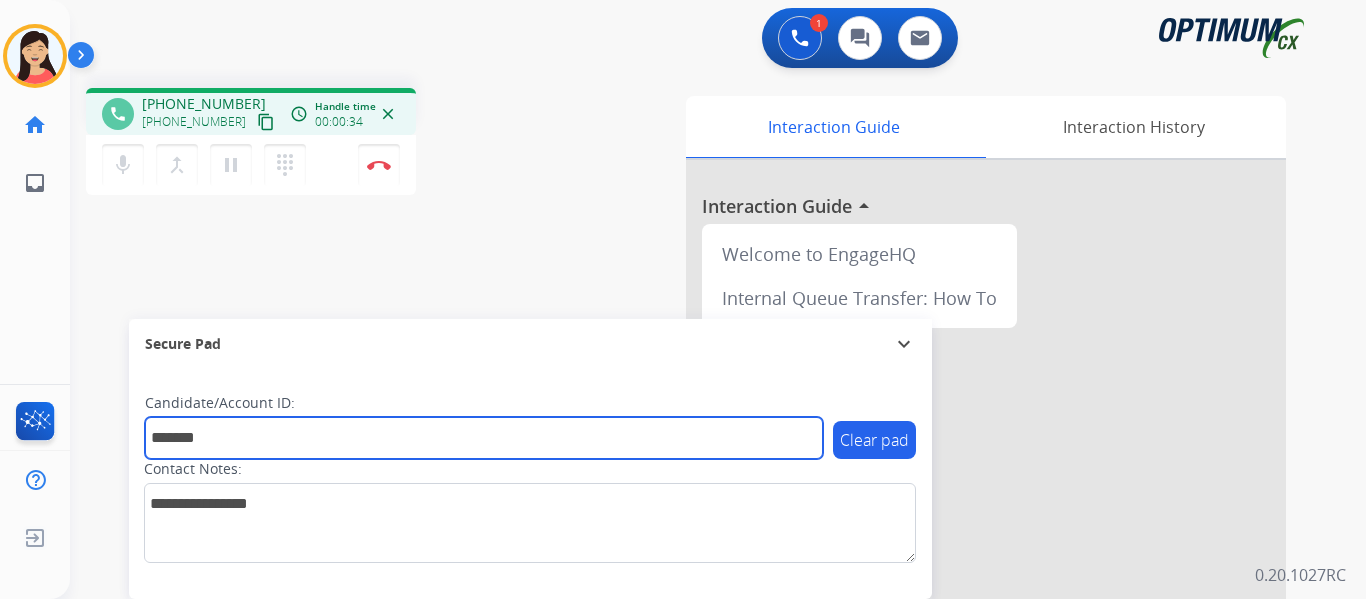 type on "*******" 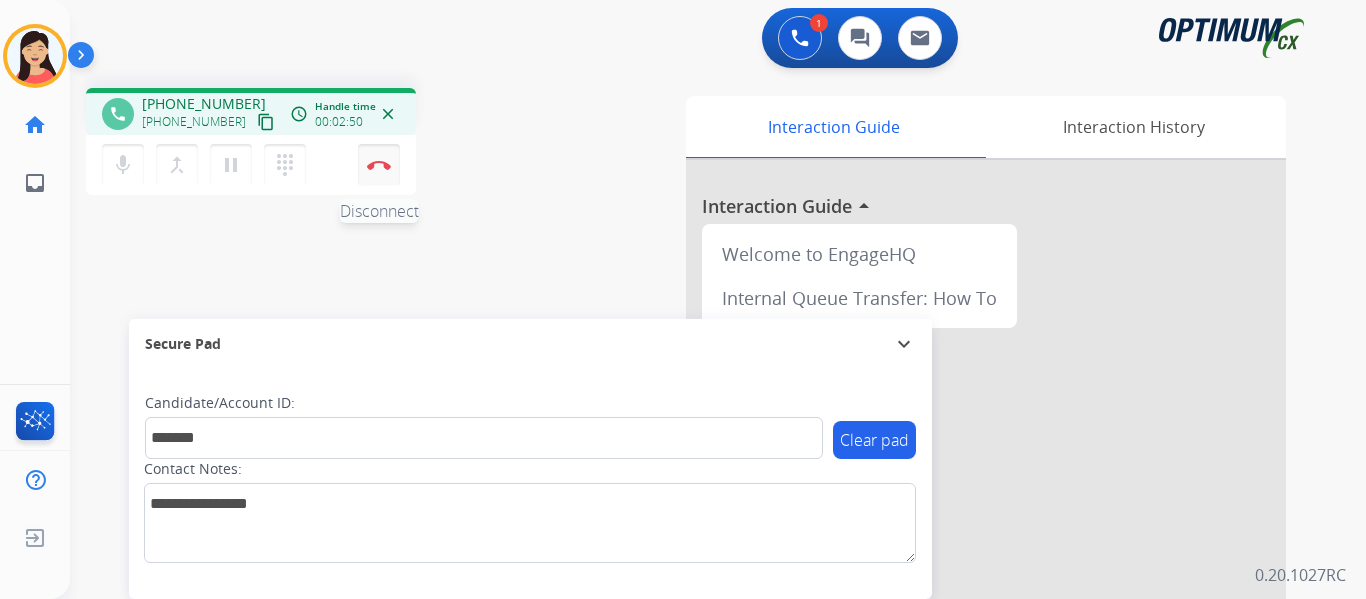 click on "Disconnect" at bounding box center (379, 165) 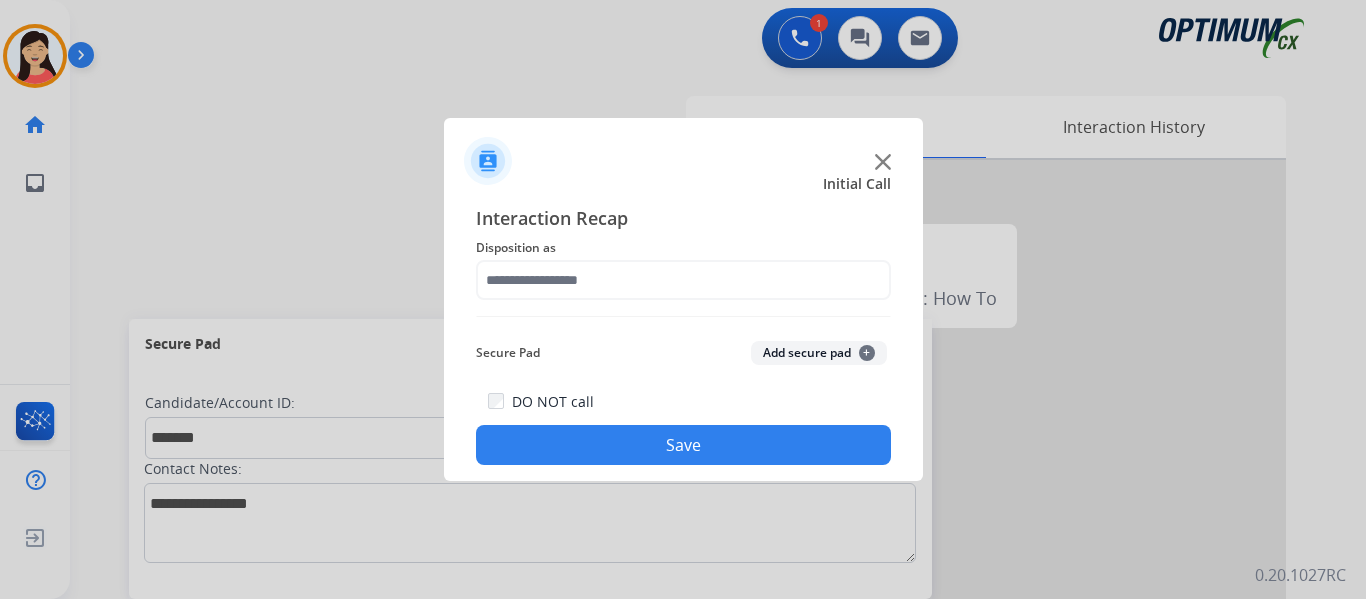 click on "Add secure pad  +" 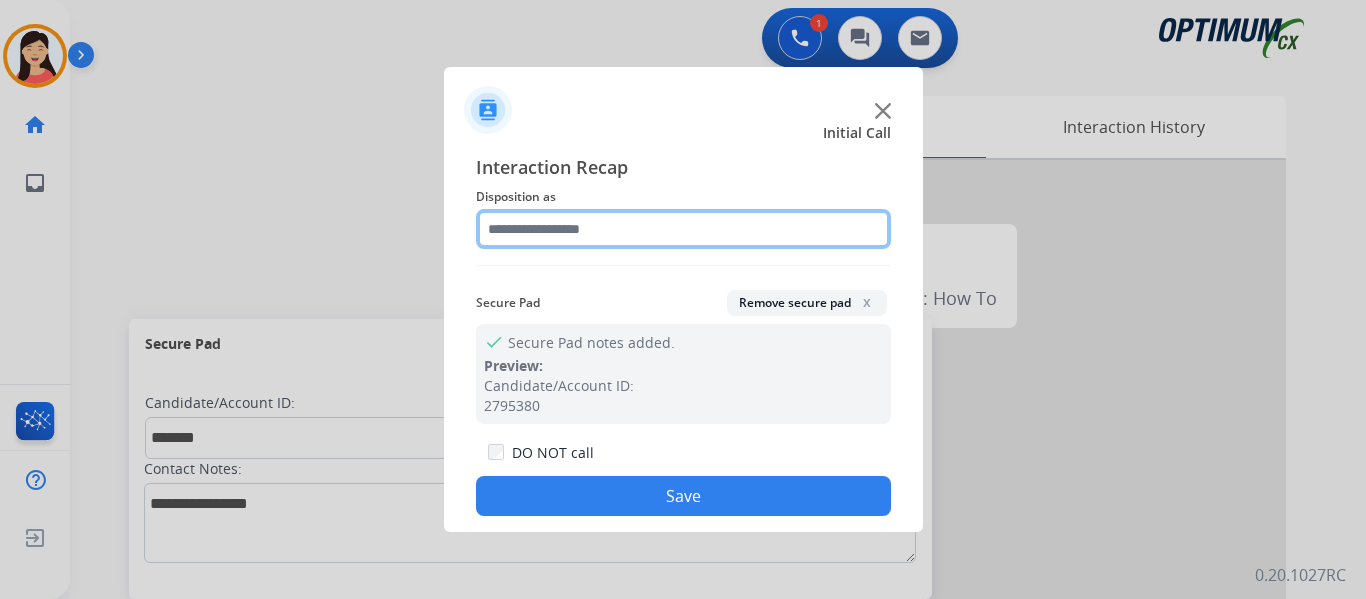 click 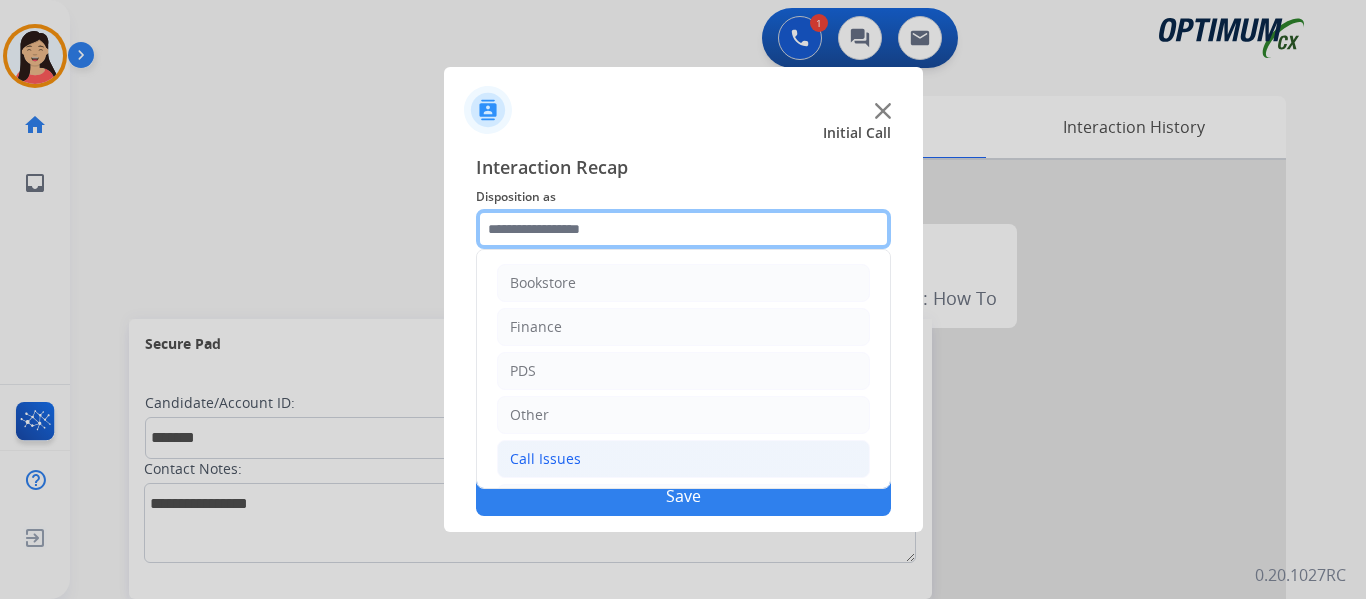 scroll, scrollTop: 136, scrollLeft: 0, axis: vertical 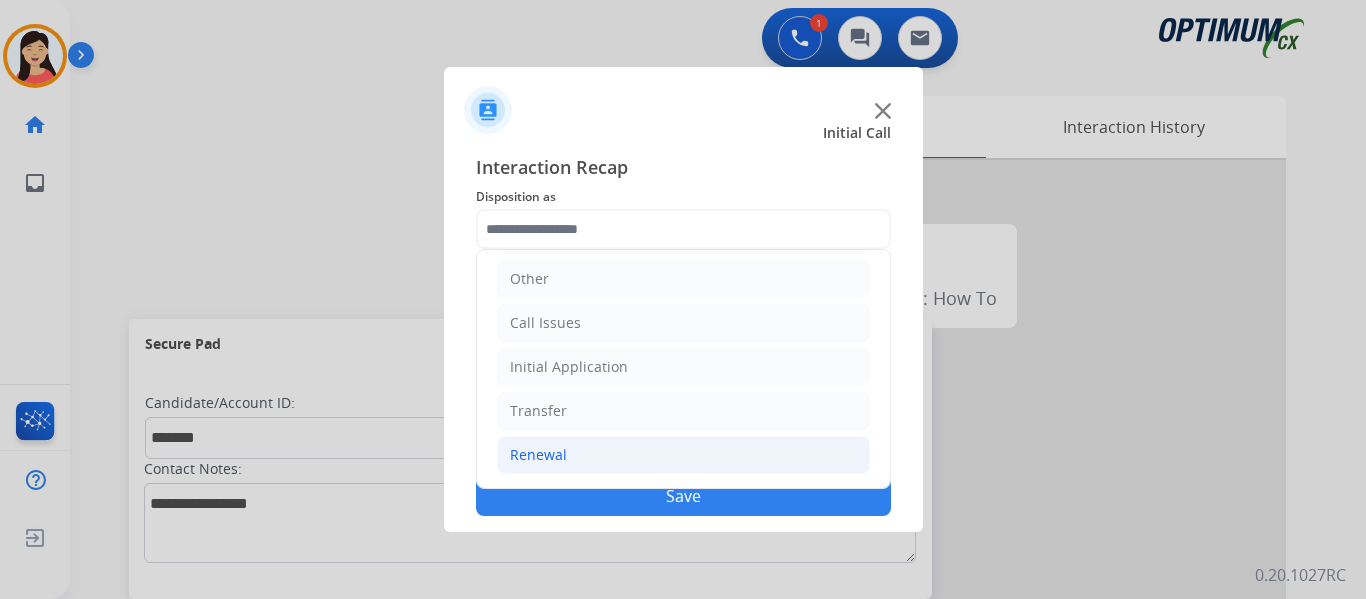 click on "Renewal" 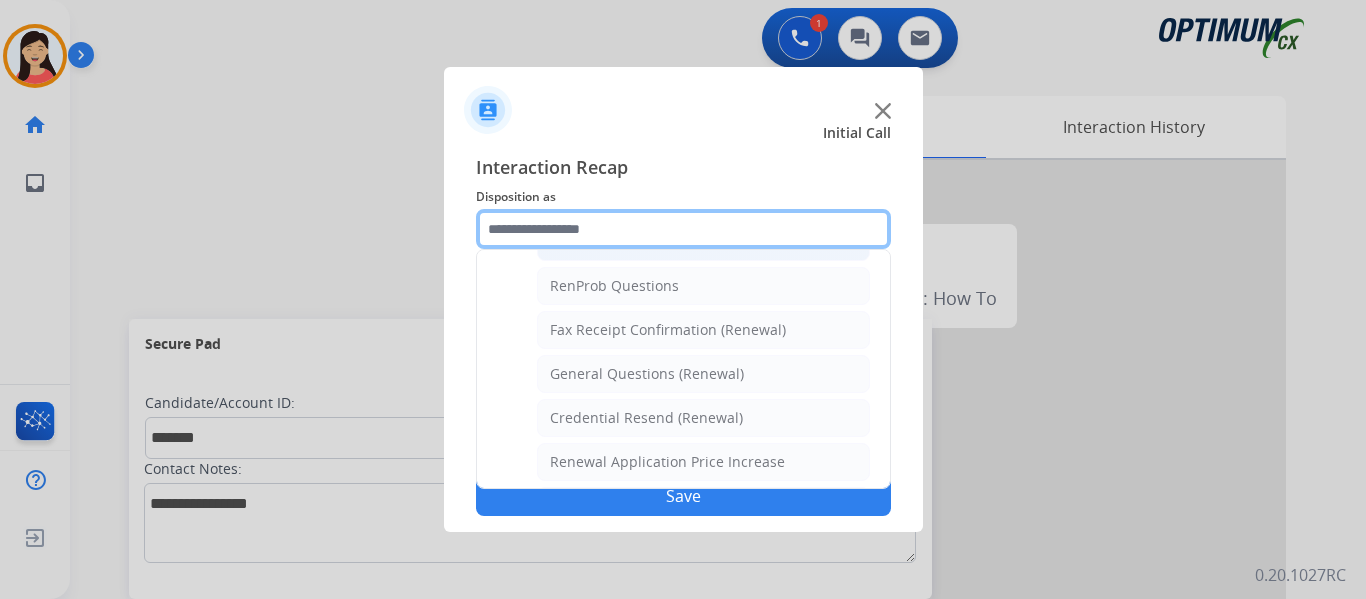 scroll, scrollTop: 536, scrollLeft: 0, axis: vertical 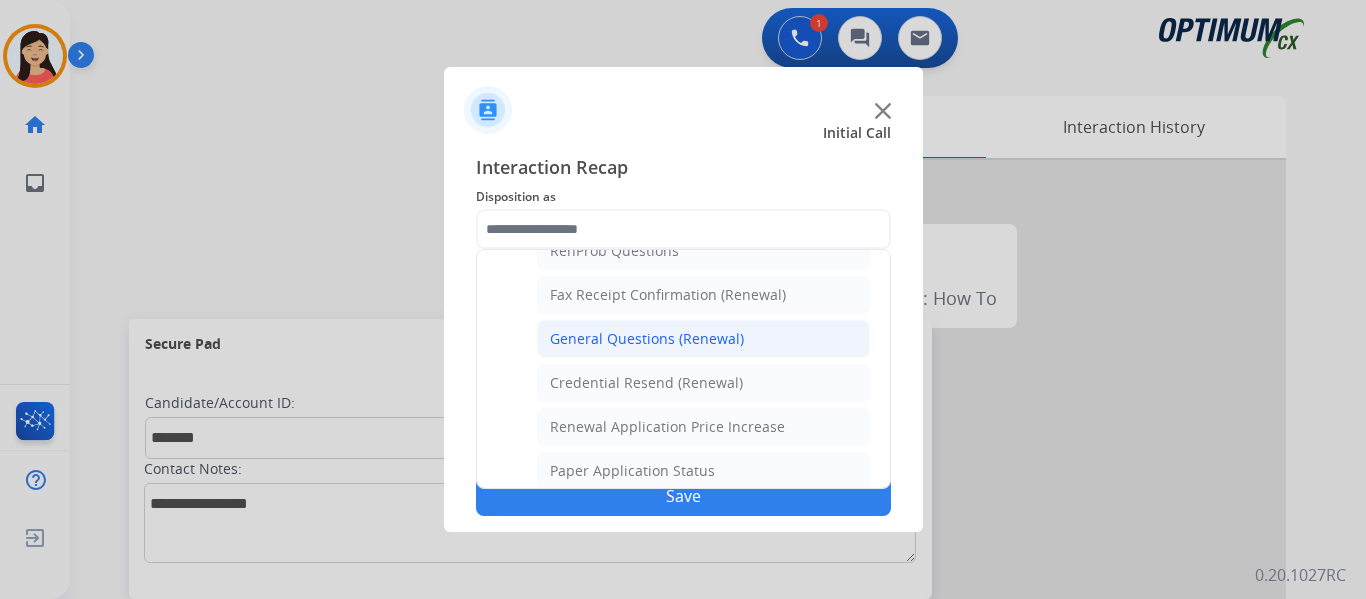 click on "General Questions (Renewal)" 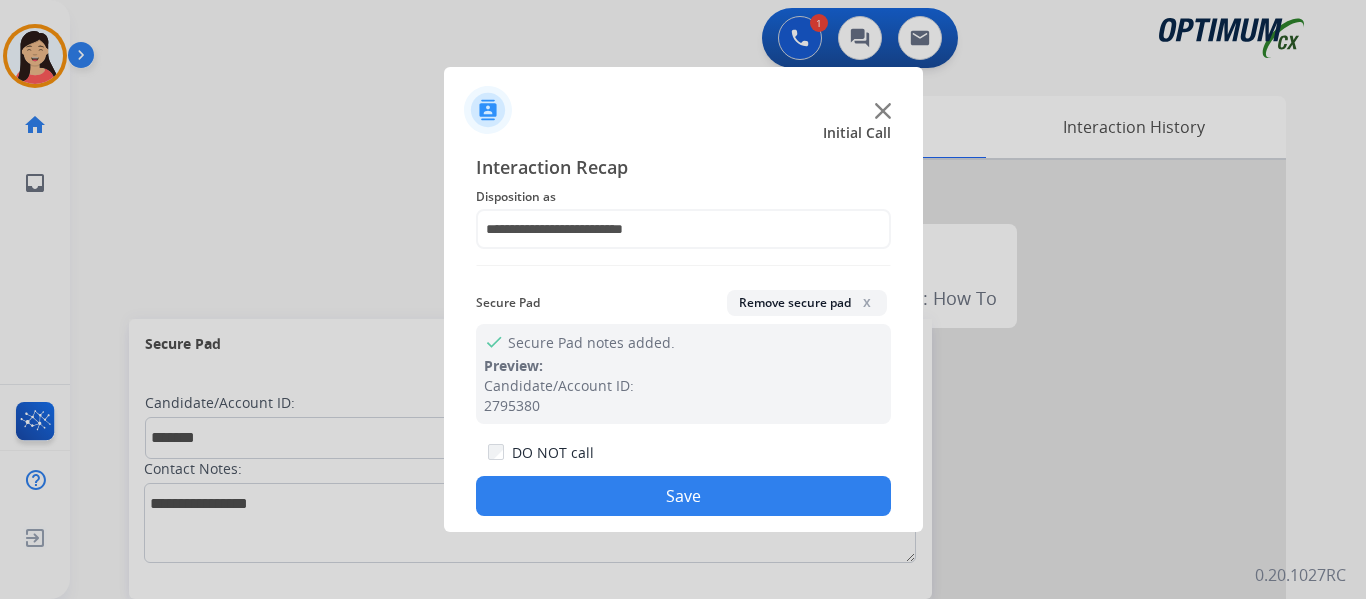click on "Save" 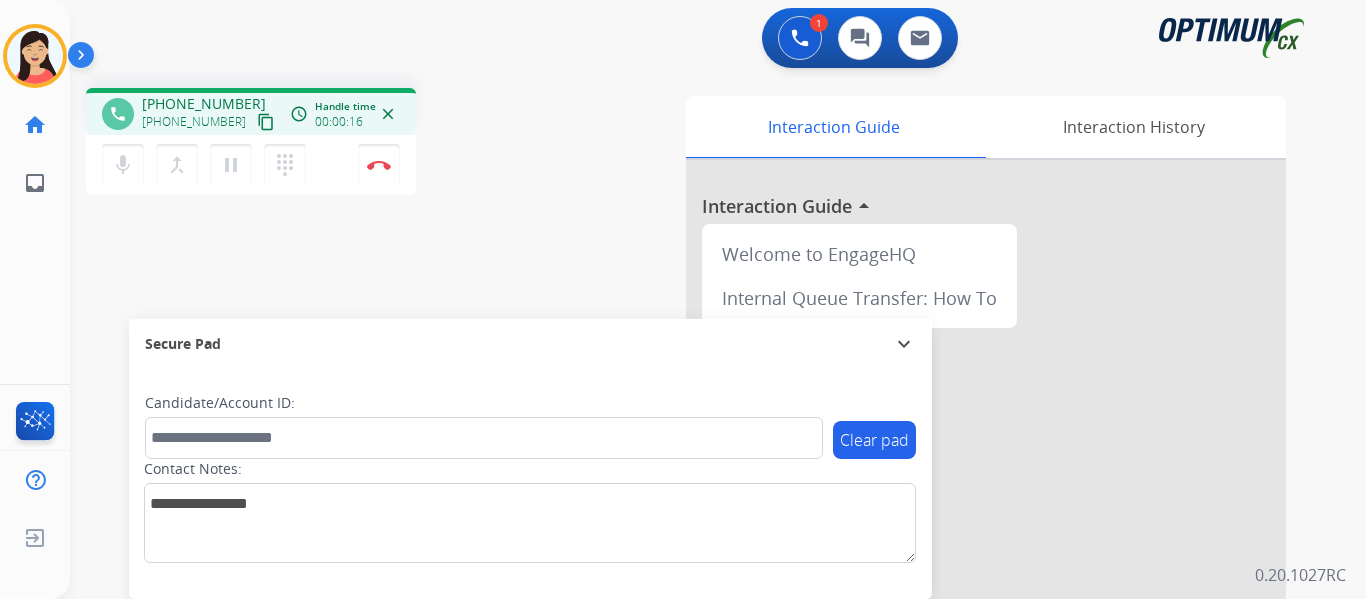click on "content_copy" at bounding box center (266, 122) 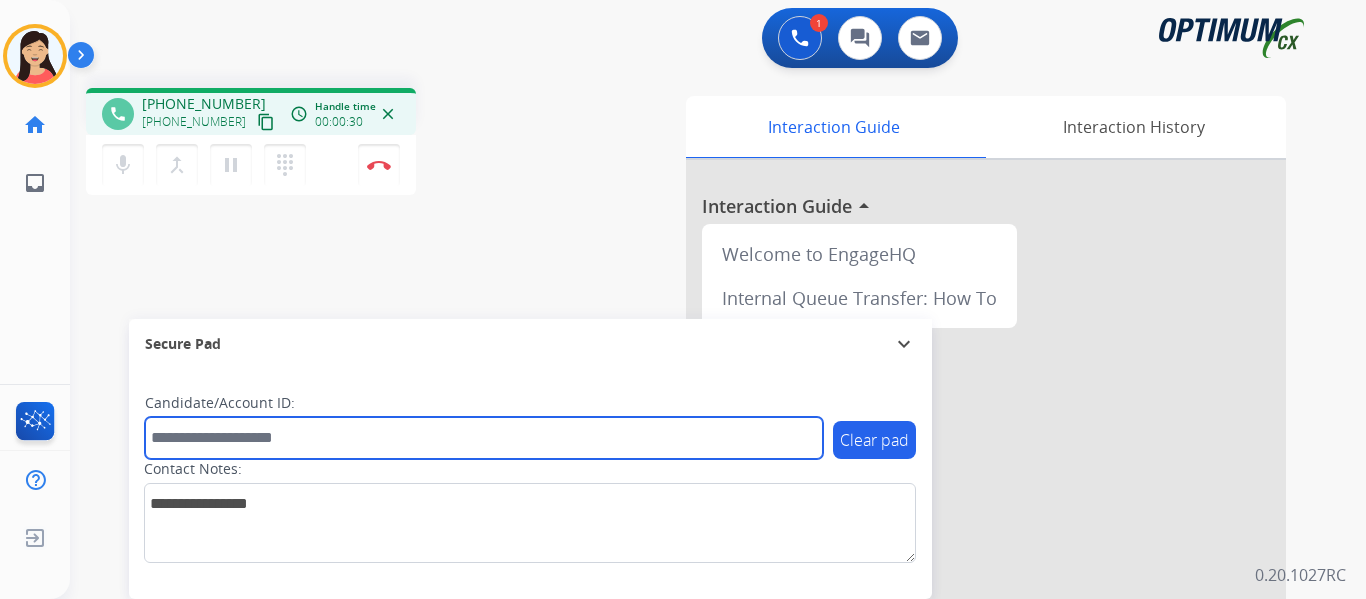 click at bounding box center (484, 438) 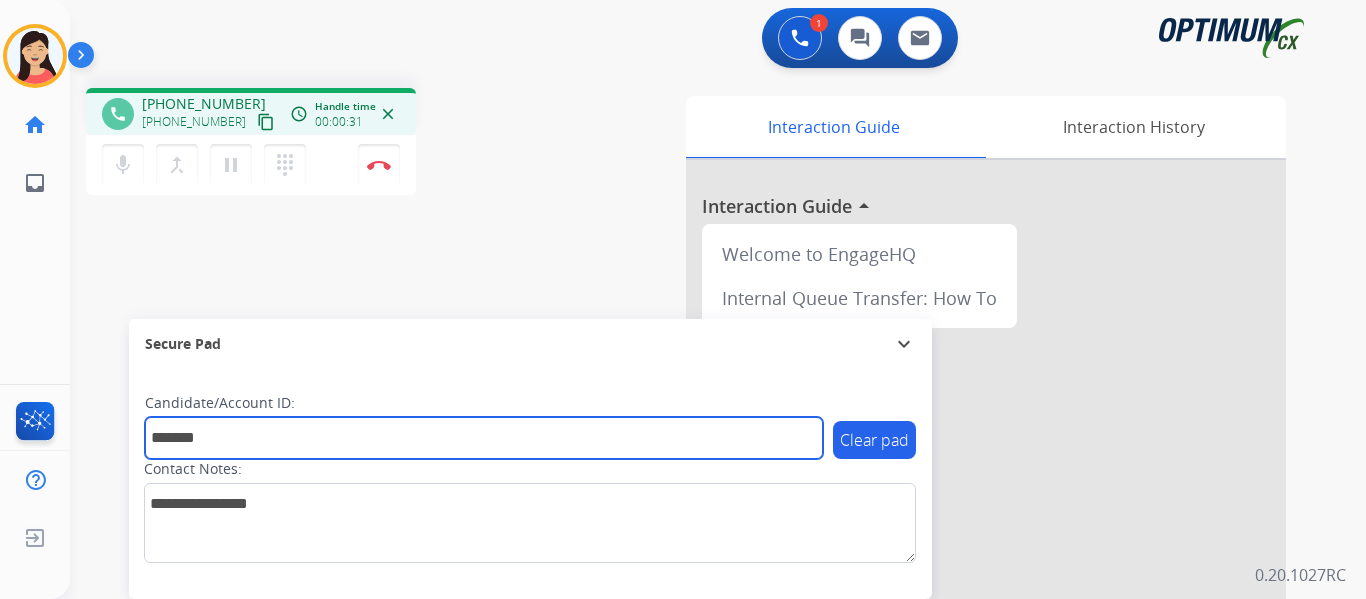 type on "*******" 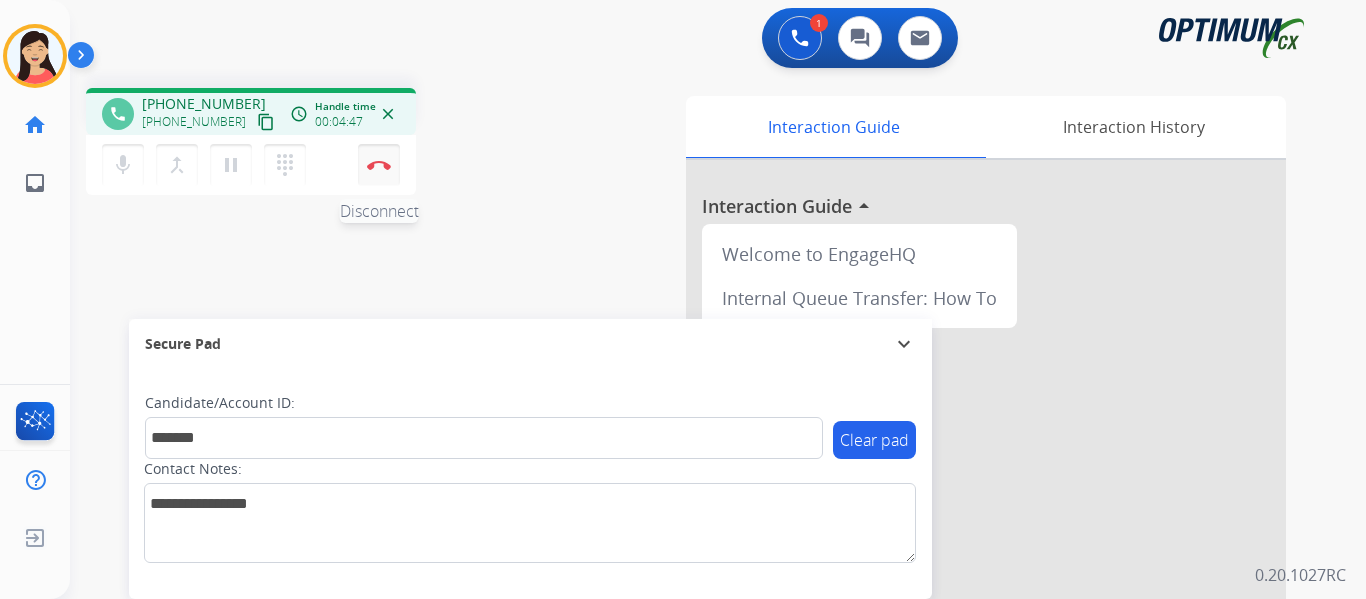 click at bounding box center [379, 165] 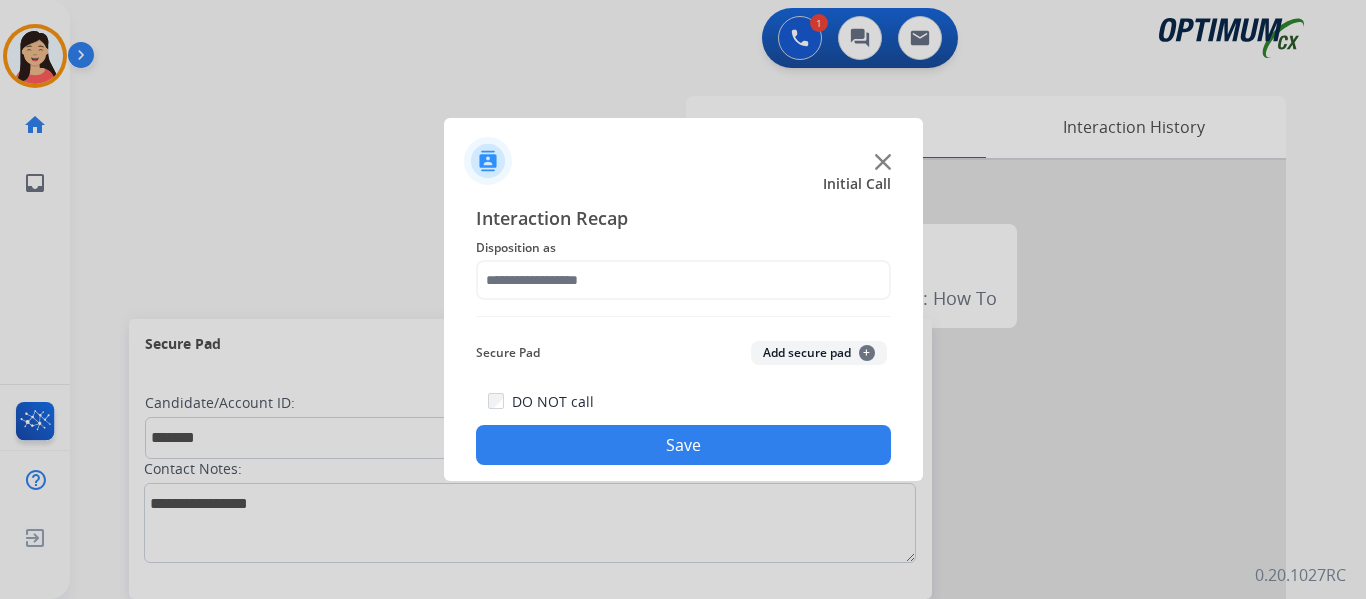 click on "Add secure pad  +" 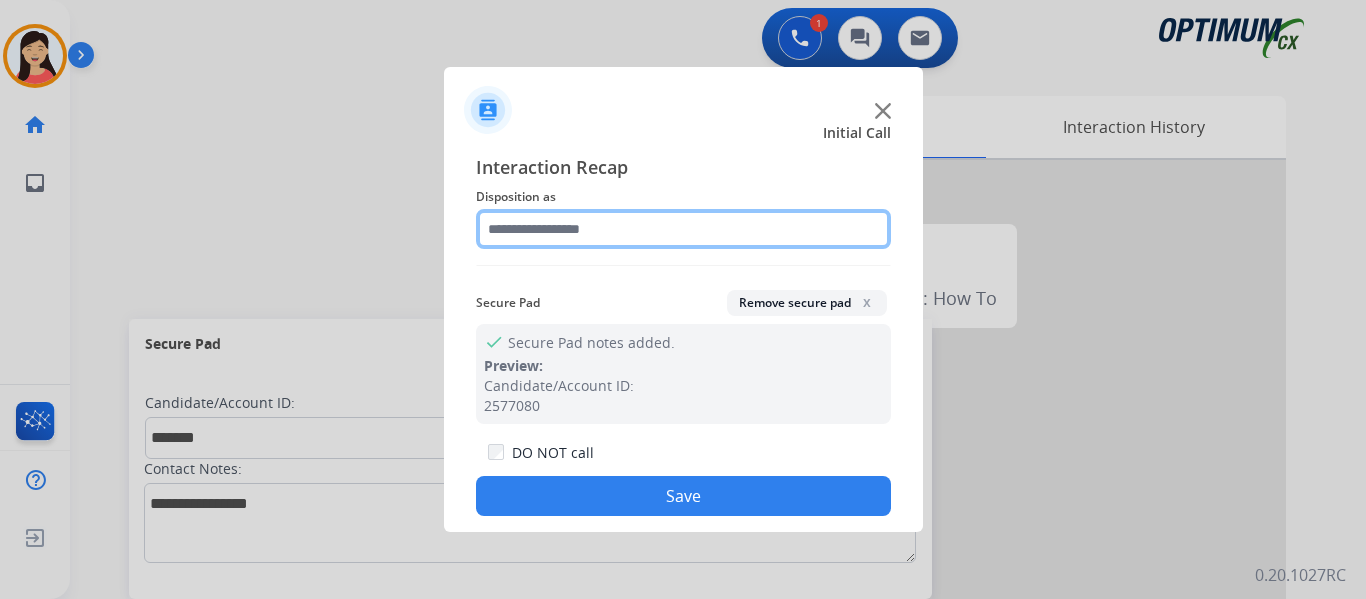 click 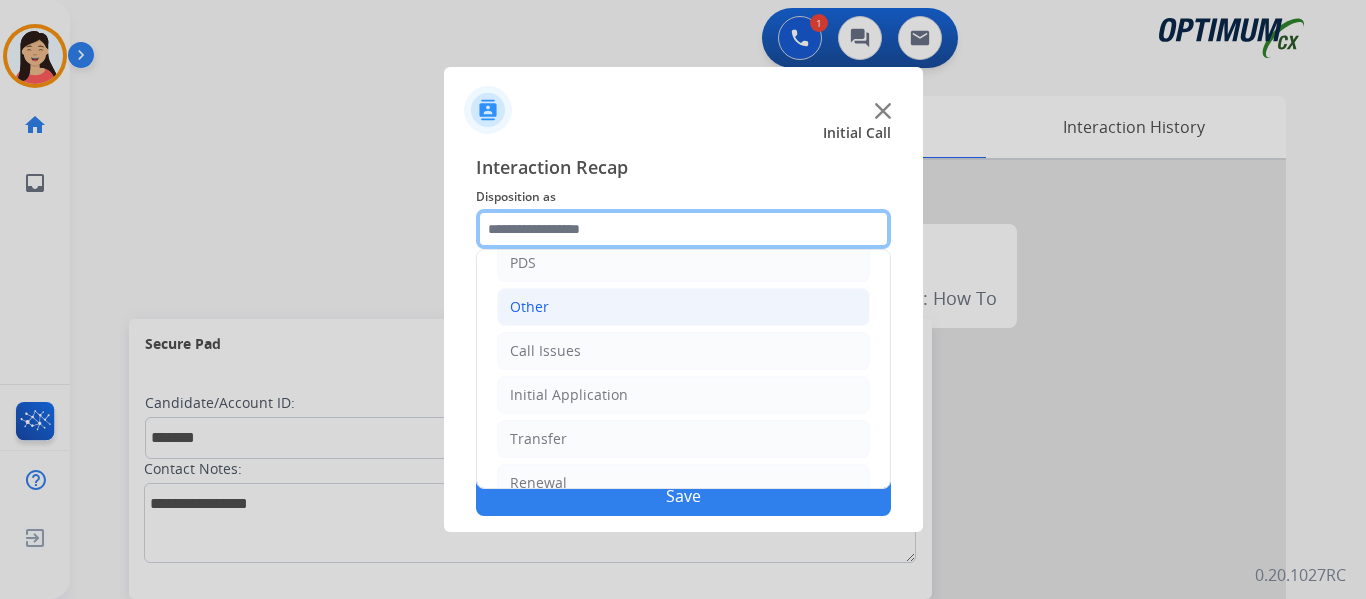 scroll, scrollTop: 136, scrollLeft: 0, axis: vertical 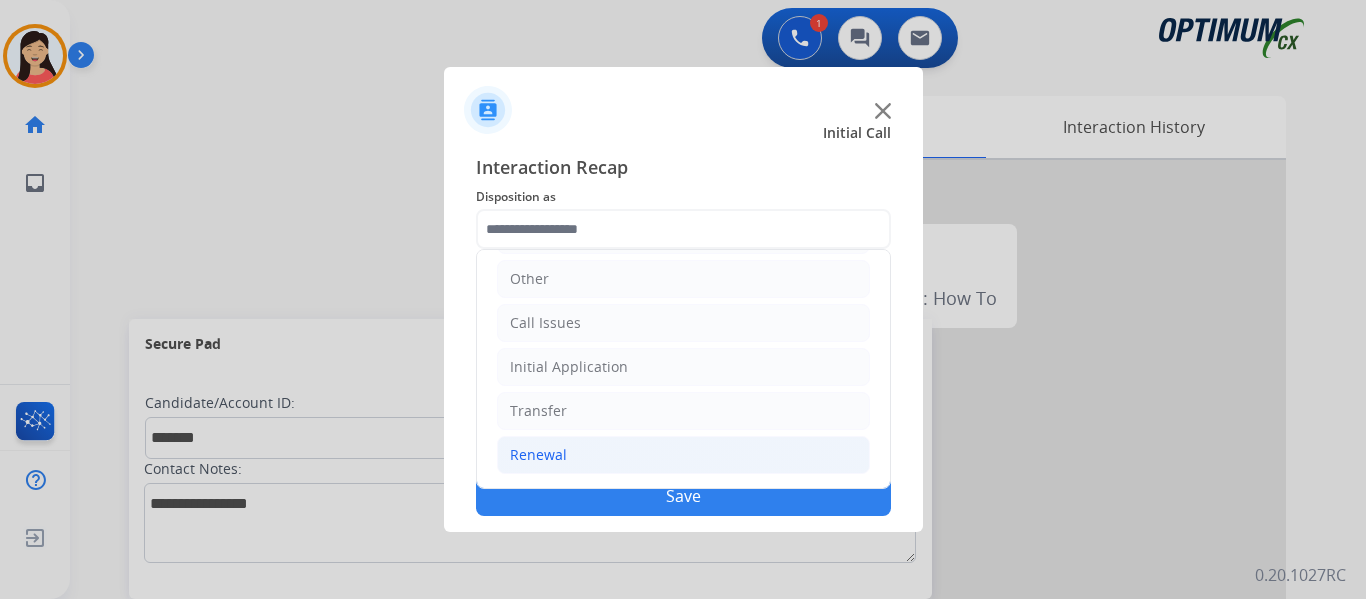 click on "Renewal" 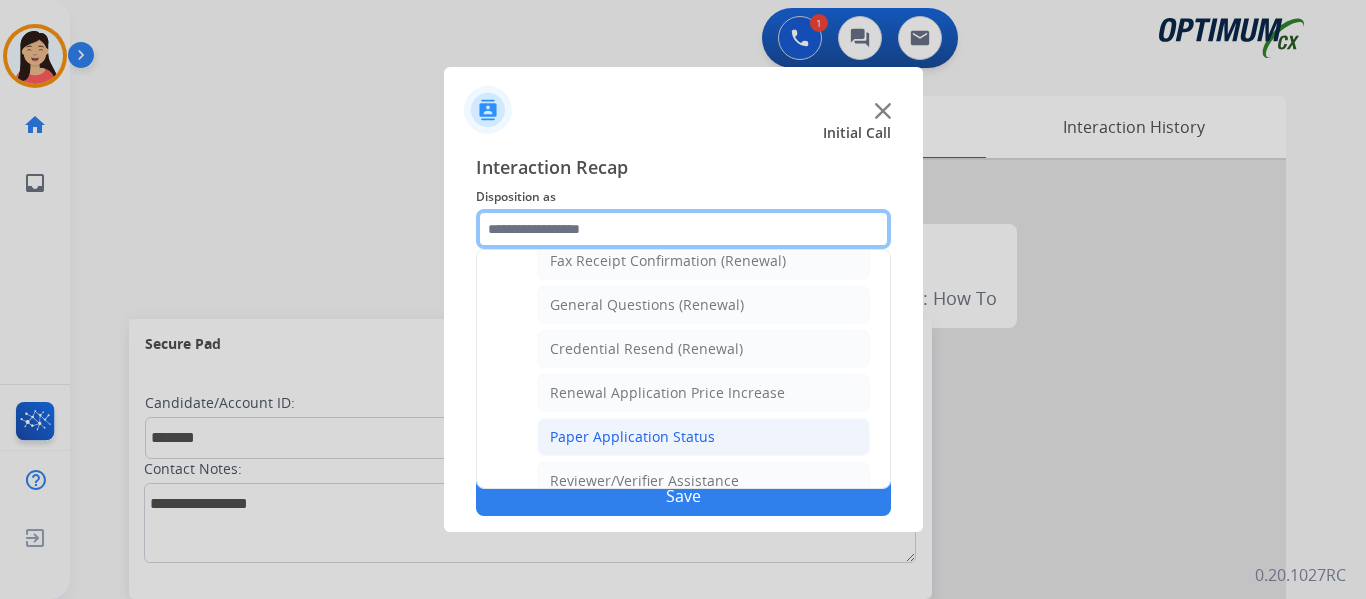 scroll, scrollTop: 536, scrollLeft: 0, axis: vertical 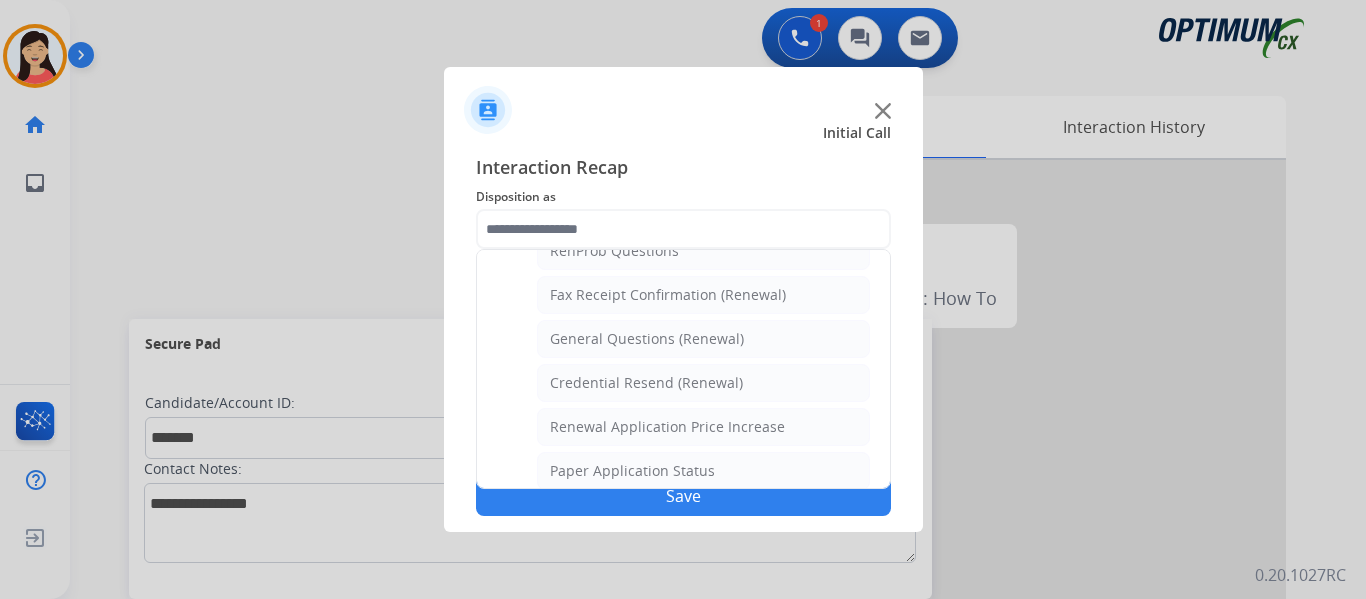 click on "General Questions (Renewal)" 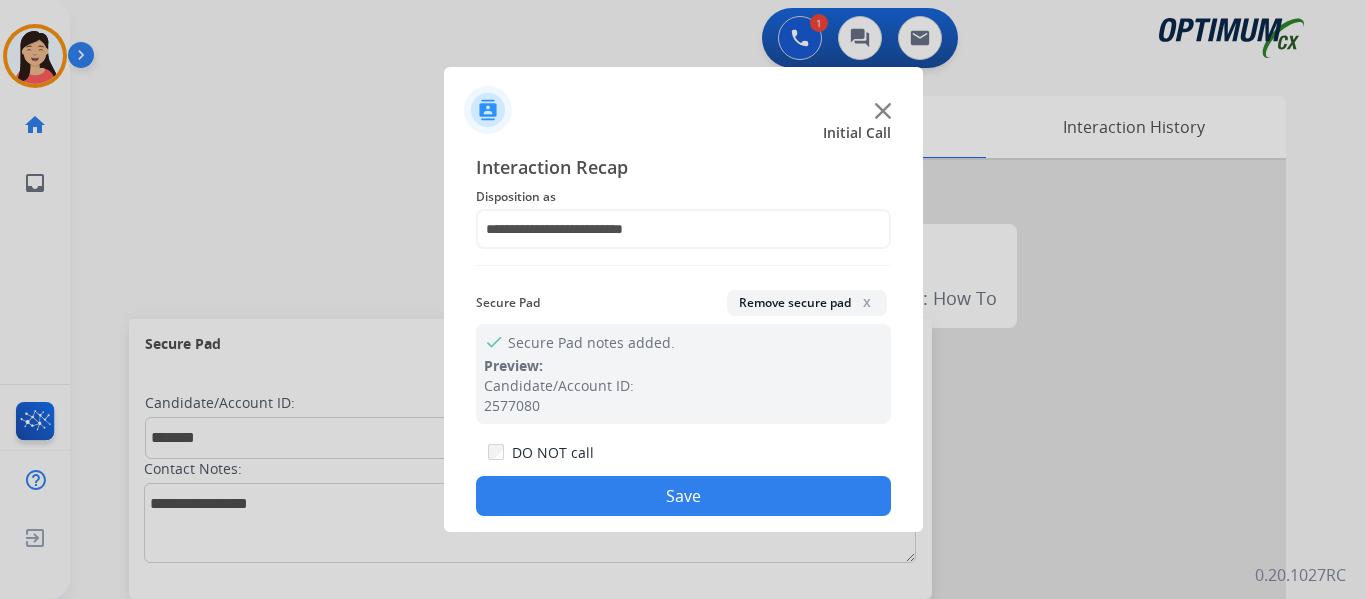 click on "Save" 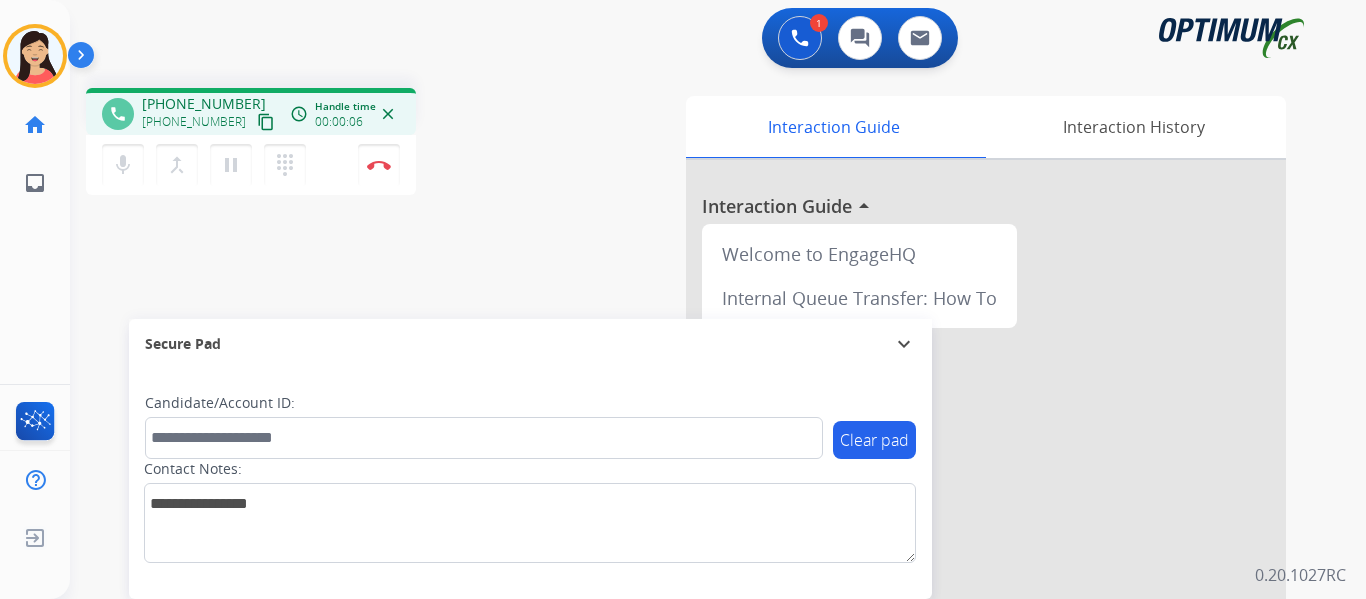 click on "content_copy" at bounding box center [266, 122] 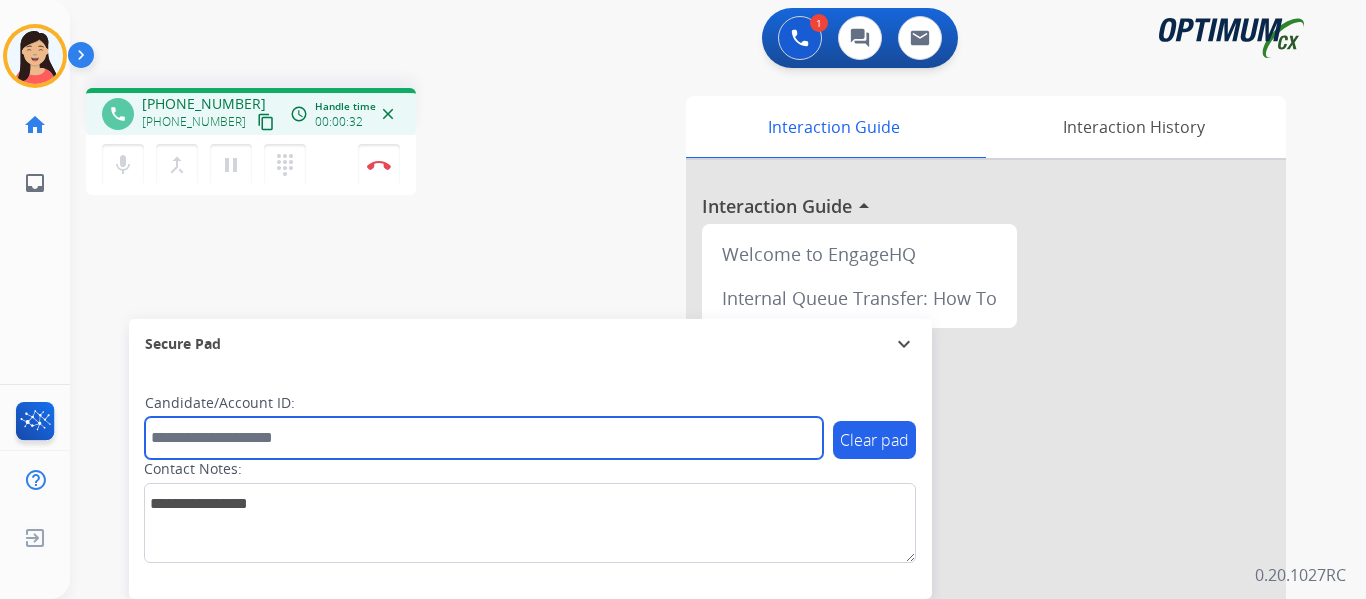 click at bounding box center [484, 438] 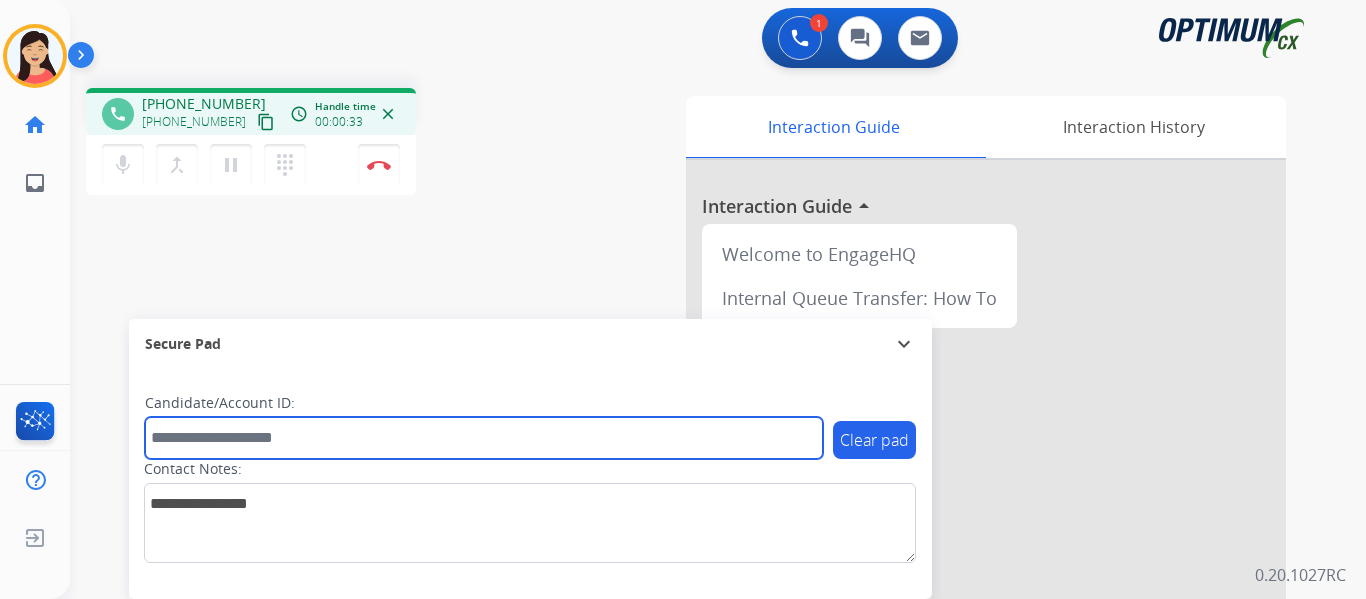 paste on "*******" 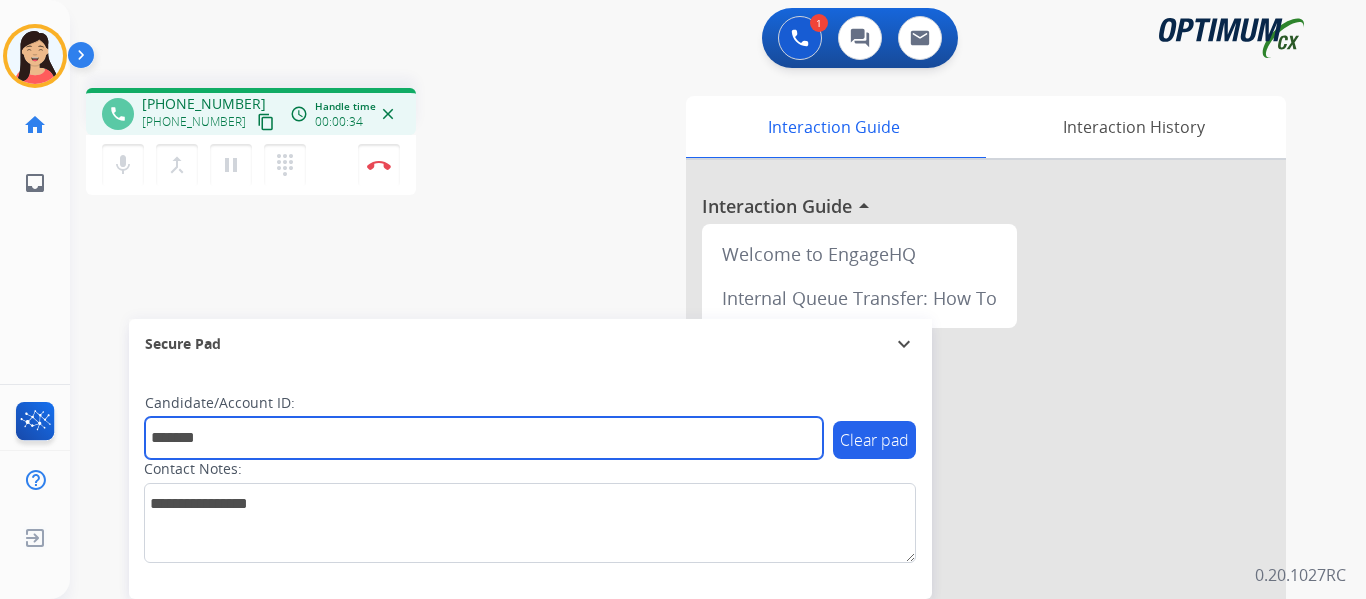 type on "*******" 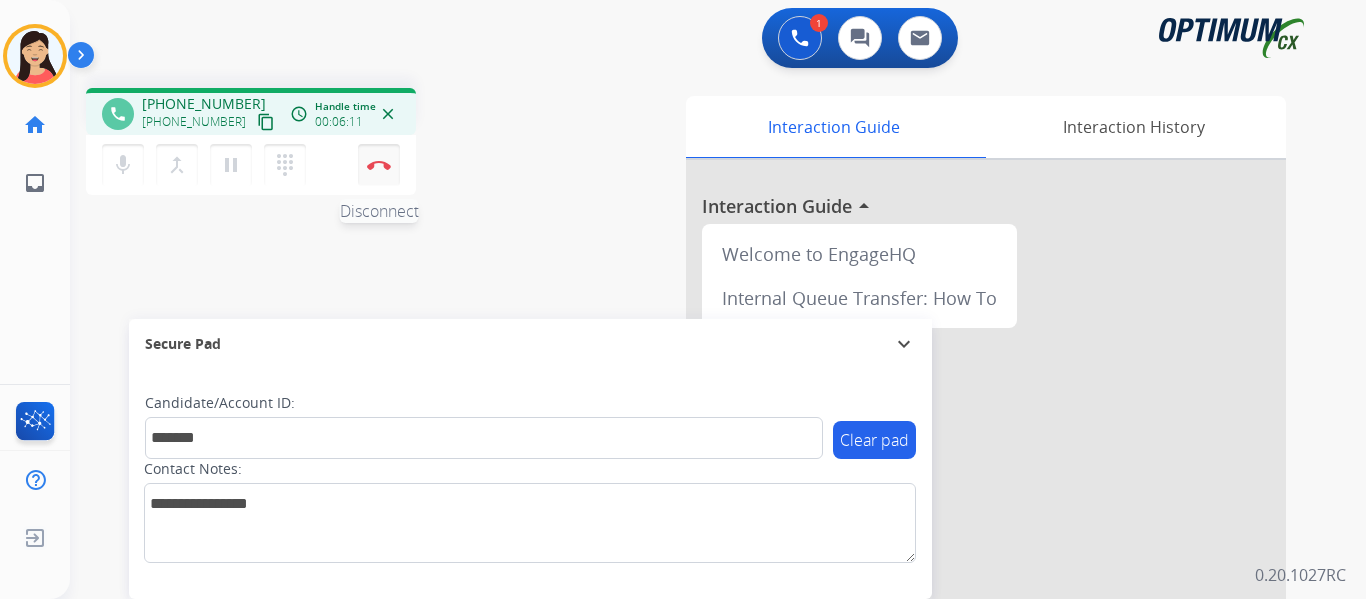 click on "Disconnect" at bounding box center (379, 165) 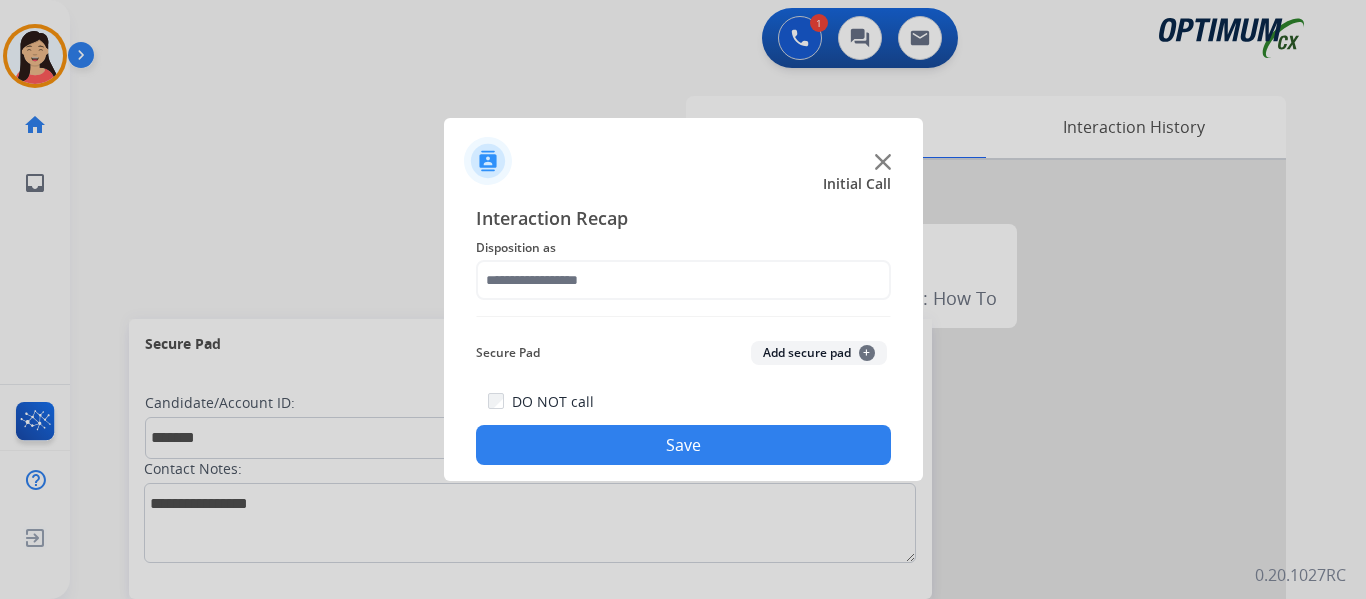 click on "Add secure pad  +" 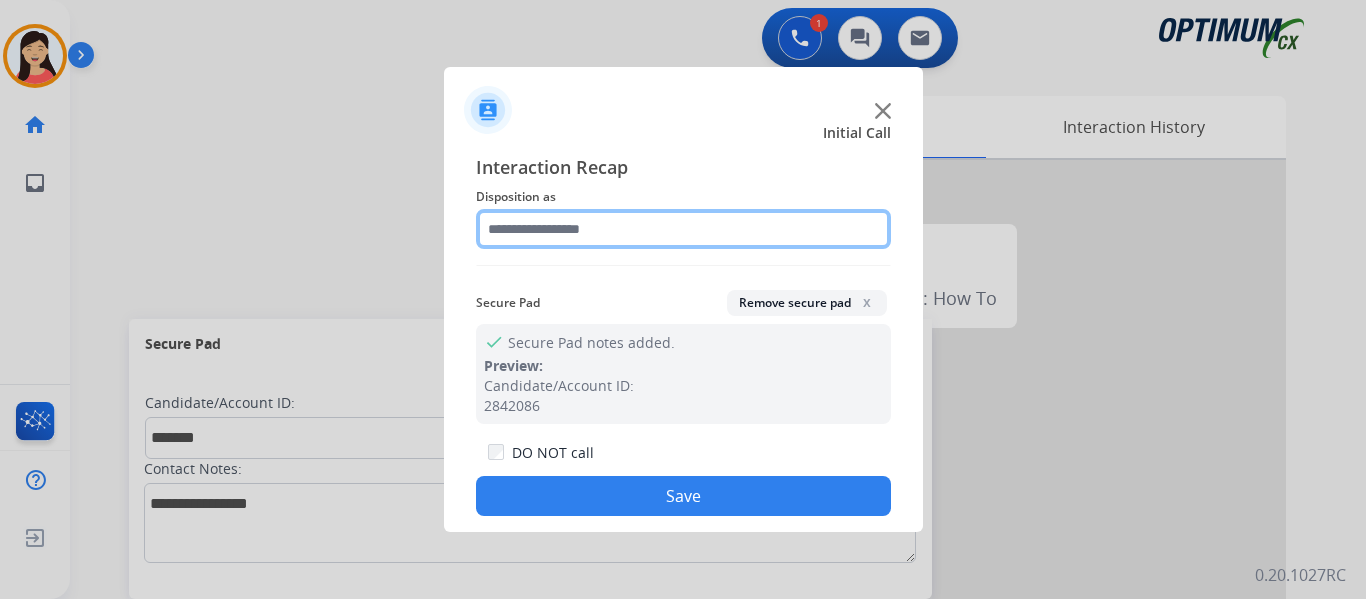 click 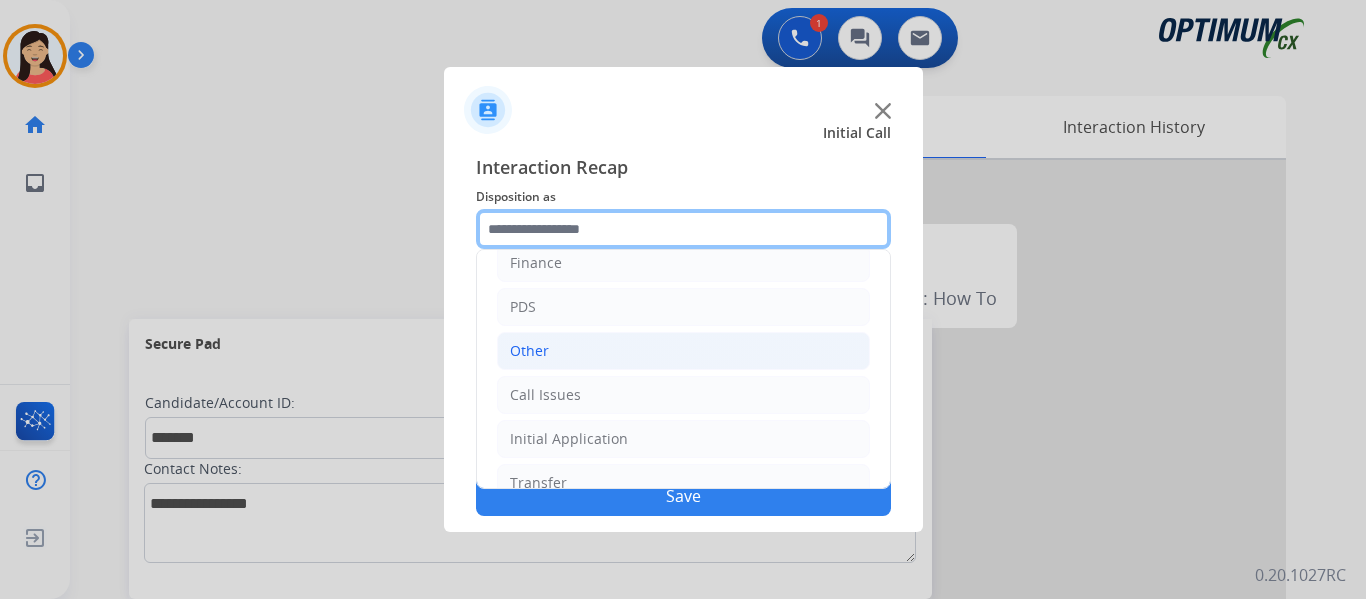 scroll, scrollTop: 136, scrollLeft: 0, axis: vertical 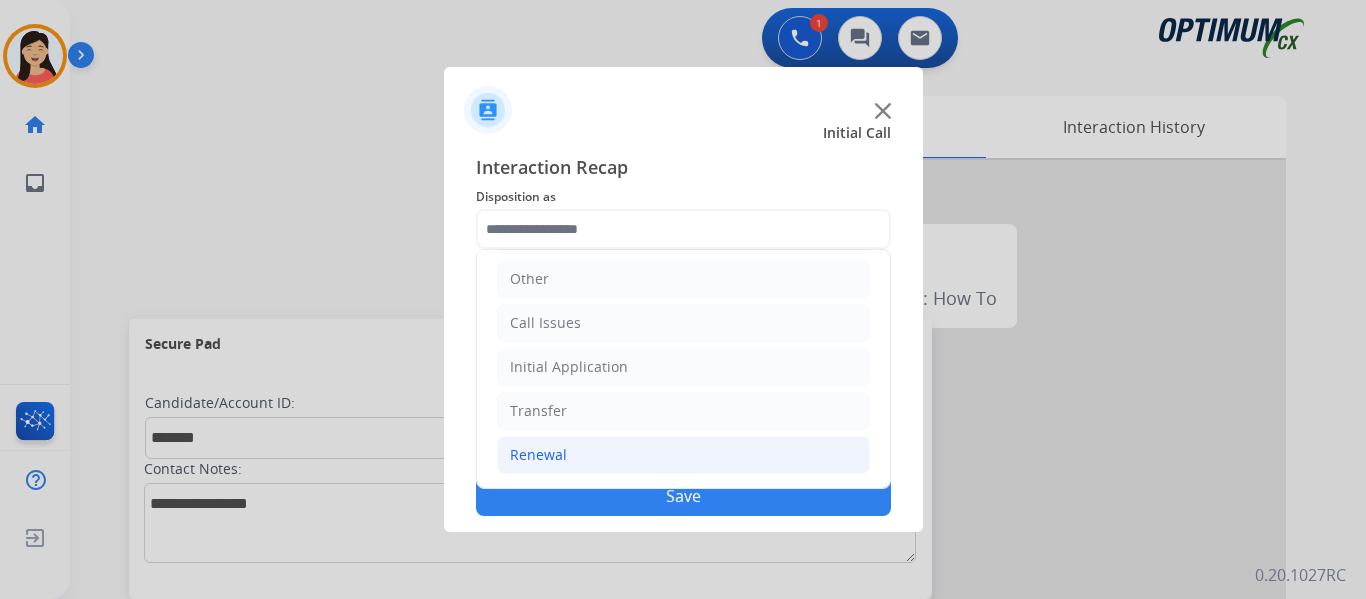 click on "Renewal" 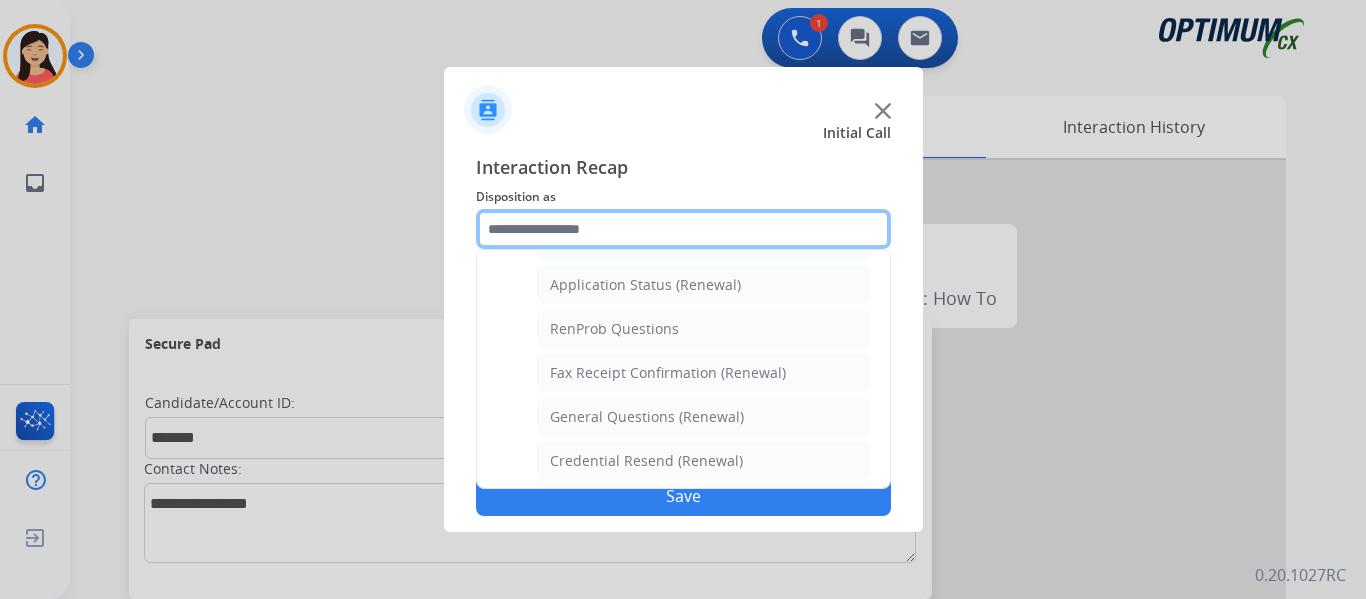 scroll, scrollTop: 772, scrollLeft: 0, axis: vertical 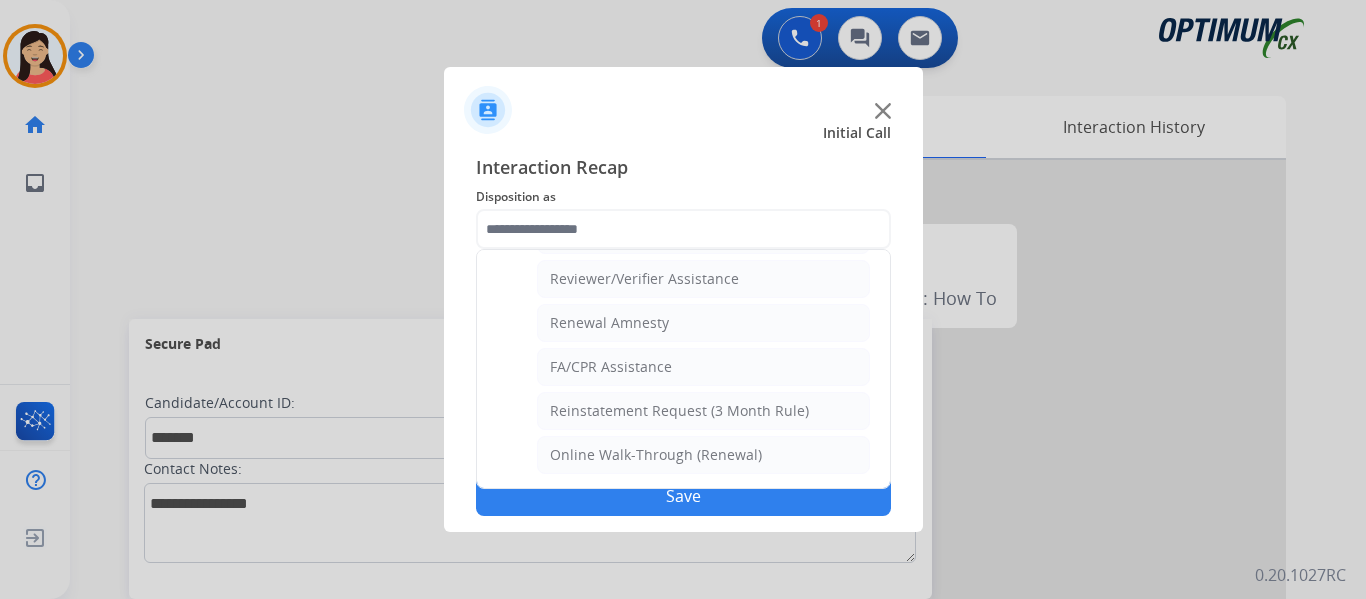 drag, startPoint x: 683, startPoint y: 325, endPoint x: 688, endPoint y: 347, distance: 22.561028 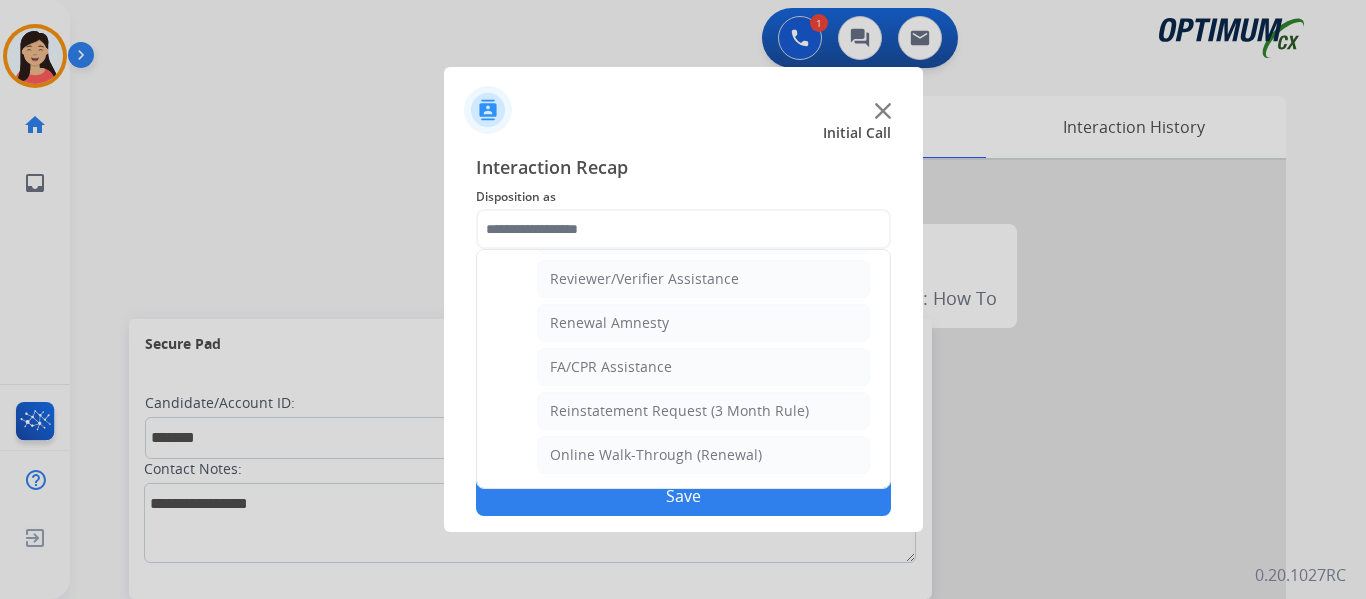 click on "Renewal Amnesty" 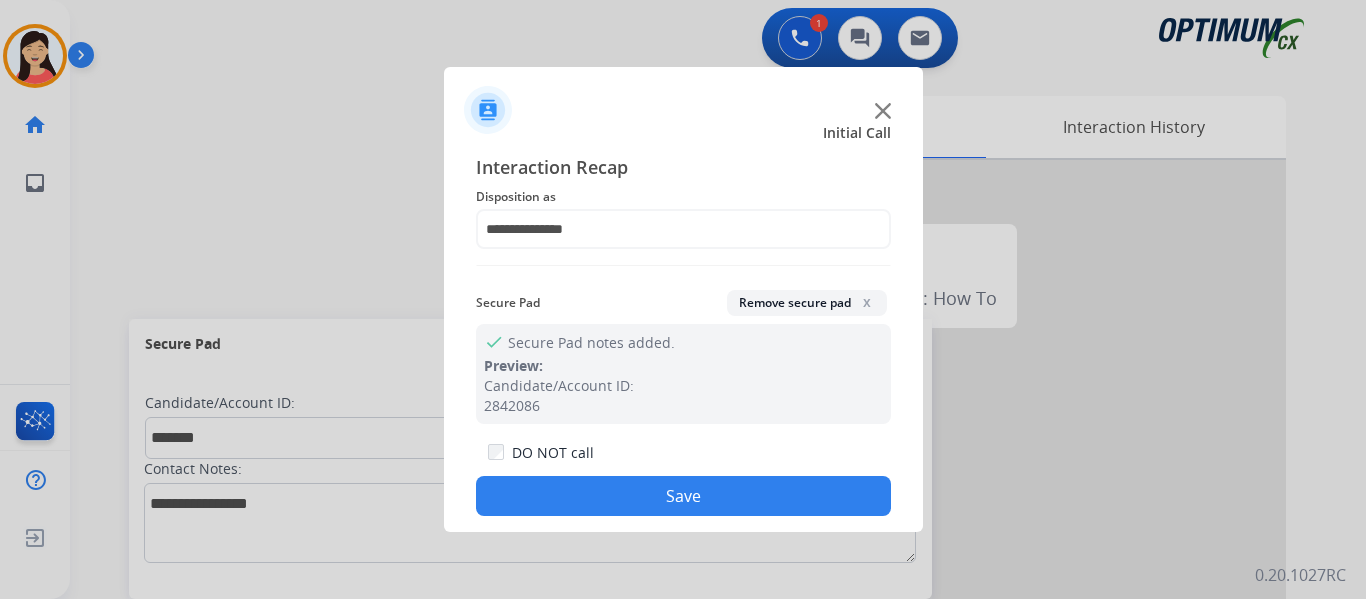 drag, startPoint x: 706, startPoint y: 494, endPoint x: 822, endPoint y: 490, distance: 116.06895 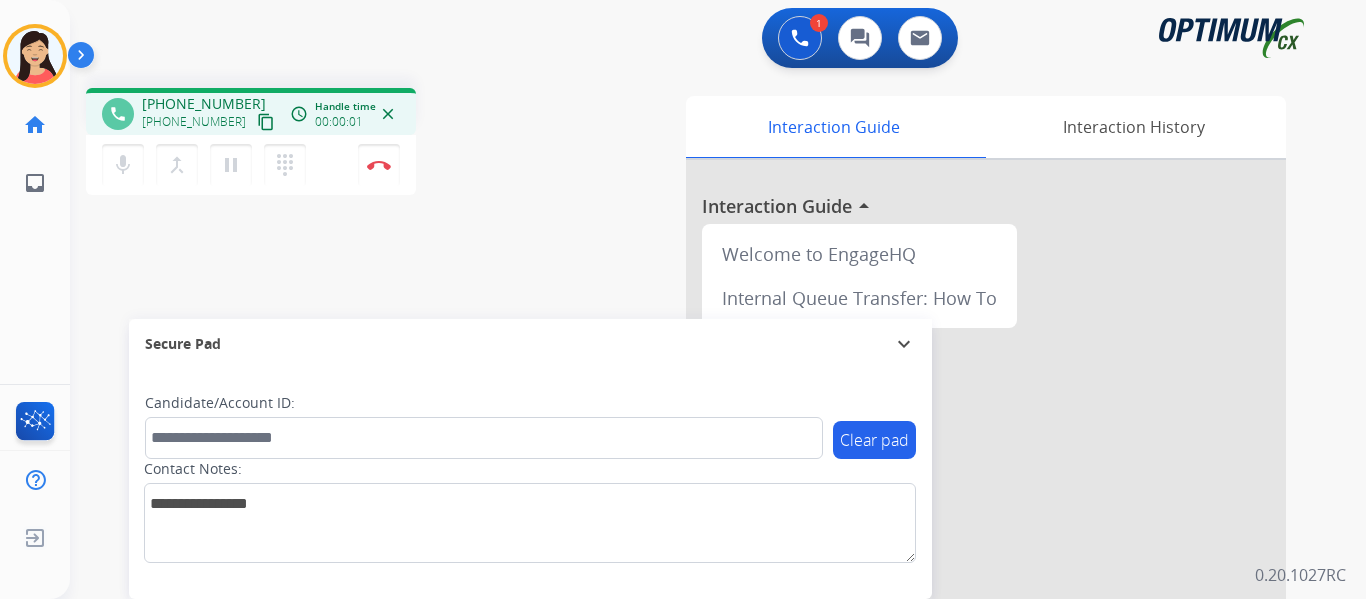 click on "content_copy" at bounding box center (266, 122) 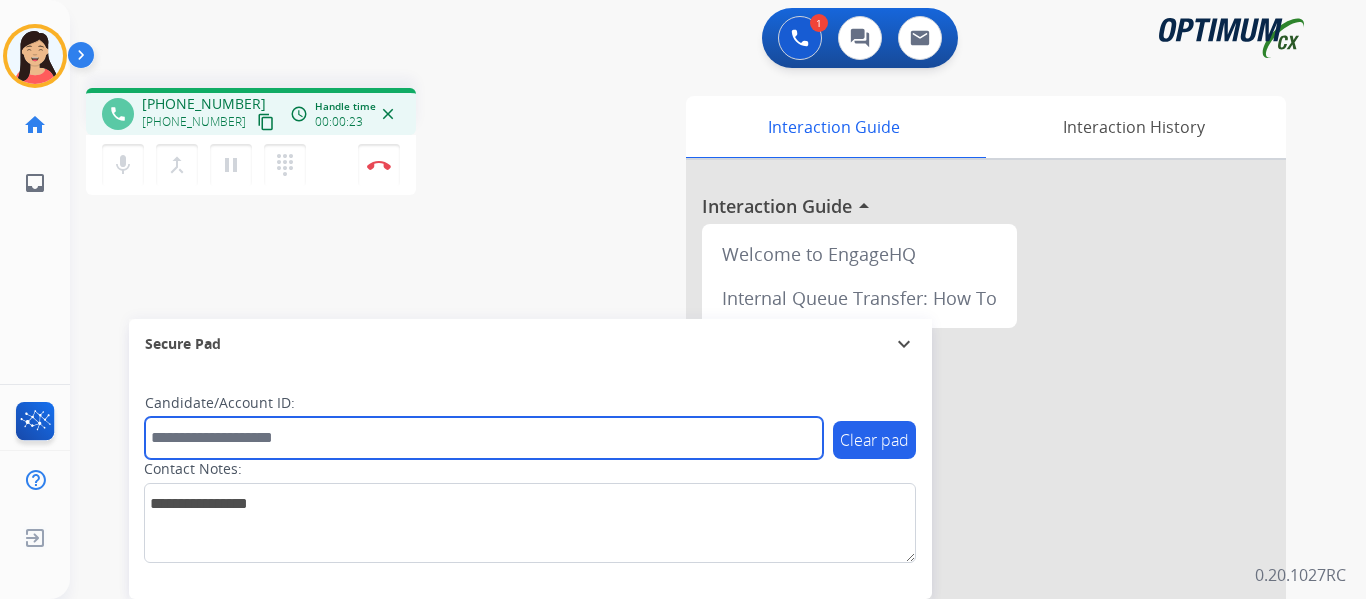 click at bounding box center [484, 438] 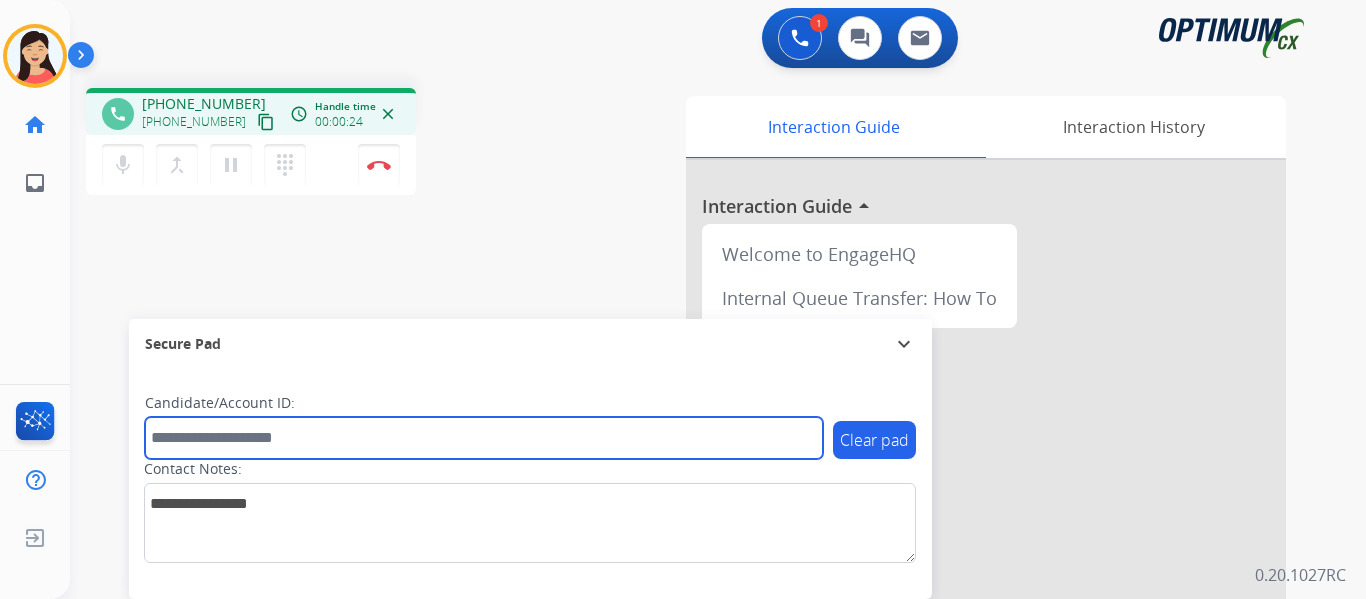 paste on "*******" 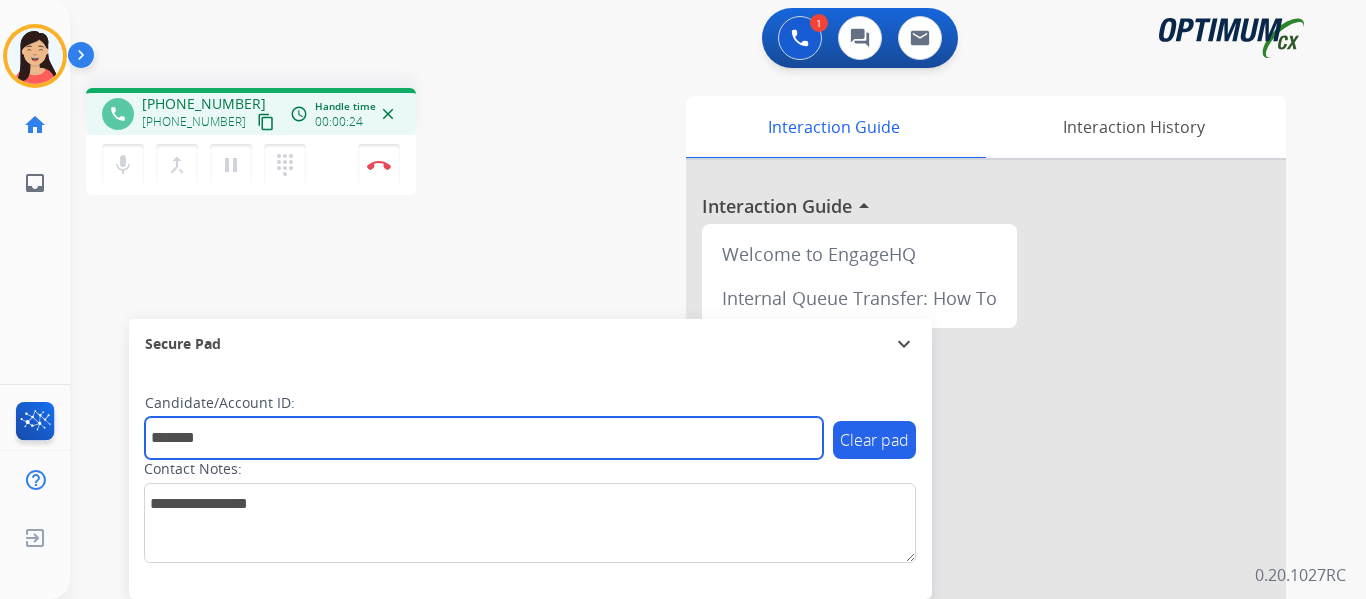 type on "*******" 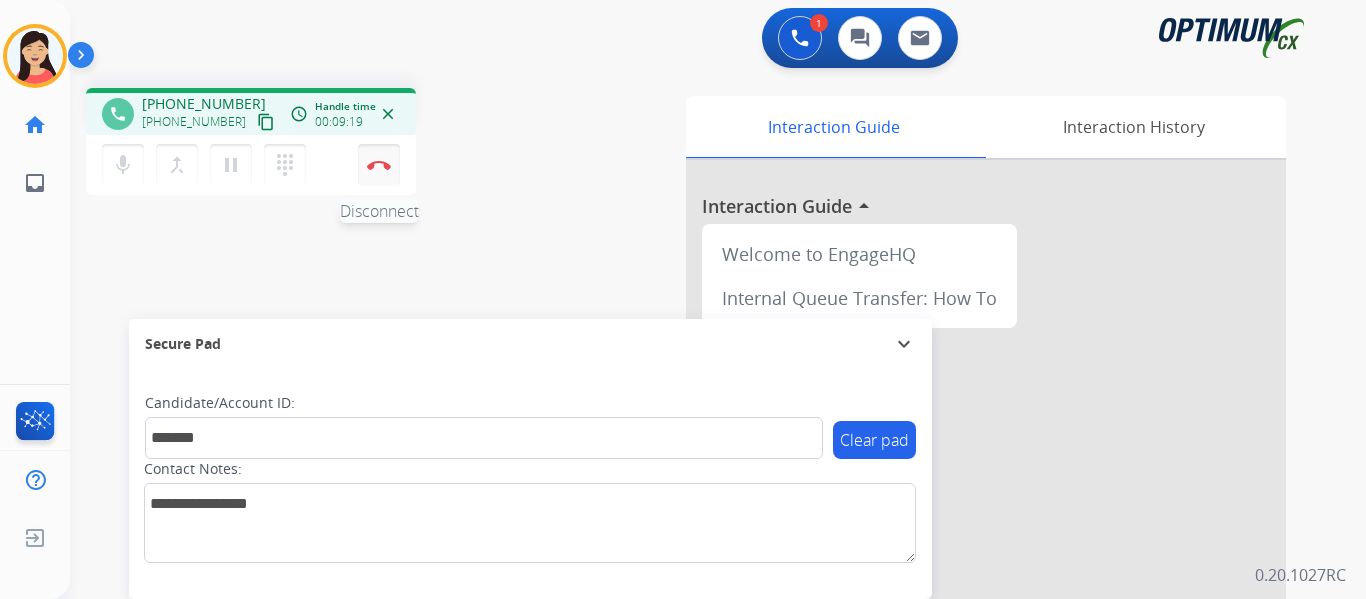 click on "Disconnect" at bounding box center [379, 165] 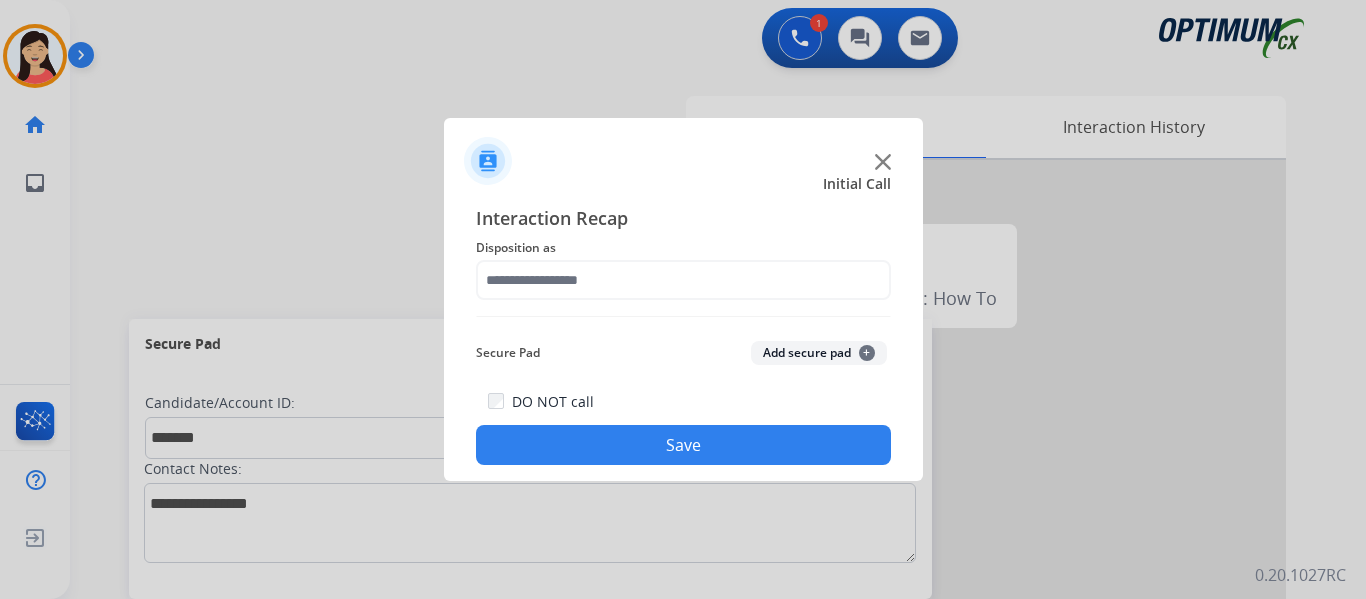 click on "Add secure pad  +" 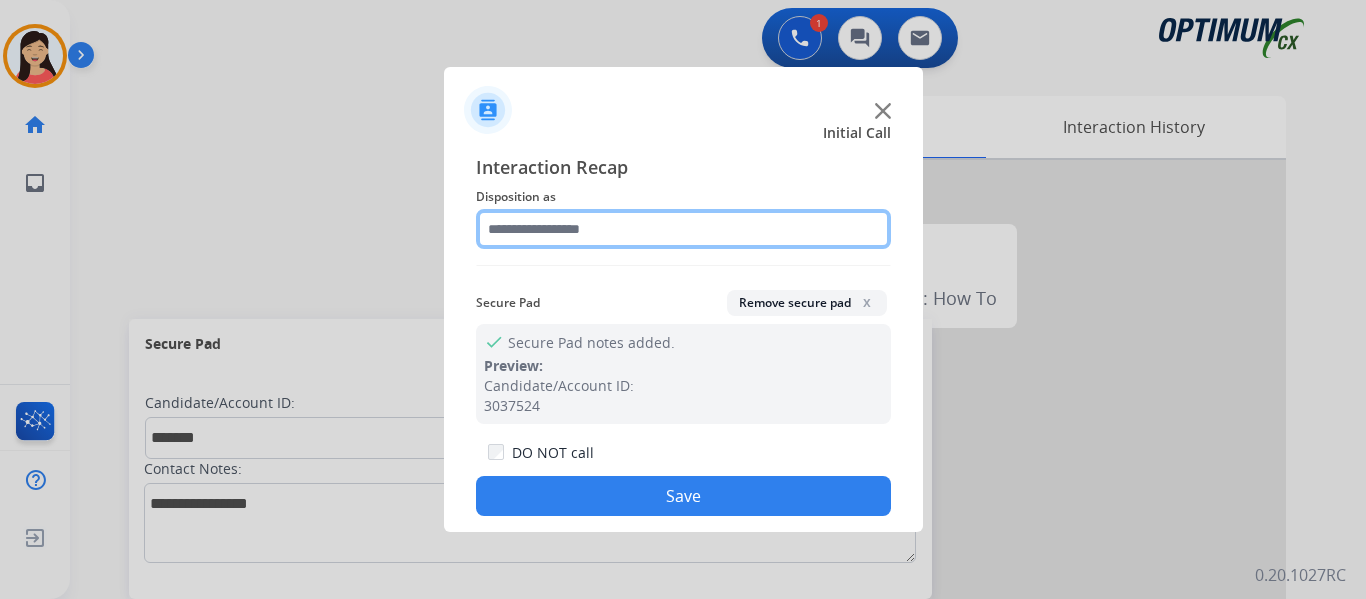 click 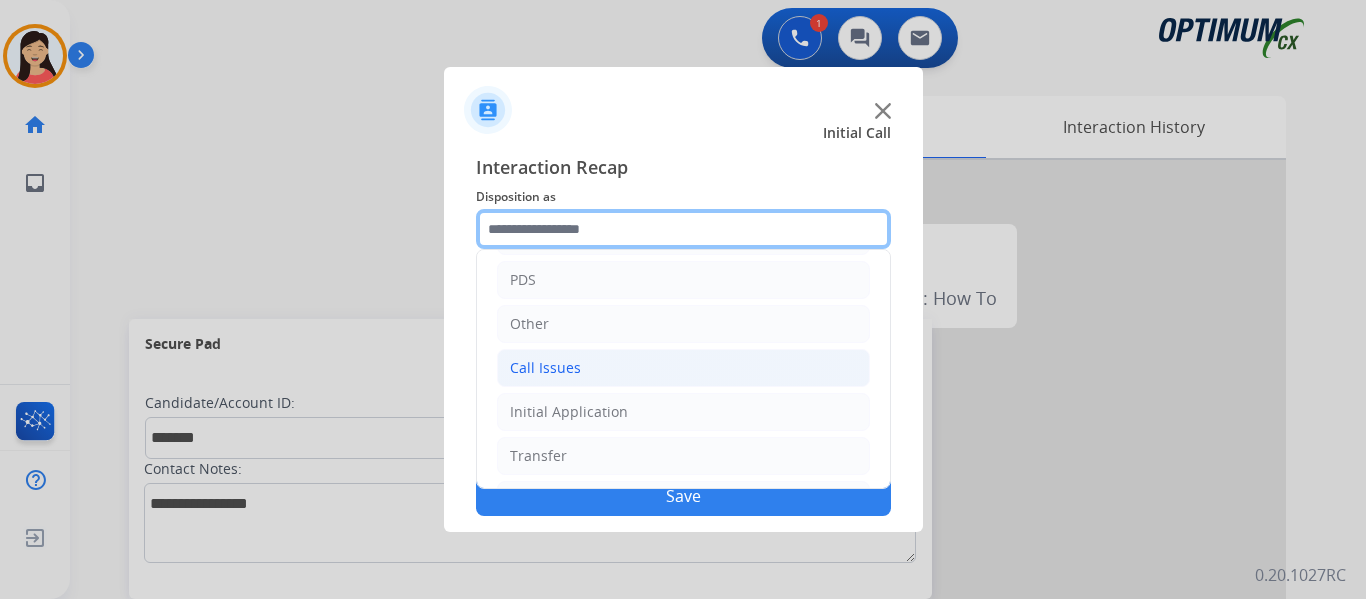 scroll, scrollTop: 136, scrollLeft: 0, axis: vertical 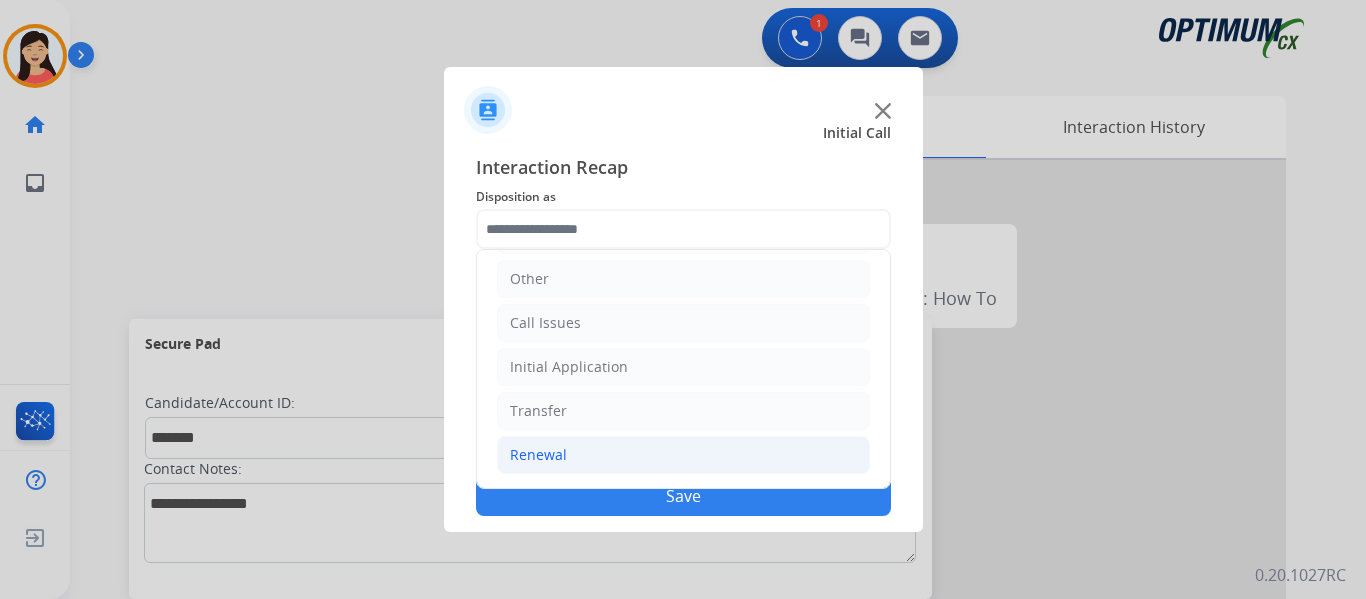 click on "Renewal" 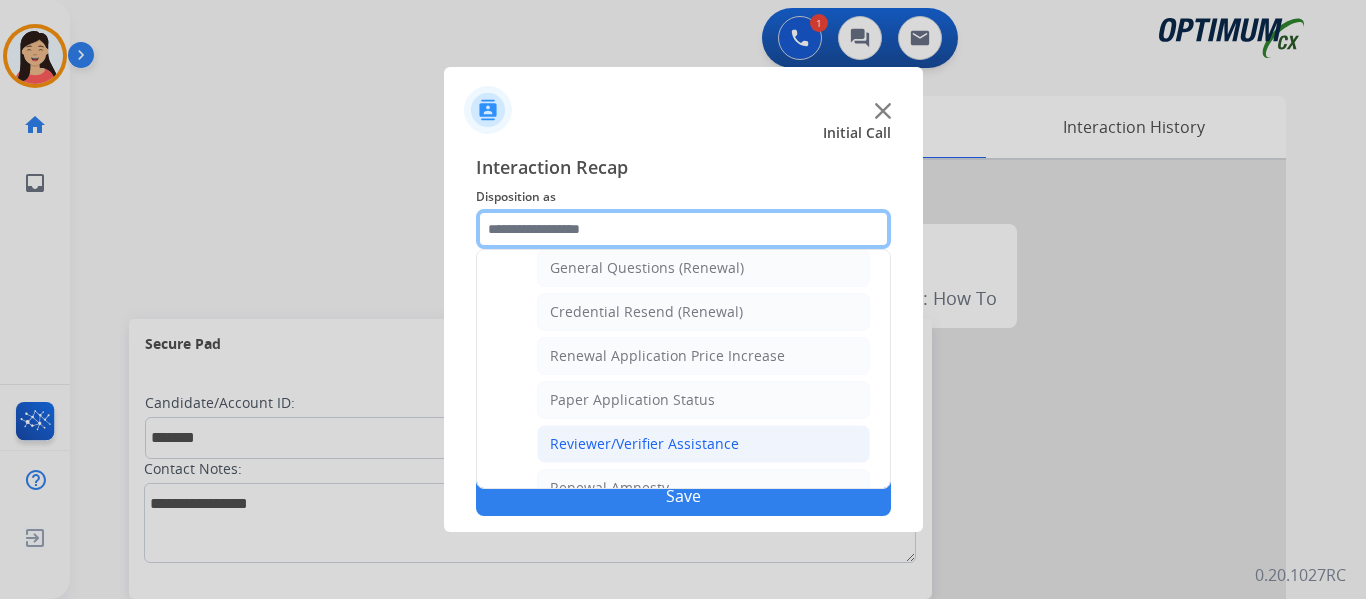 scroll, scrollTop: 572, scrollLeft: 0, axis: vertical 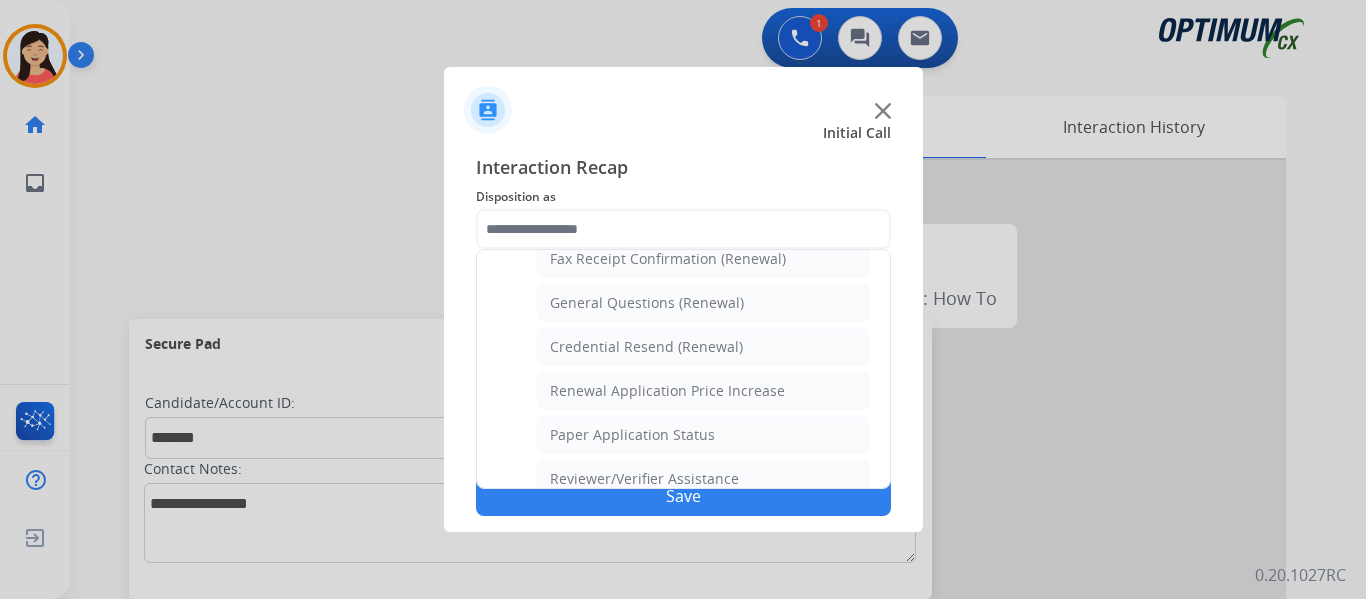 click on "General Questions (Renewal)" 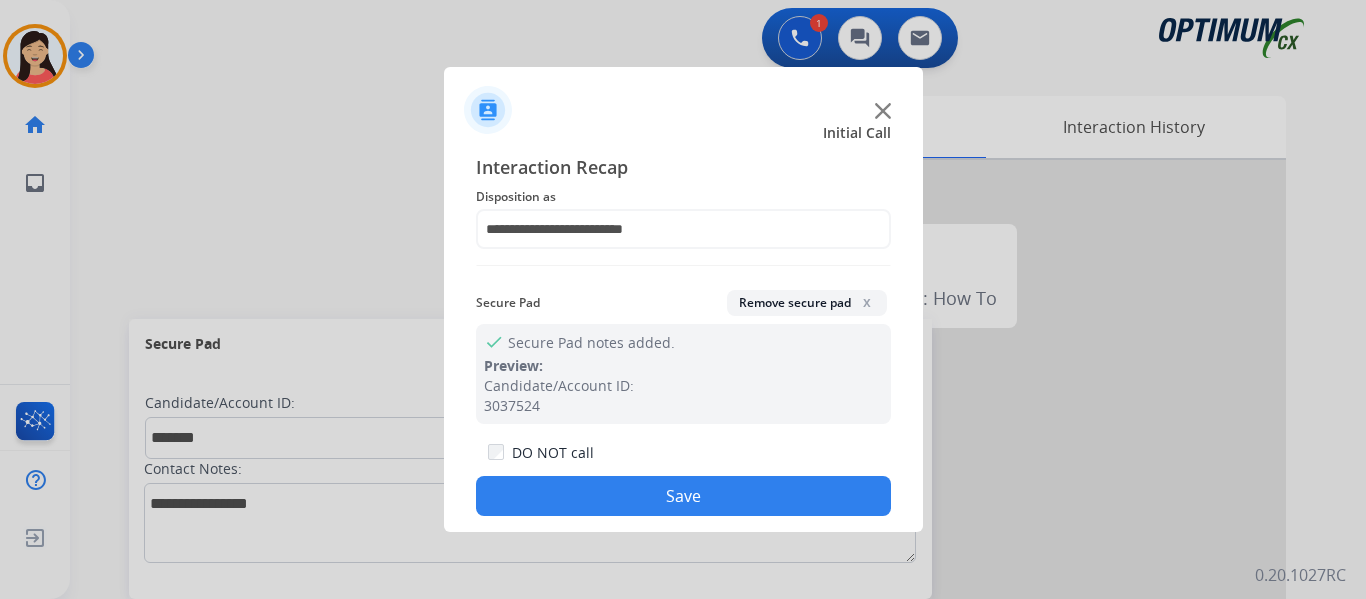 click on "Save" 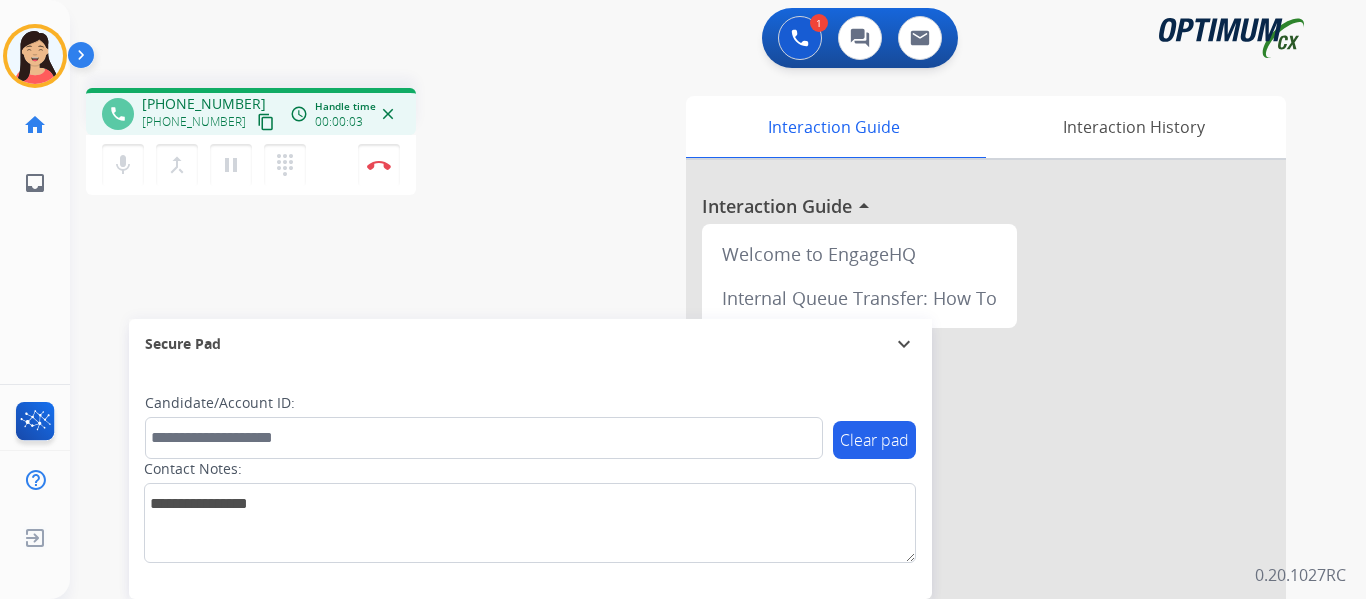 click on "content_copy" at bounding box center (266, 122) 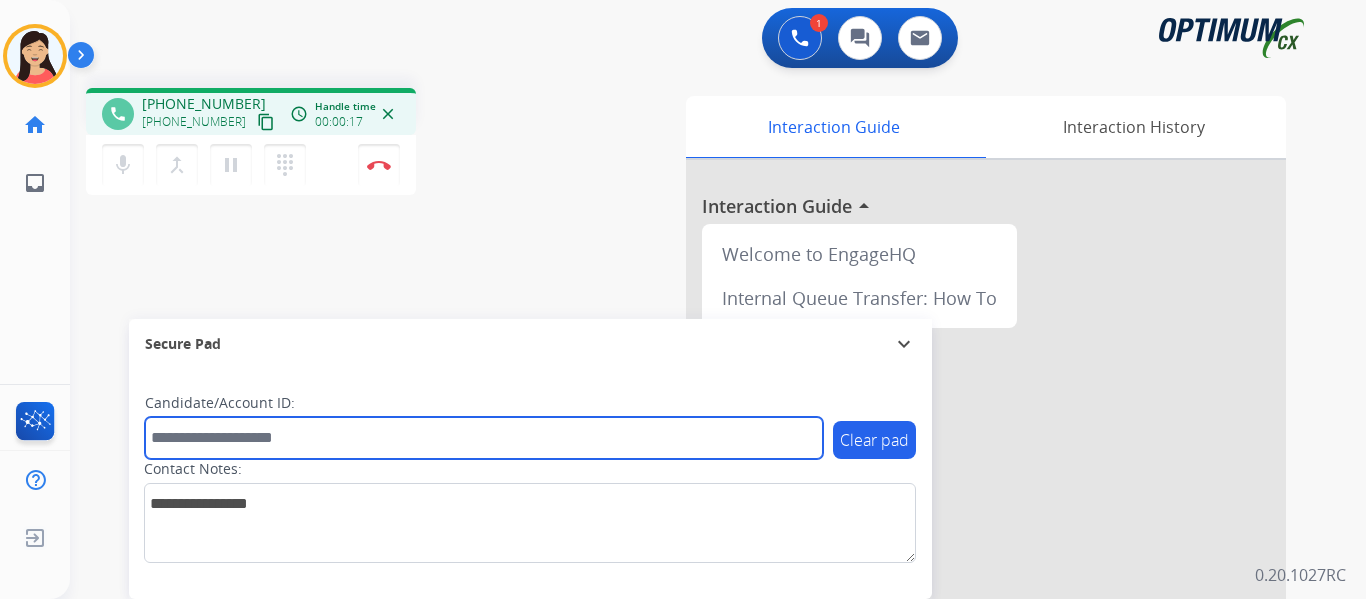 click at bounding box center (484, 438) 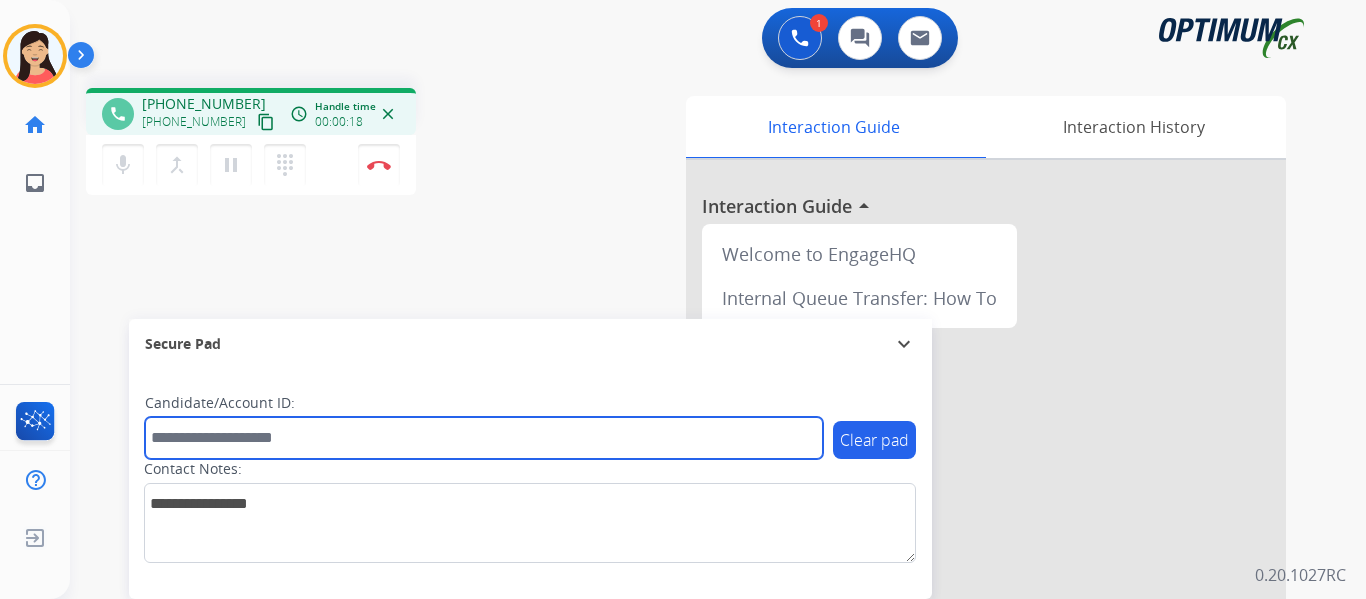 paste on "*********" 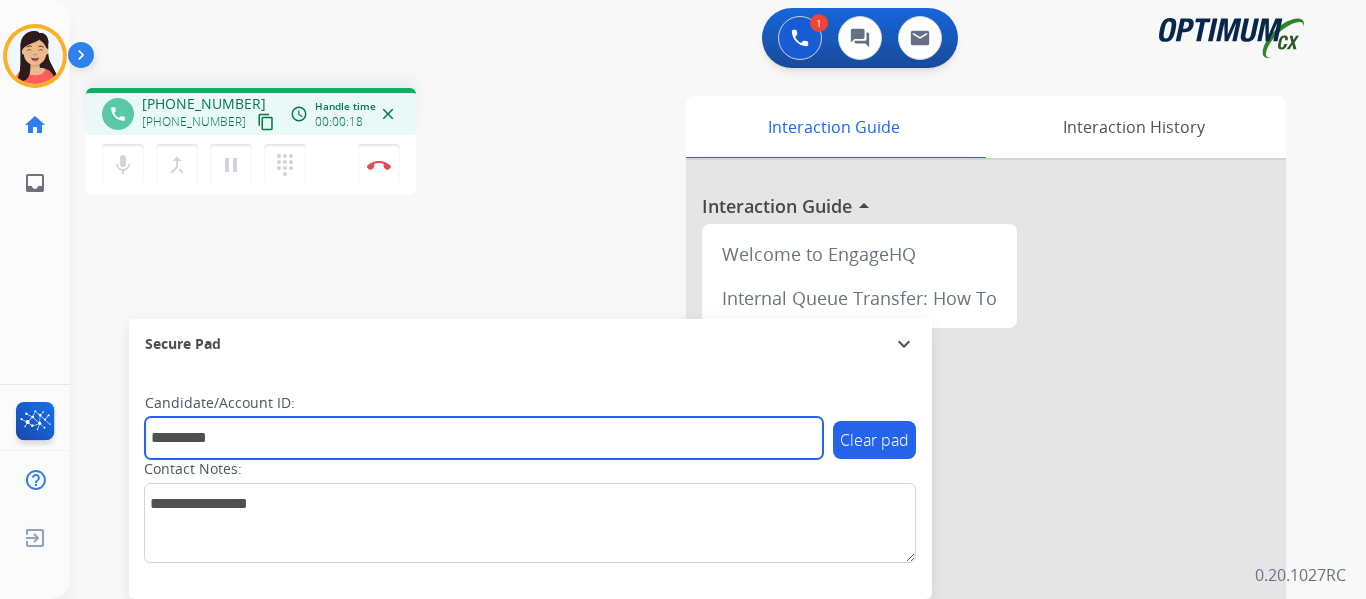 type on "*********" 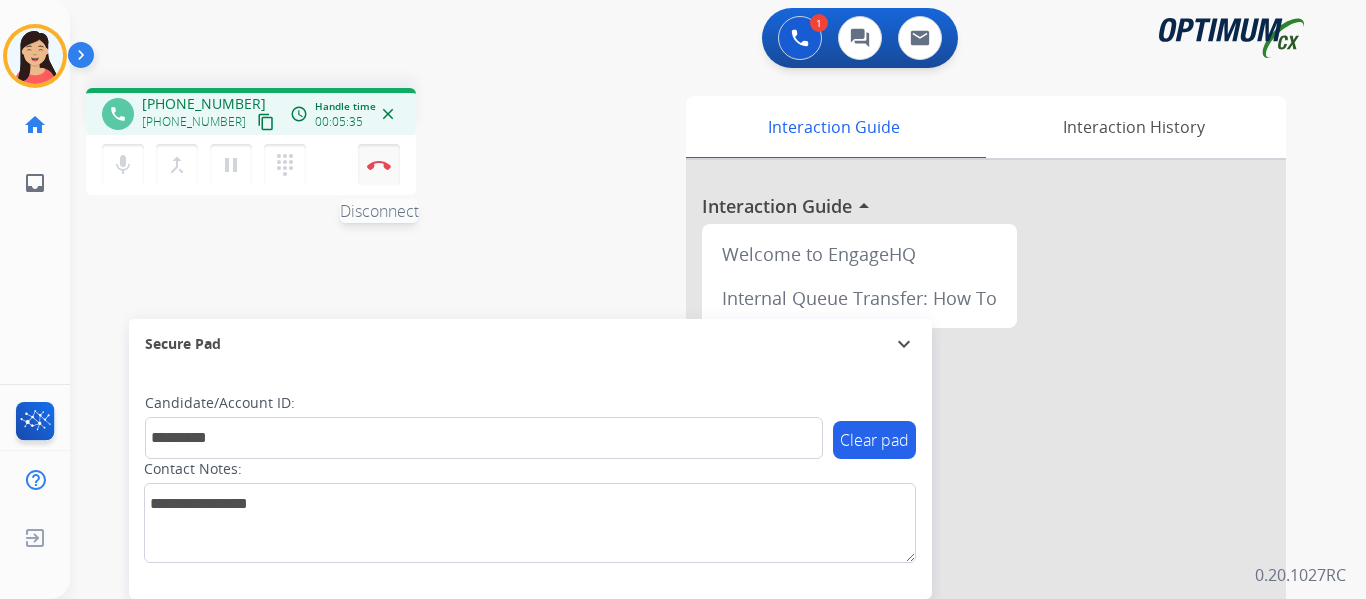 click on "Disconnect" at bounding box center [379, 165] 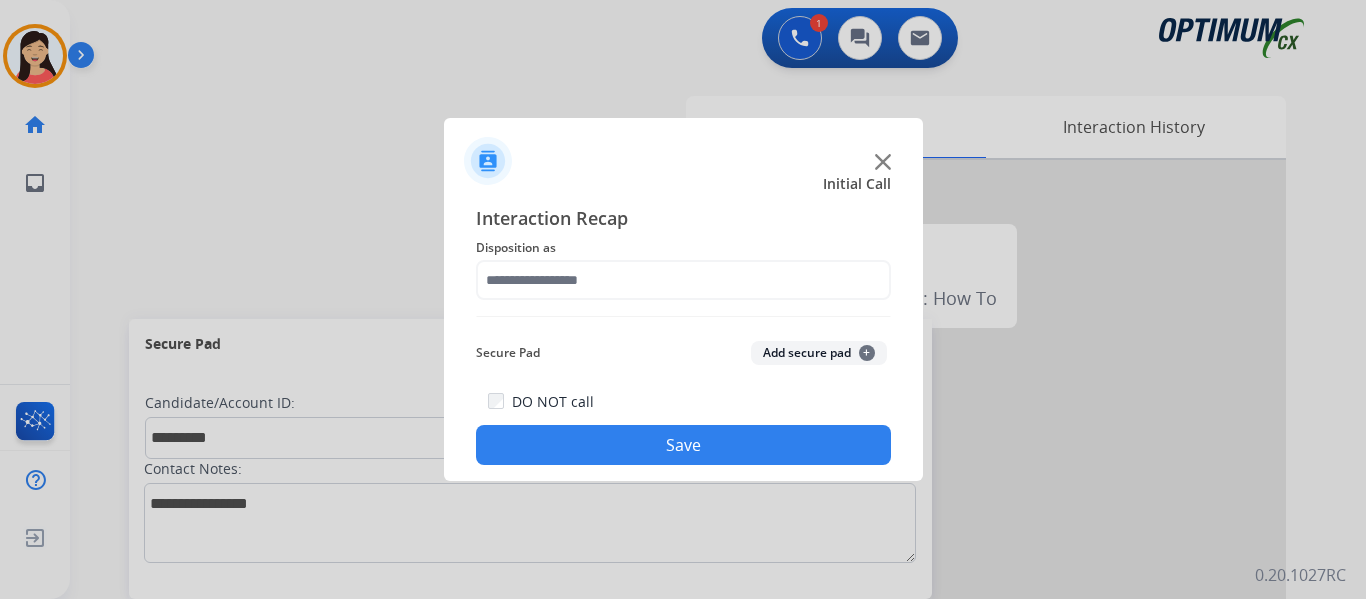 click on "Add secure pad  +" 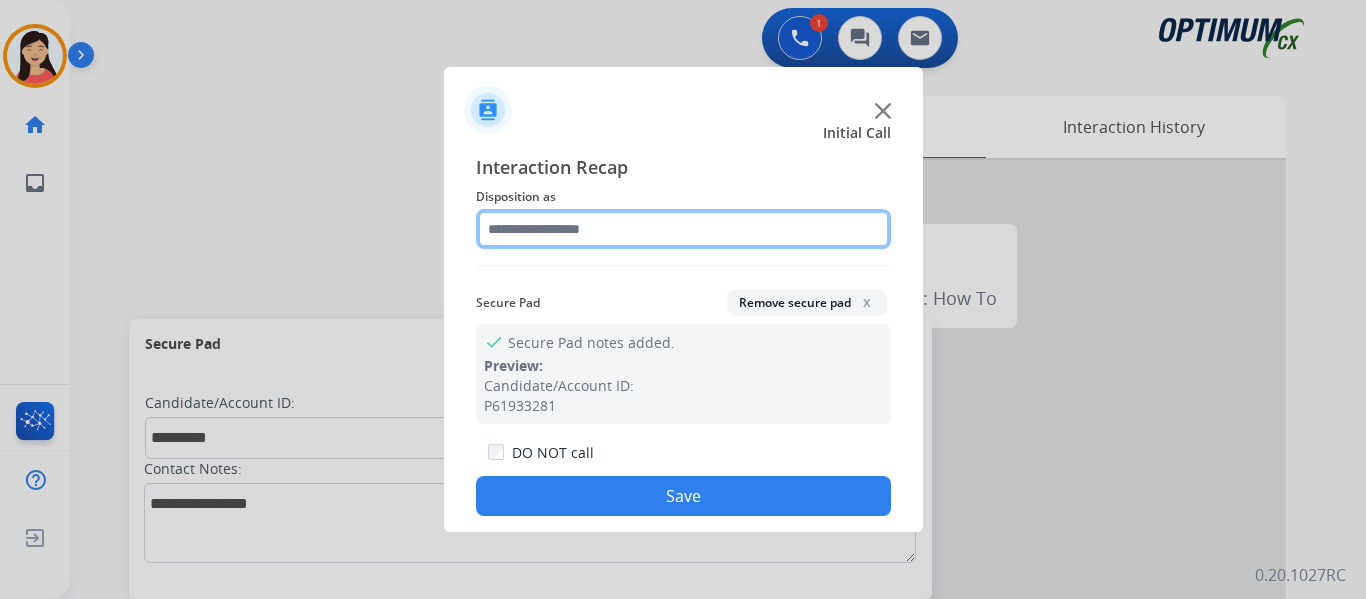 click 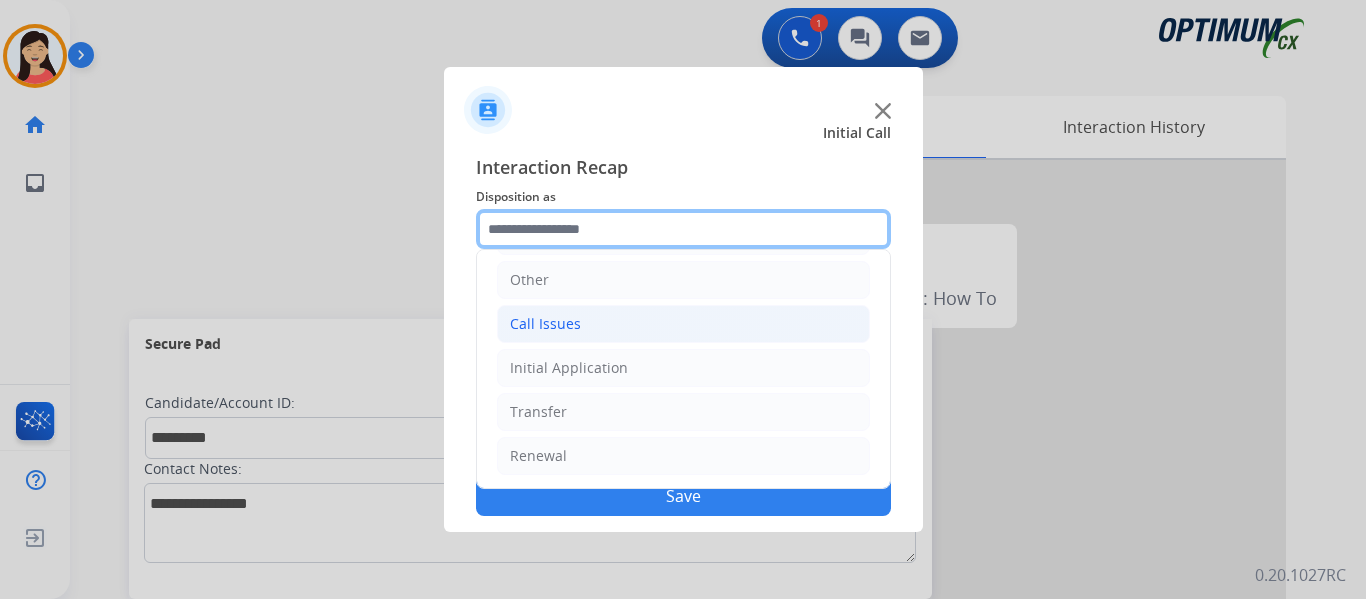 scroll, scrollTop: 136, scrollLeft: 0, axis: vertical 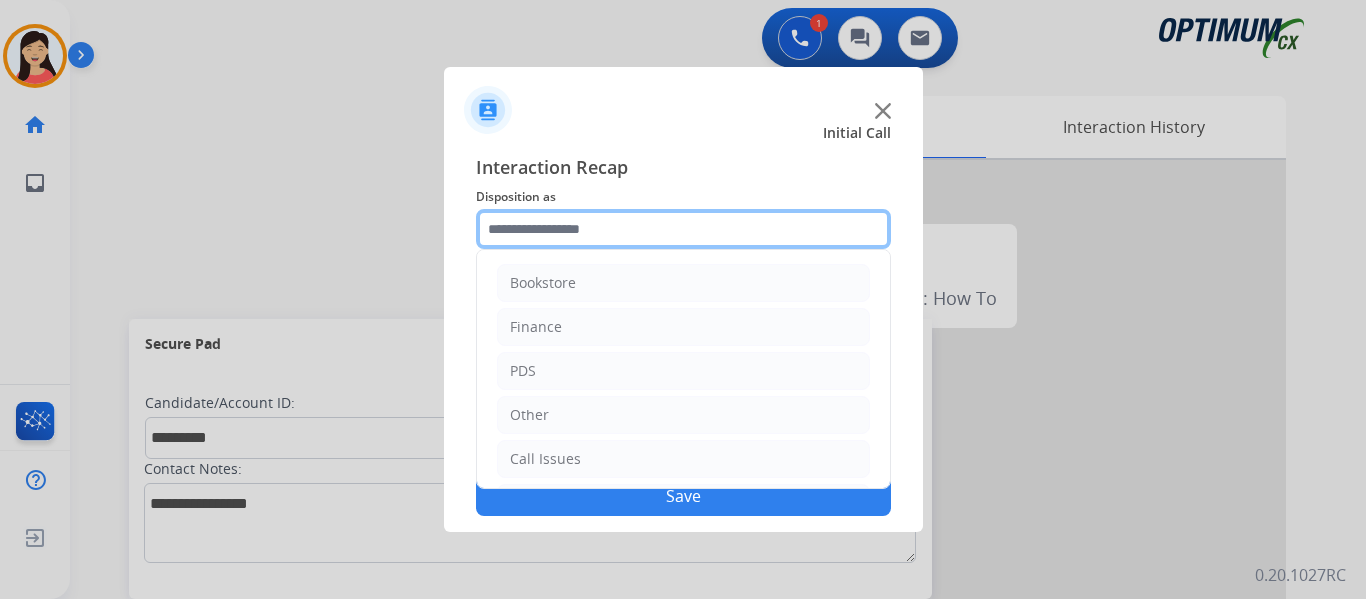 click 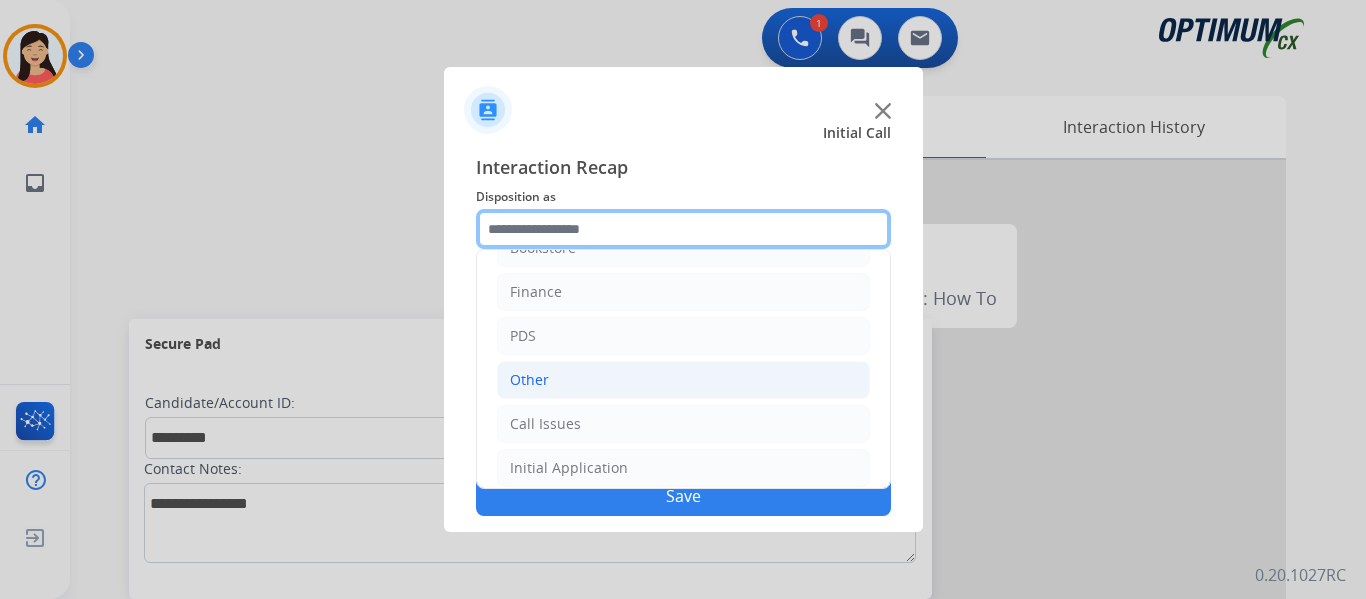 scroll, scrollTop: 0, scrollLeft: 0, axis: both 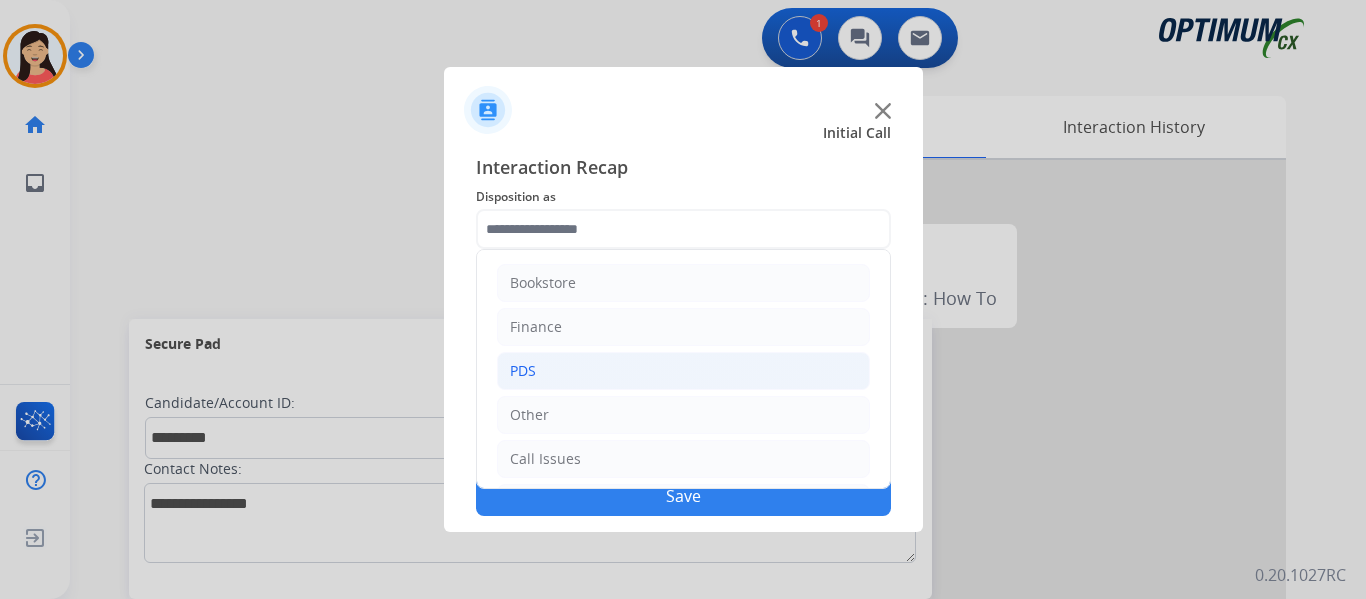 click on "PDS" 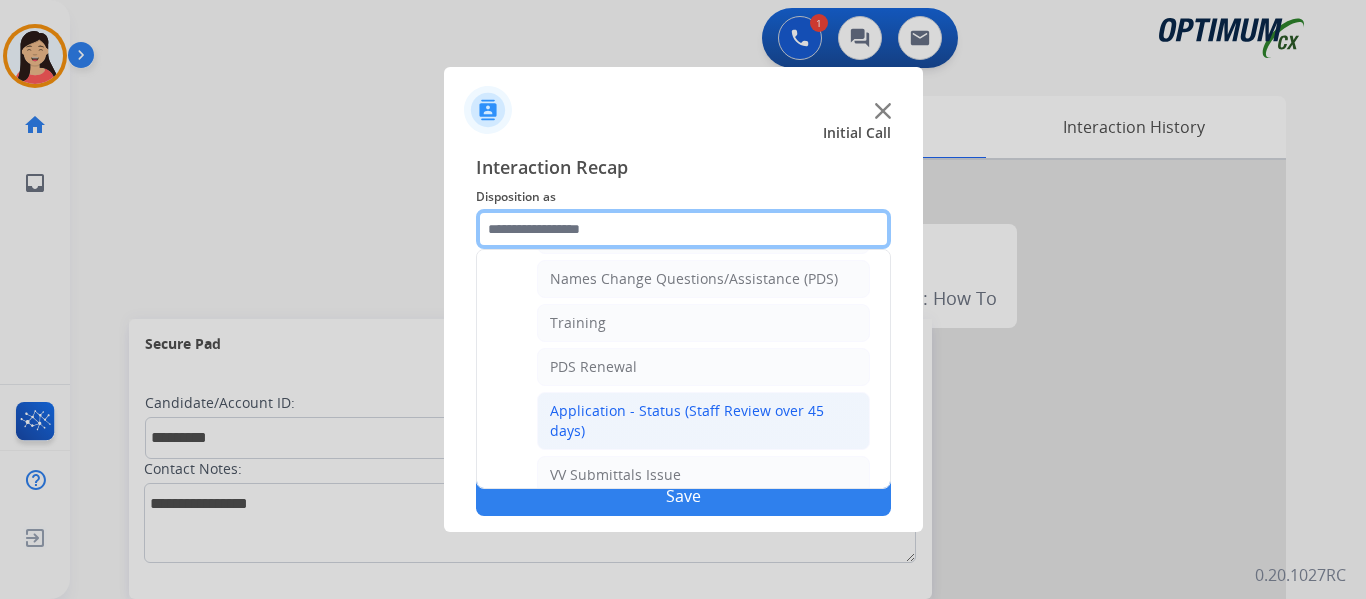 scroll, scrollTop: 300, scrollLeft: 0, axis: vertical 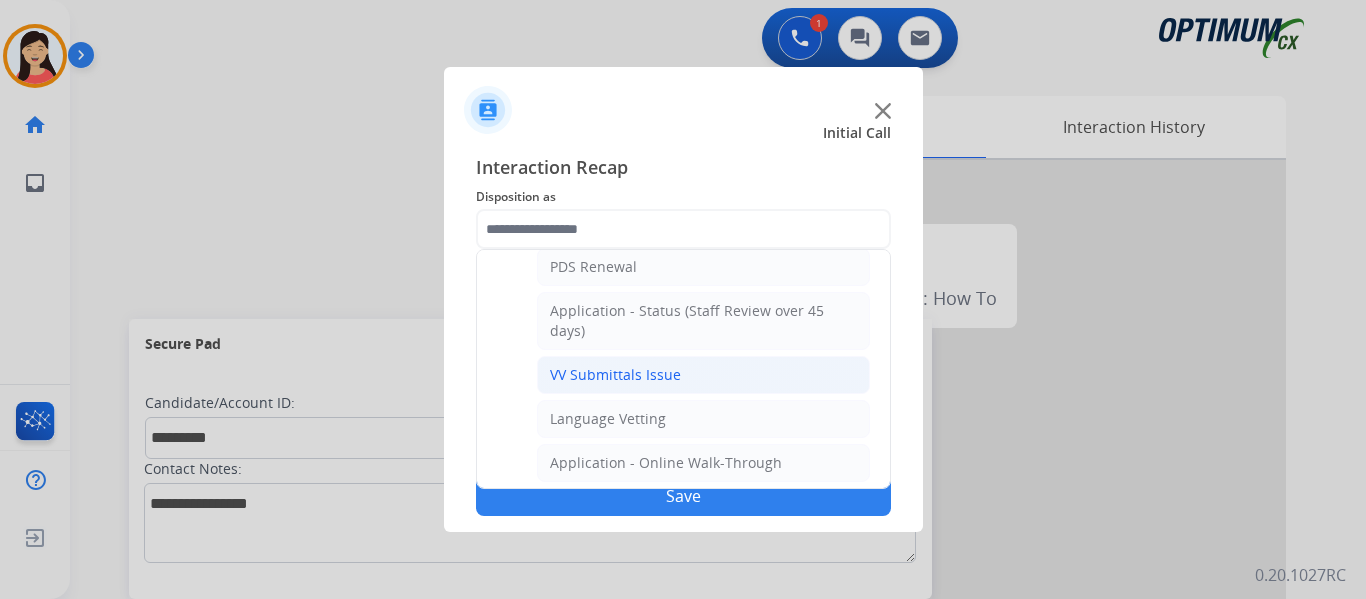 click on "VV Submittals Issue" 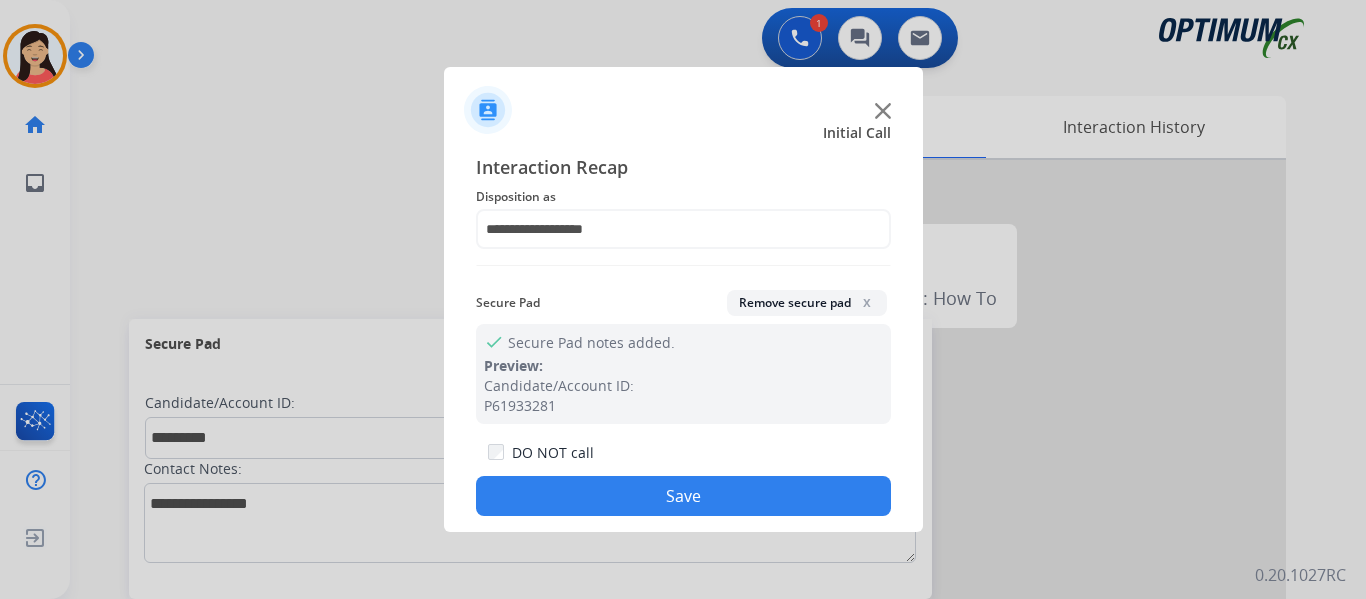 click on "Save" 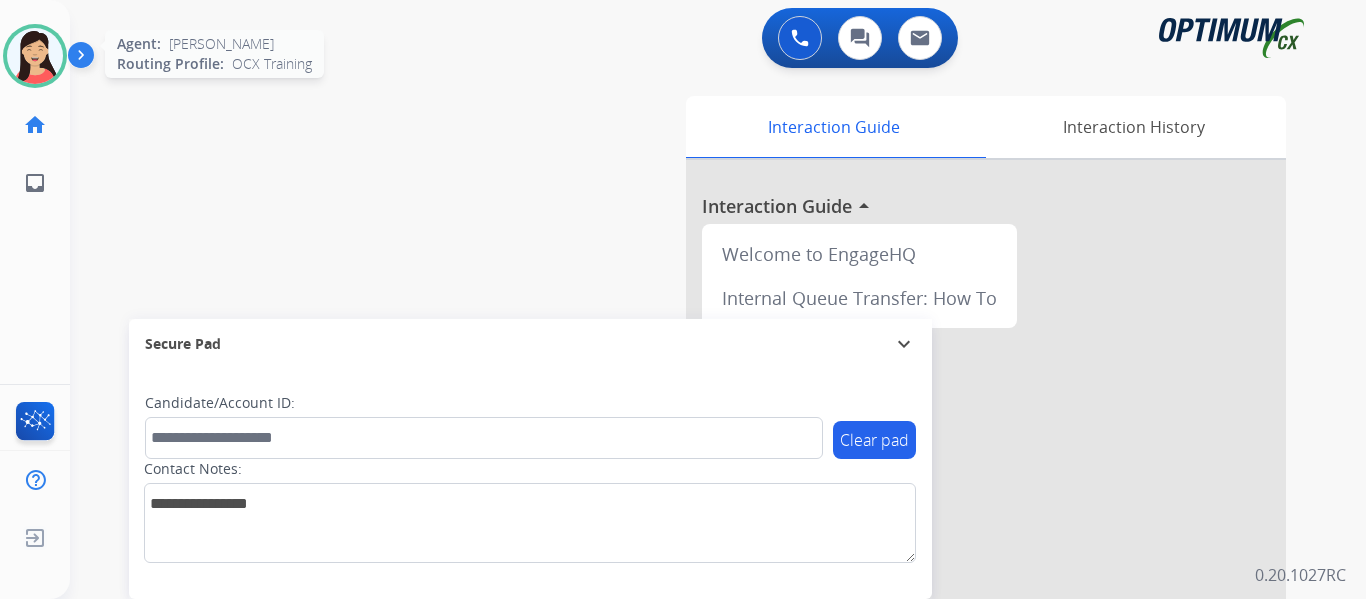 click at bounding box center (35, 56) 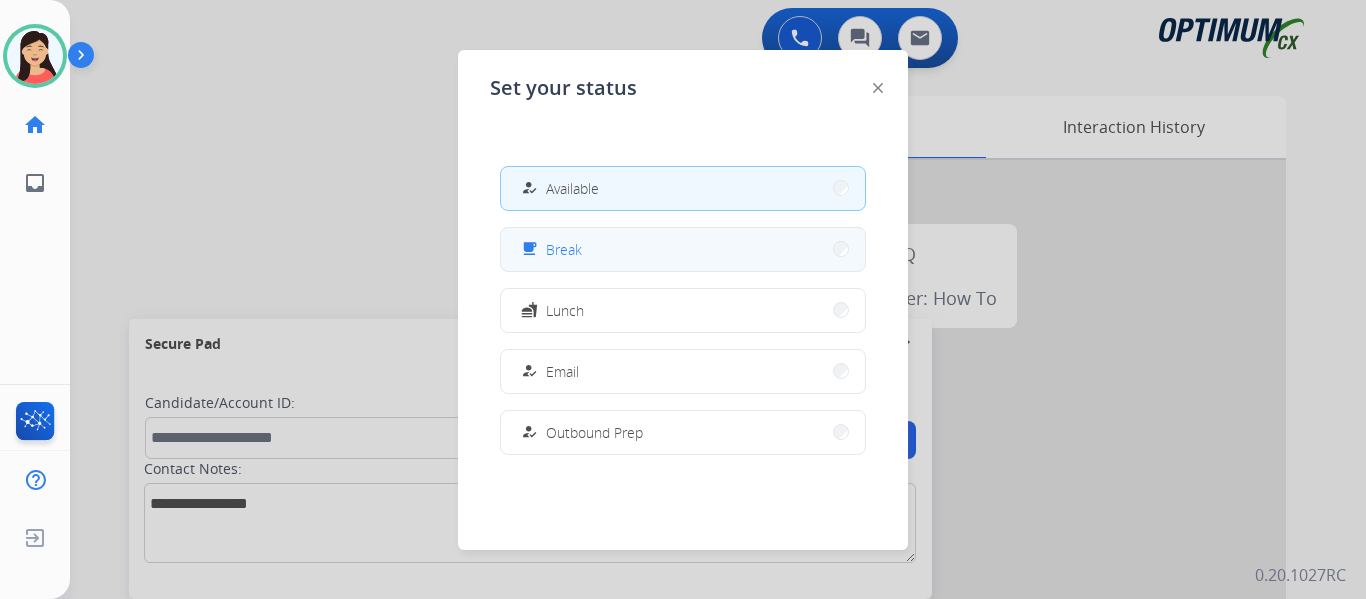 click on "free_breakfast Break" at bounding box center [683, 249] 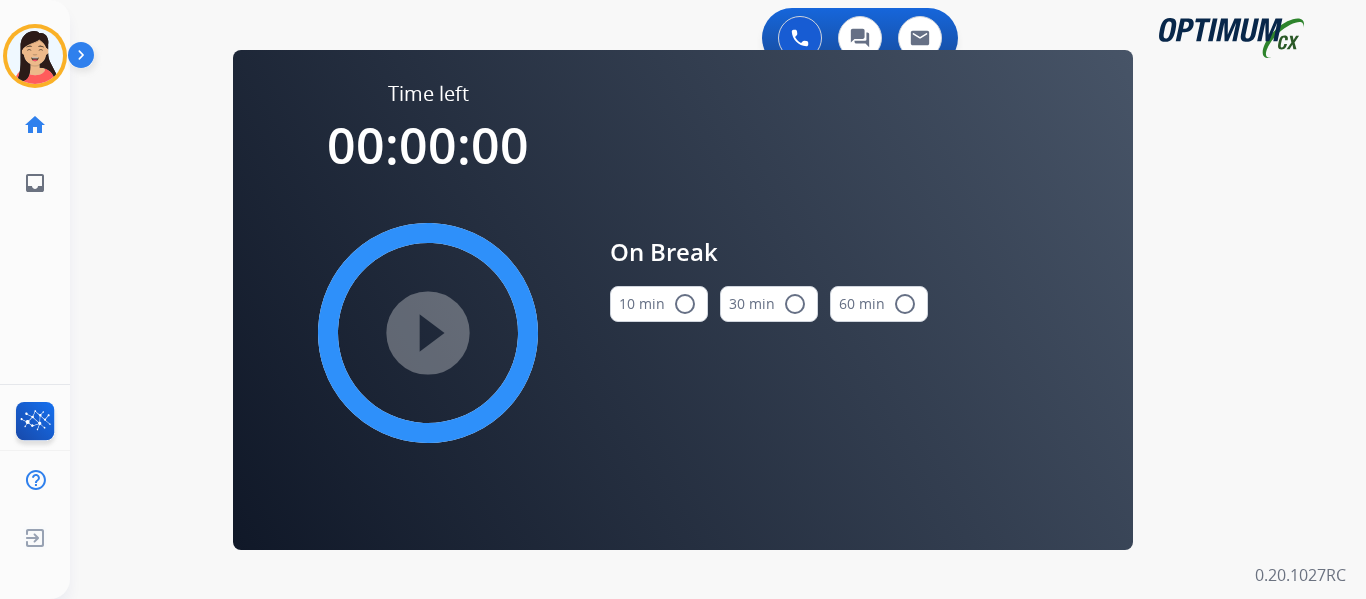 click on "10 min  radio_button_unchecked" at bounding box center [659, 304] 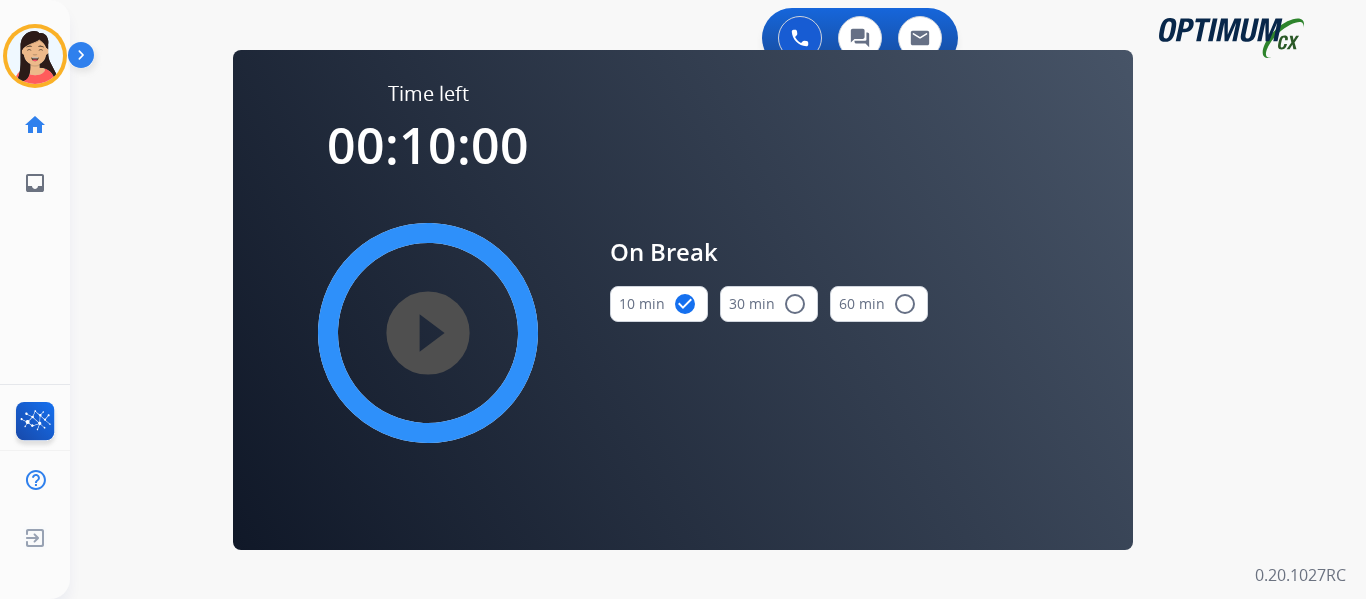 click on "play_circle_filled" at bounding box center (428, 333) 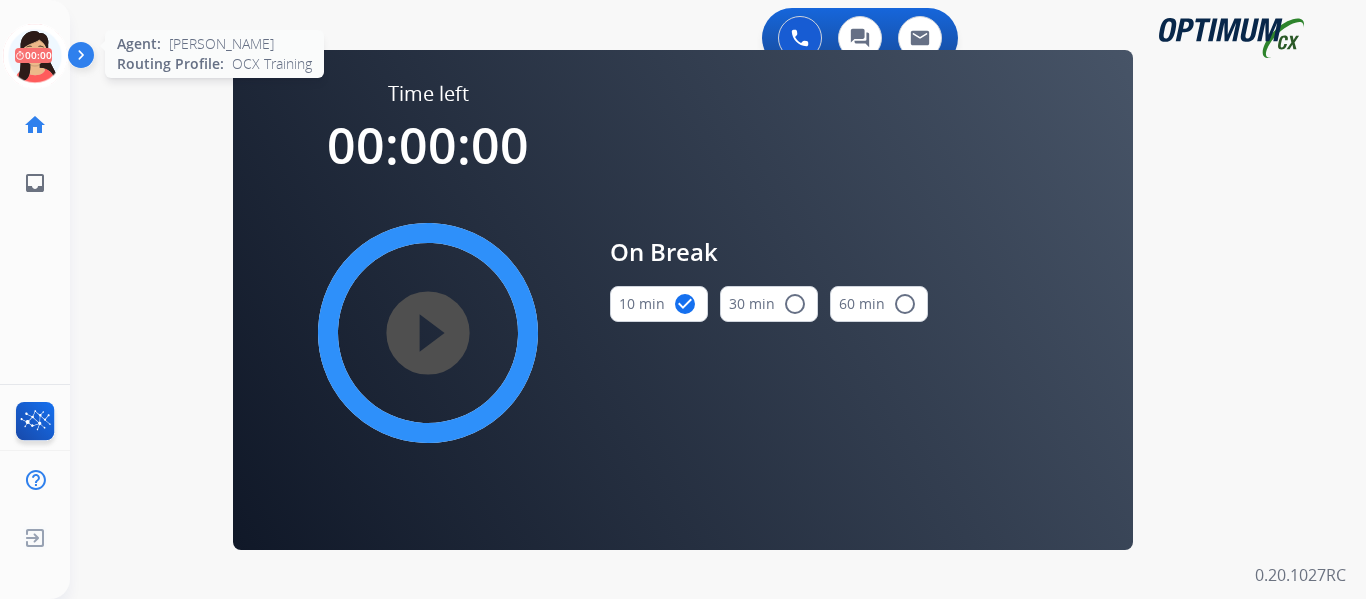 click 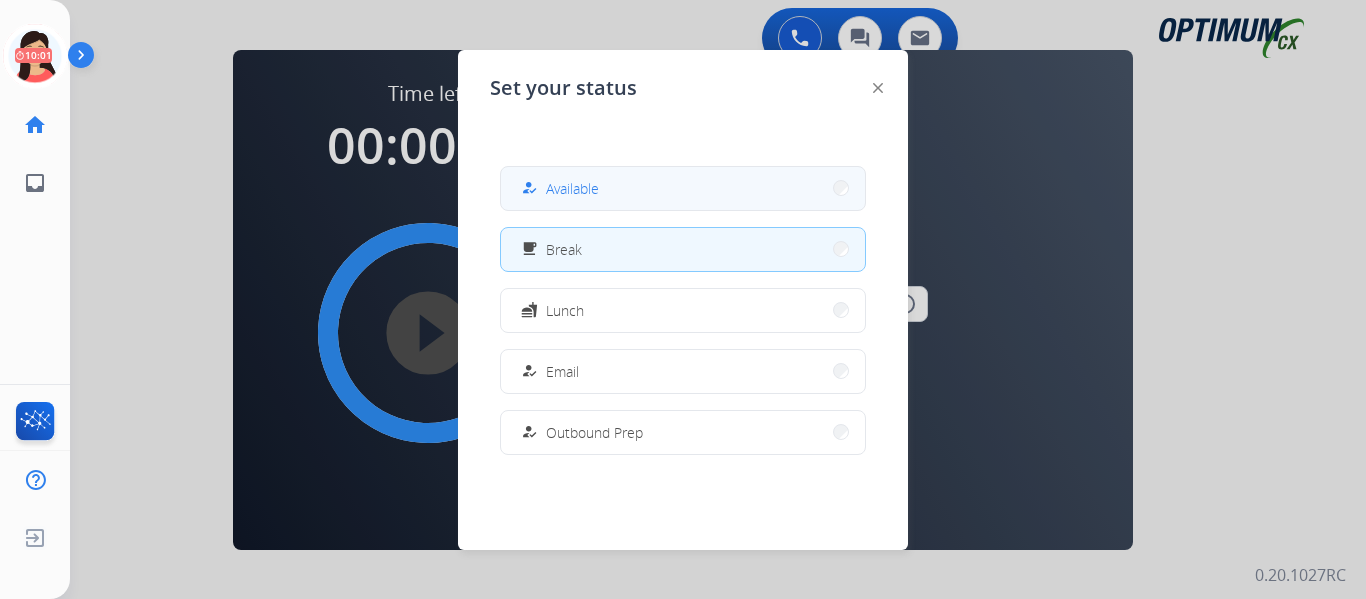 click on "how_to_reg Available" at bounding box center (683, 188) 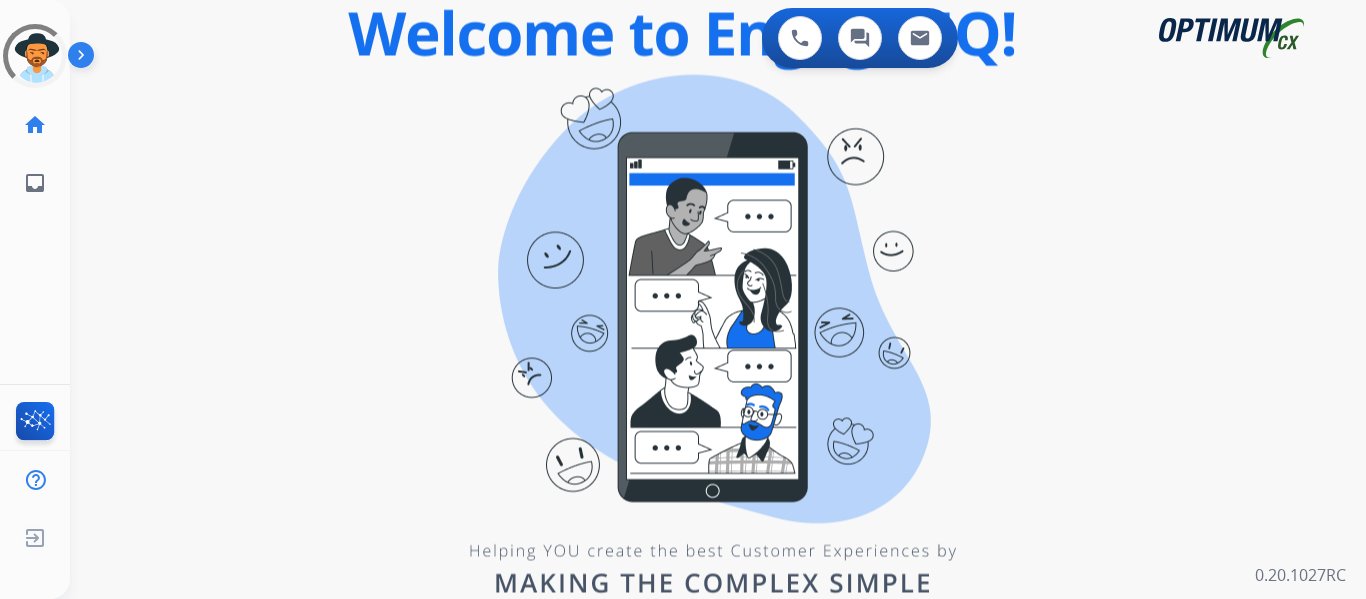 scroll, scrollTop: 0, scrollLeft: 0, axis: both 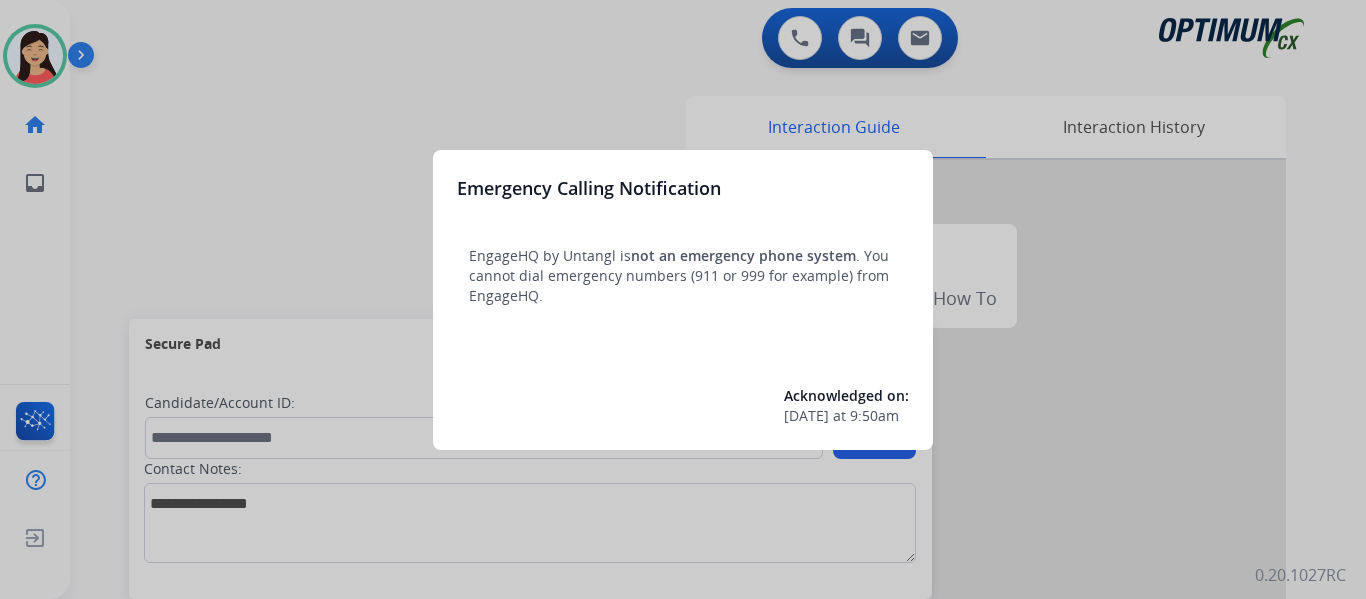 click at bounding box center (683, 299) 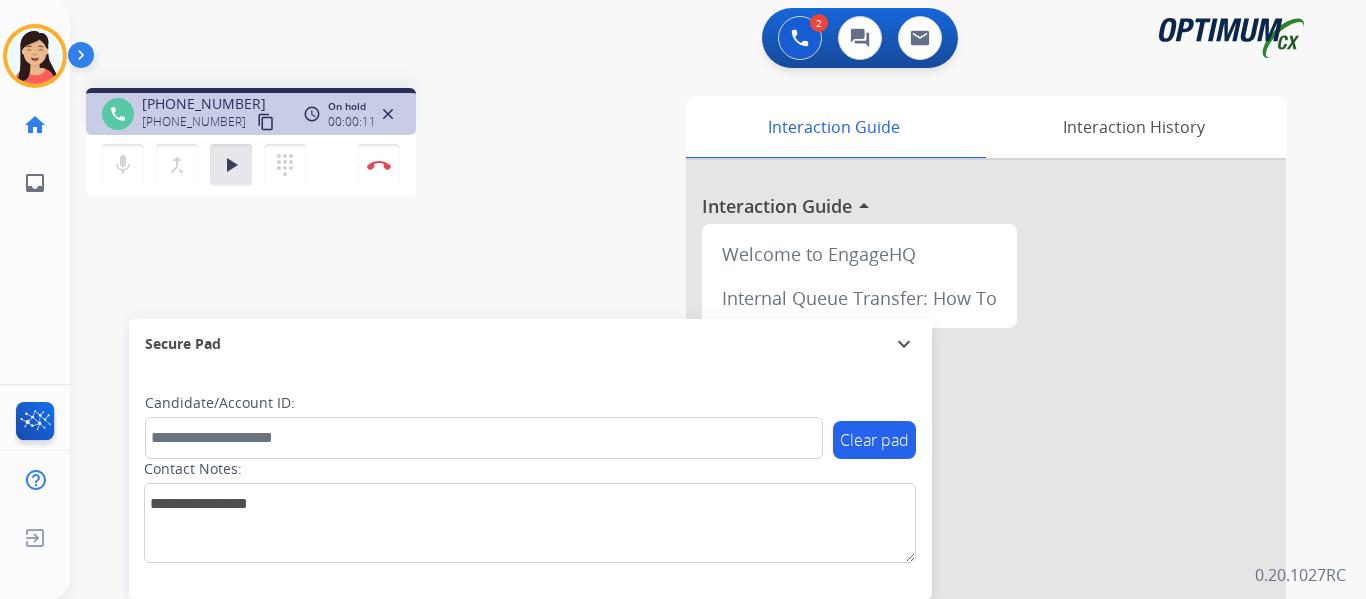 click on "content_copy" at bounding box center (266, 122) 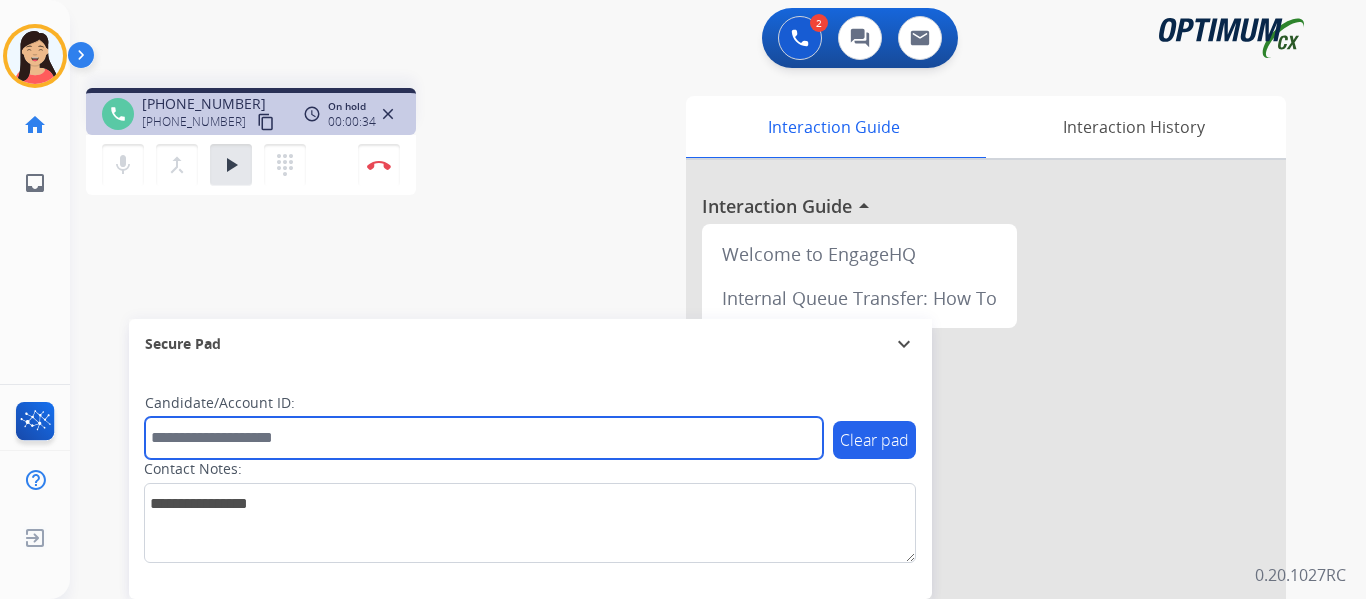 click at bounding box center [484, 438] 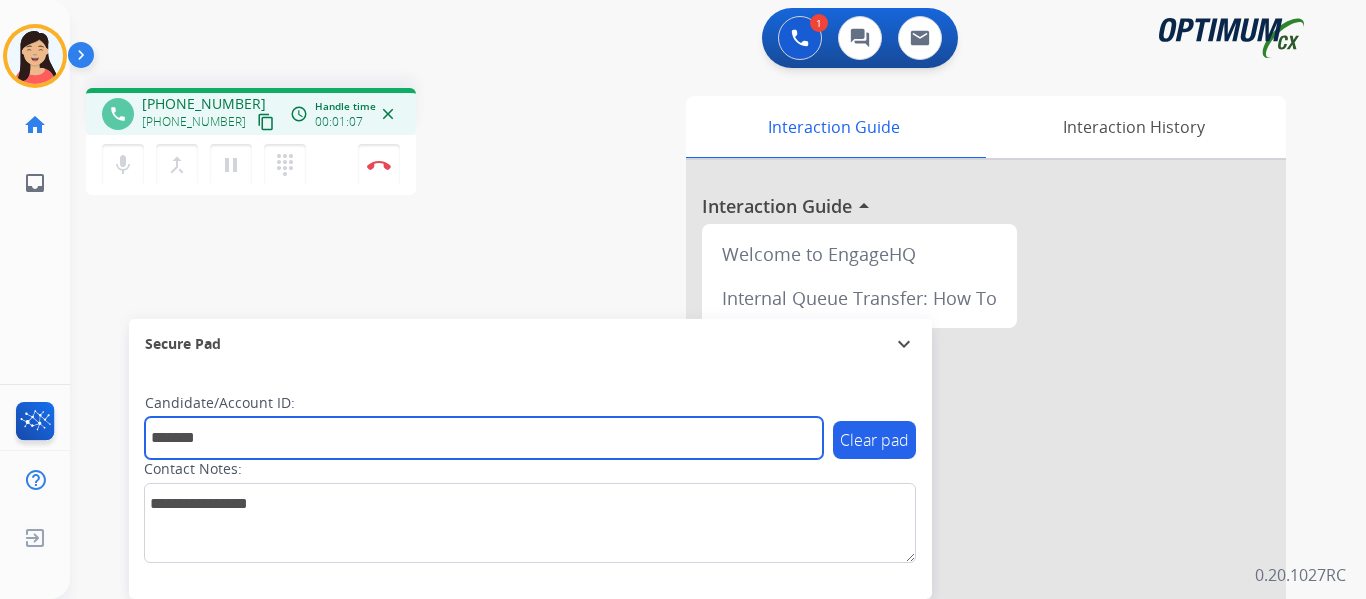 type on "*******" 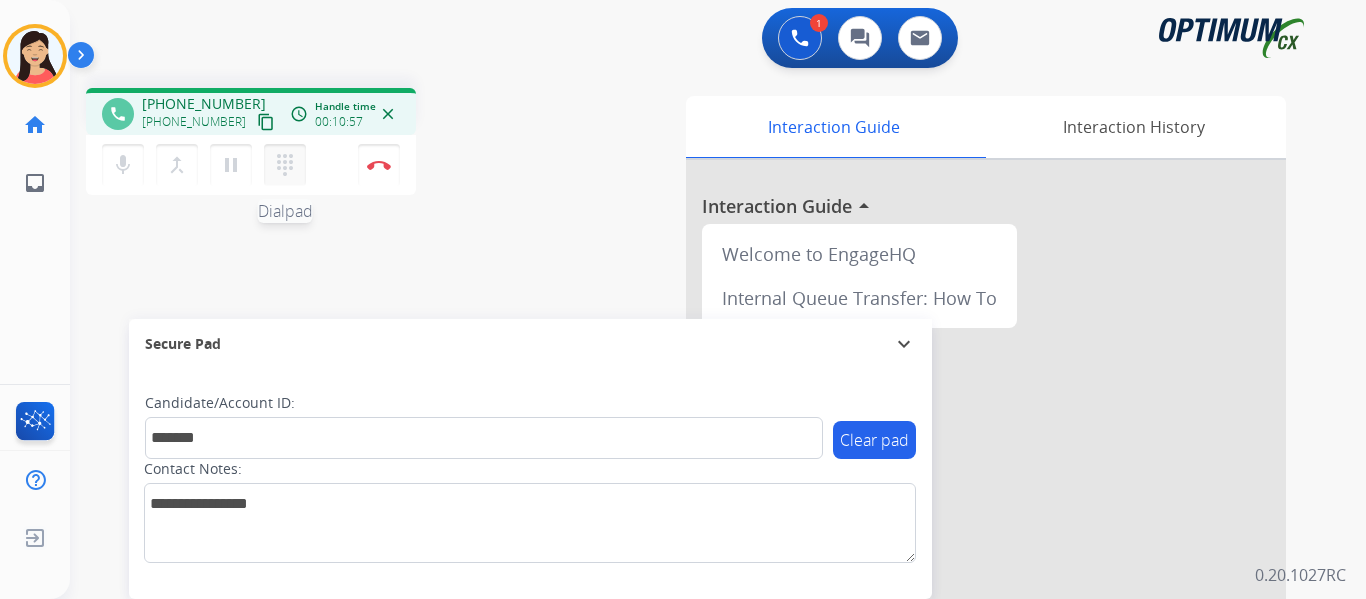 click on "dialpad" at bounding box center [285, 165] 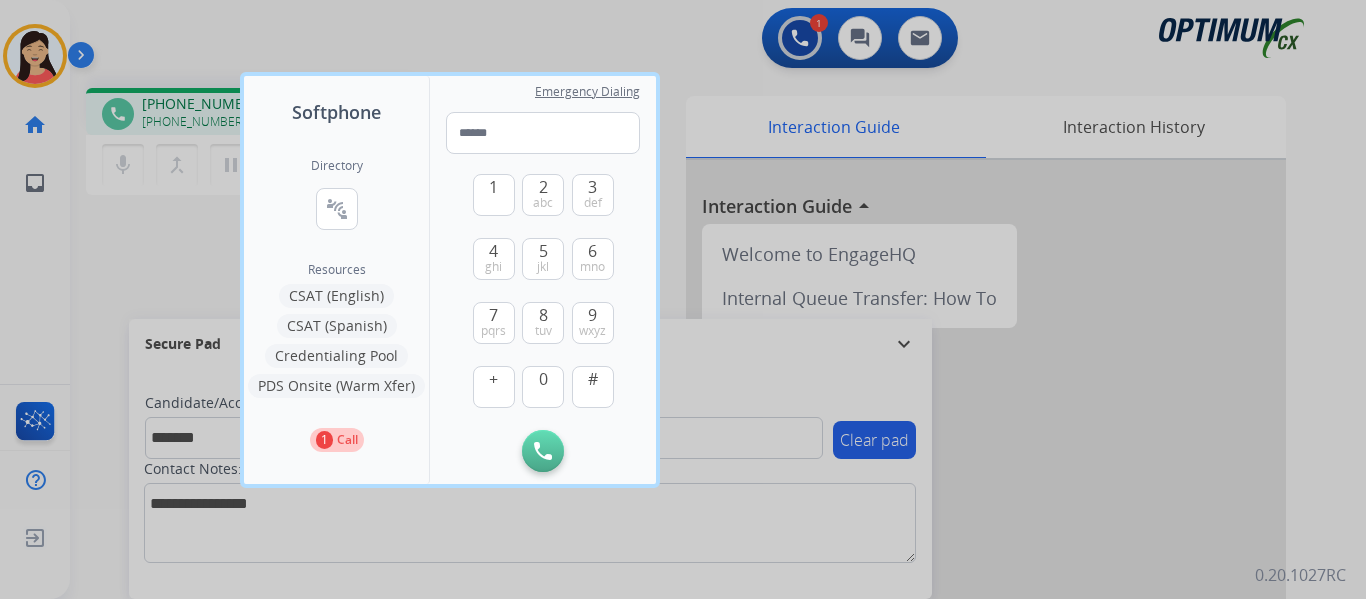 click on "CSAT (Spanish)" at bounding box center [337, 326] 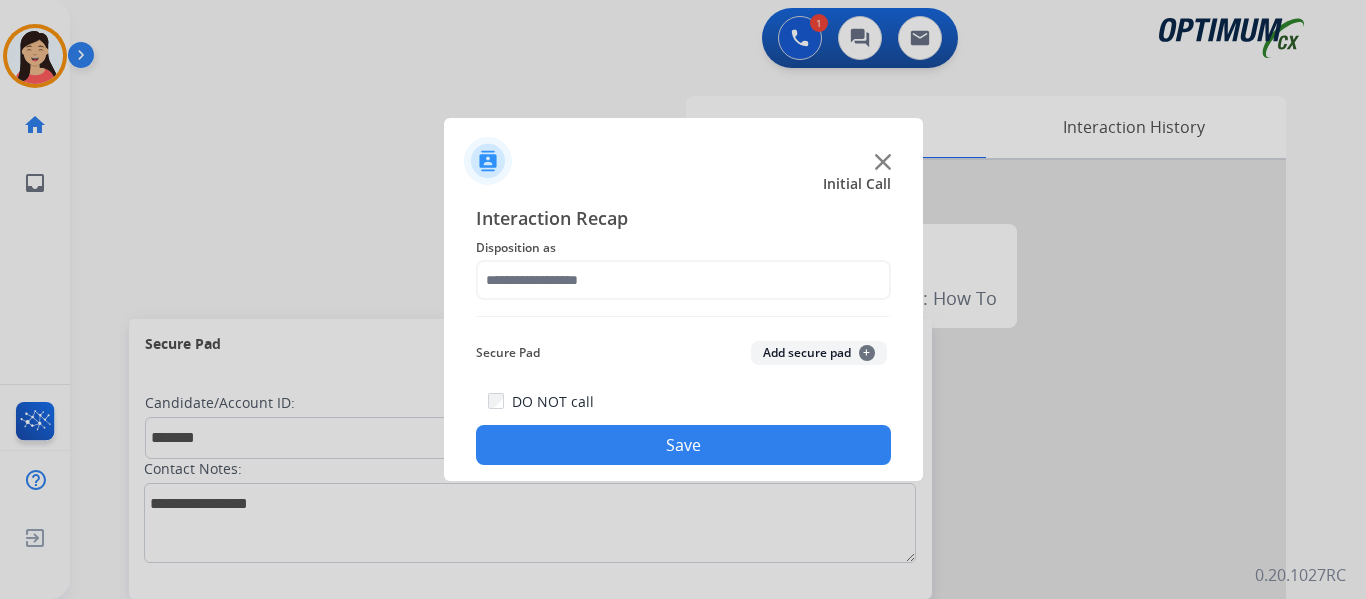 click on "Add secure pad  +" 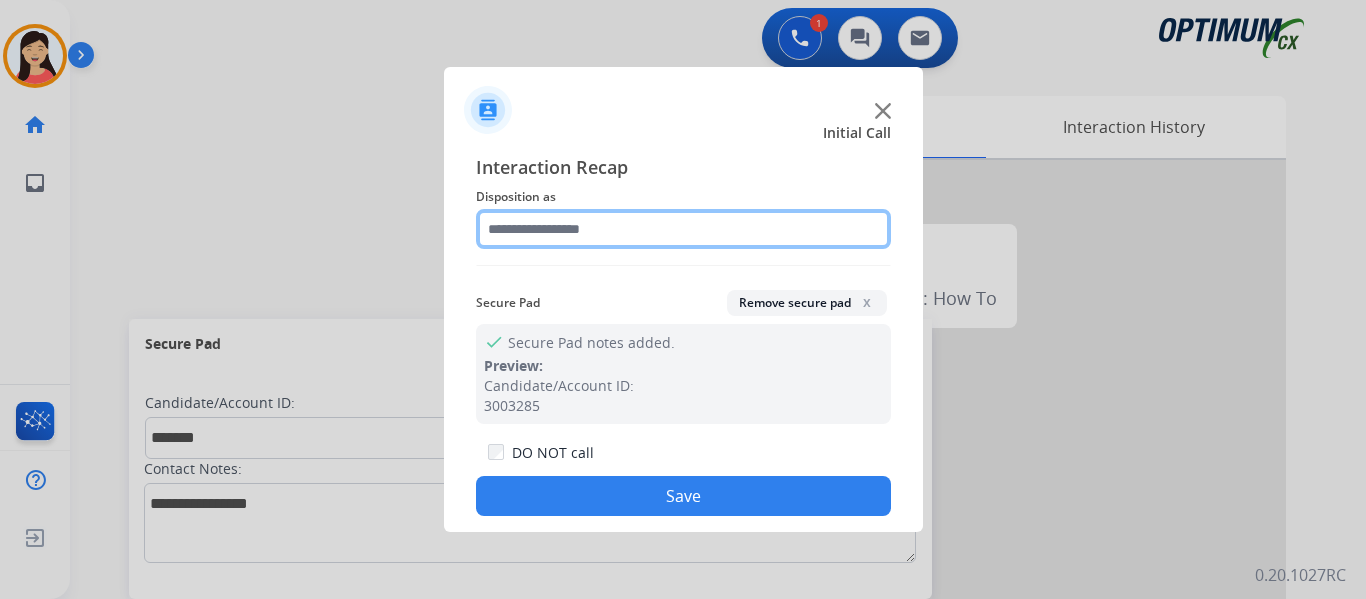 click 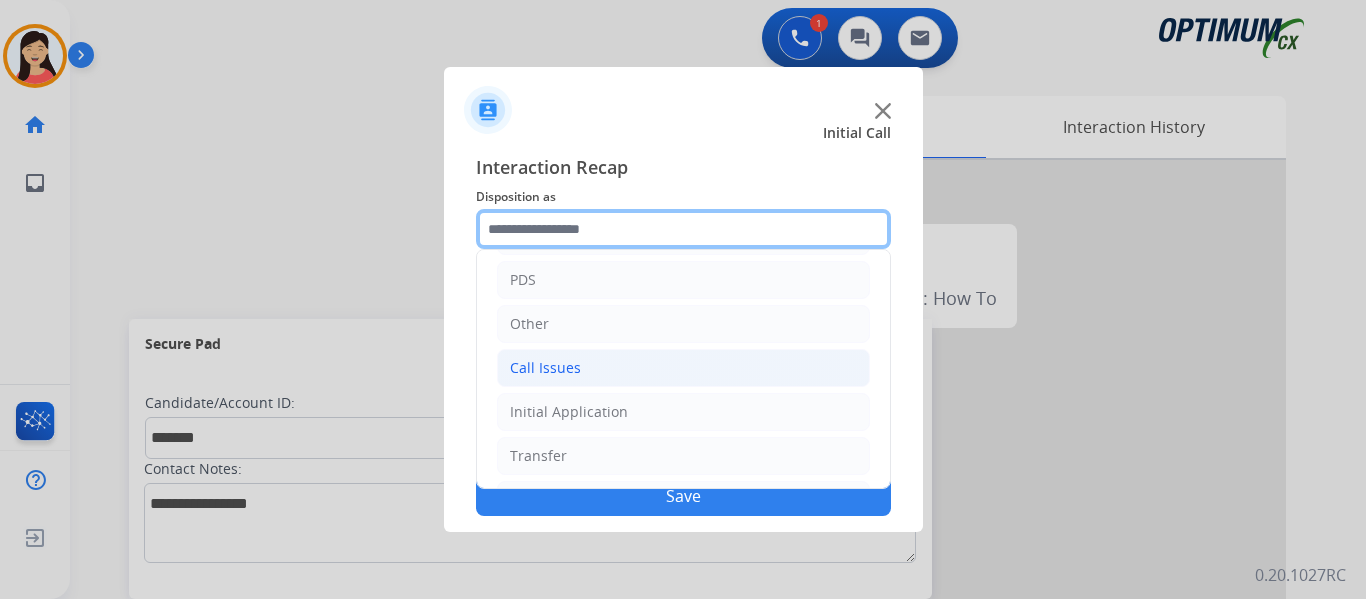 scroll, scrollTop: 136, scrollLeft: 0, axis: vertical 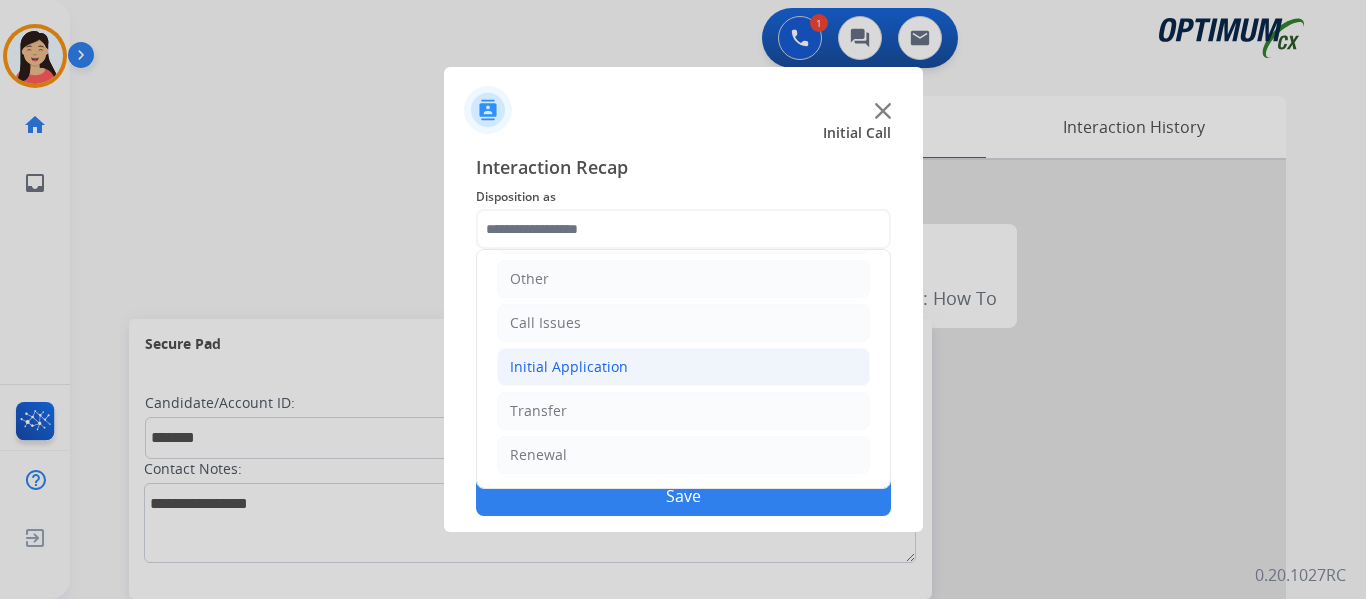 click on "Initial Application" 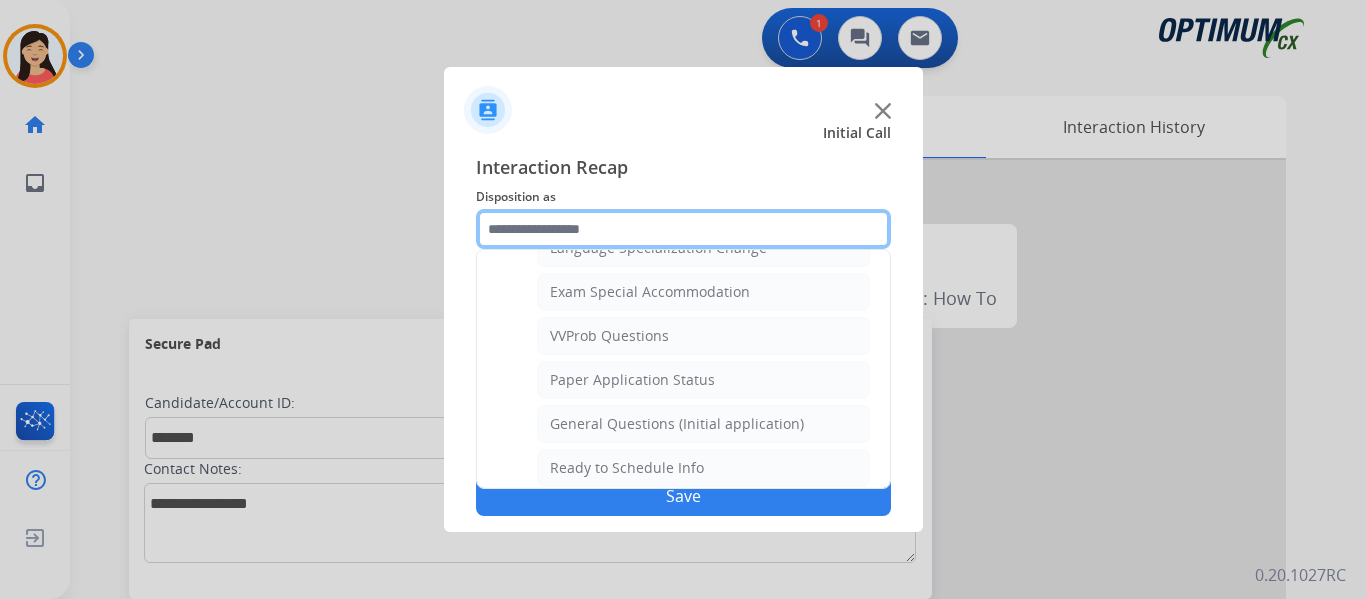 scroll, scrollTop: 1136, scrollLeft: 0, axis: vertical 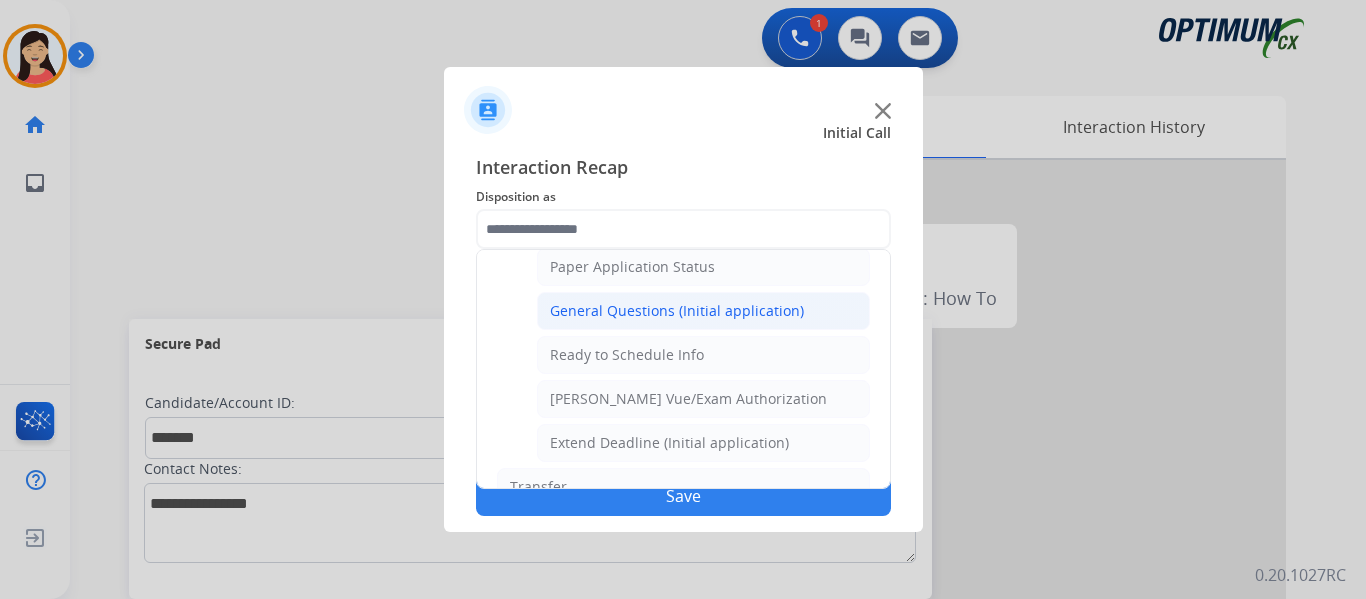 click on "General Questions (Initial application)" 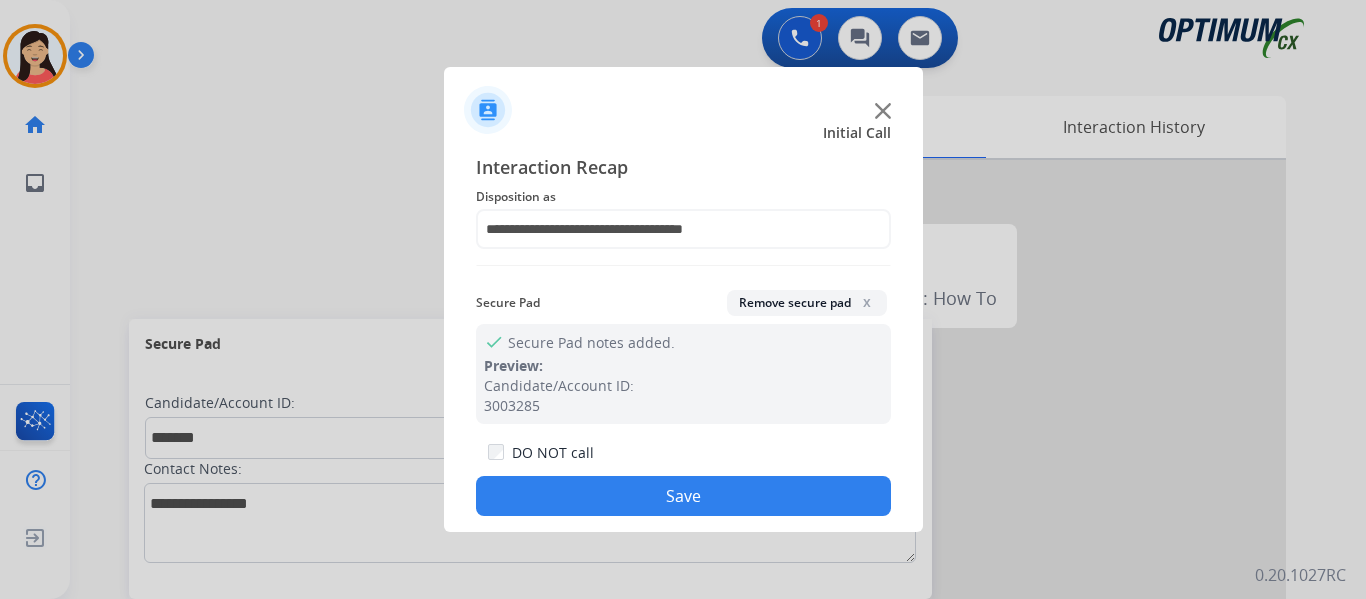 click on "Save" 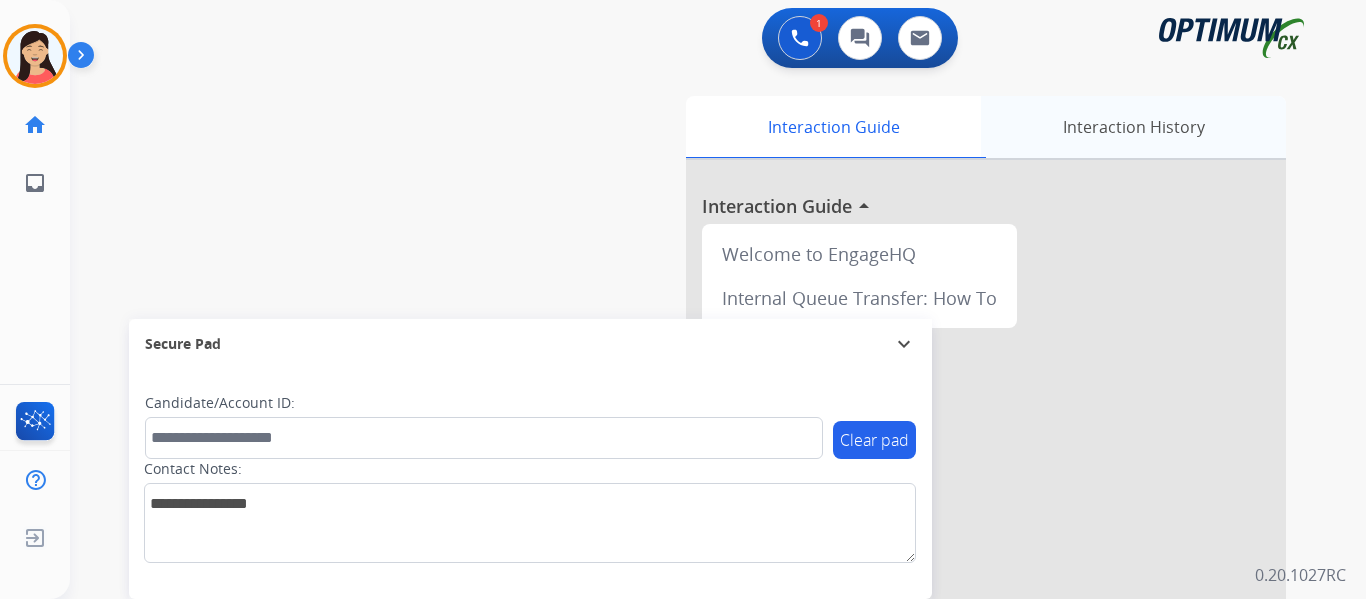 click on "Interaction History" at bounding box center [1133, 127] 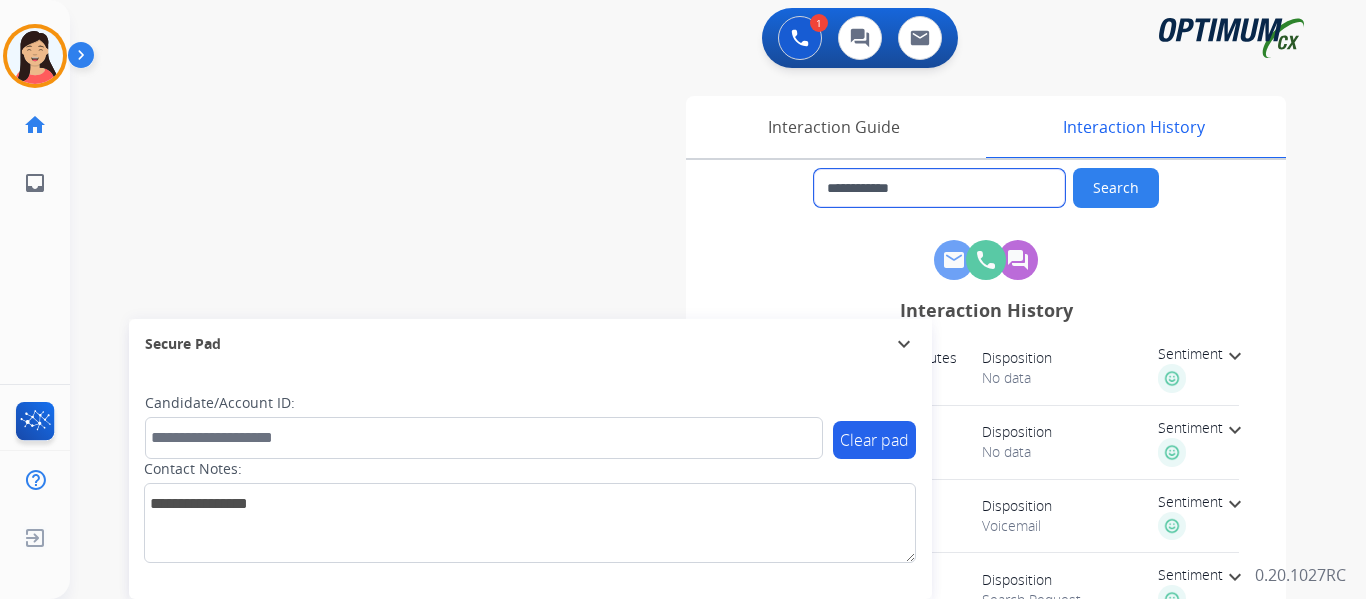 drag, startPoint x: 919, startPoint y: 196, endPoint x: 695, endPoint y: 191, distance: 224.0558 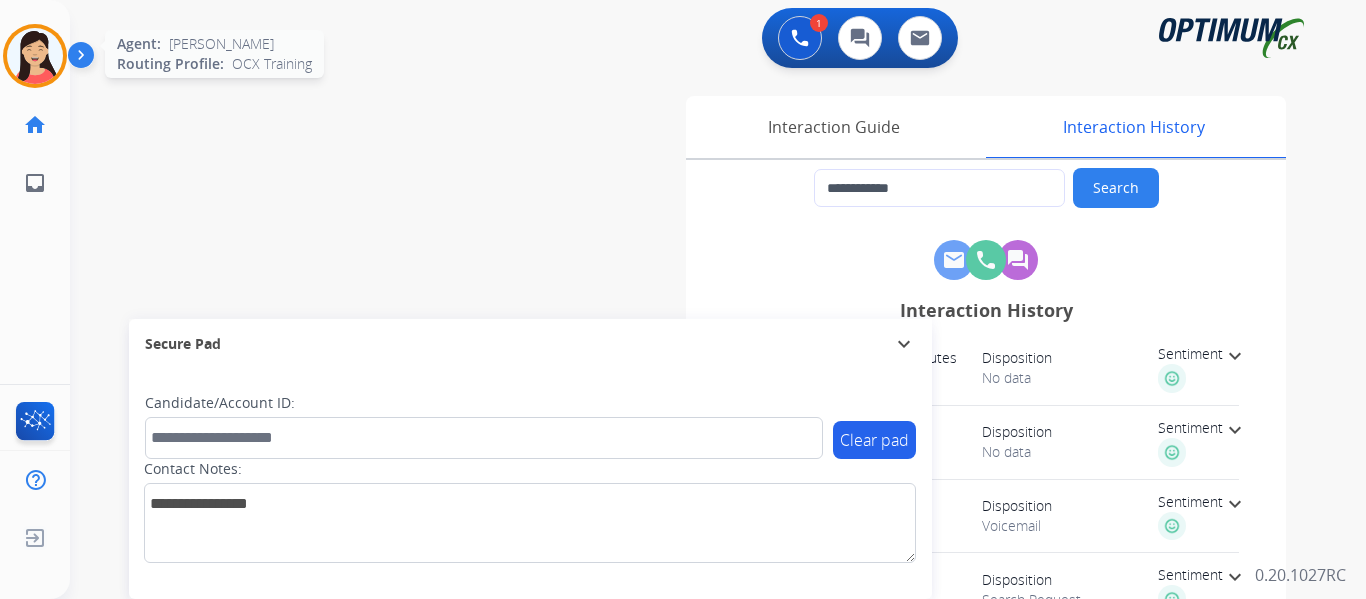click at bounding box center (35, 56) 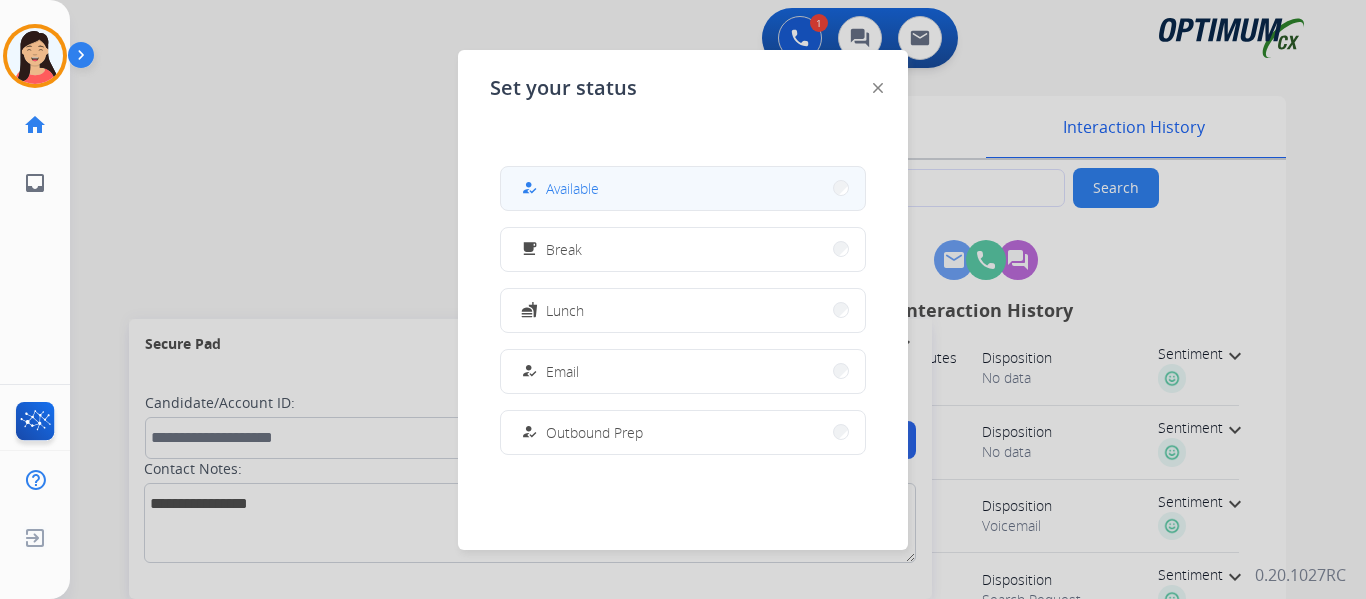click on "Available" at bounding box center (572, 188) 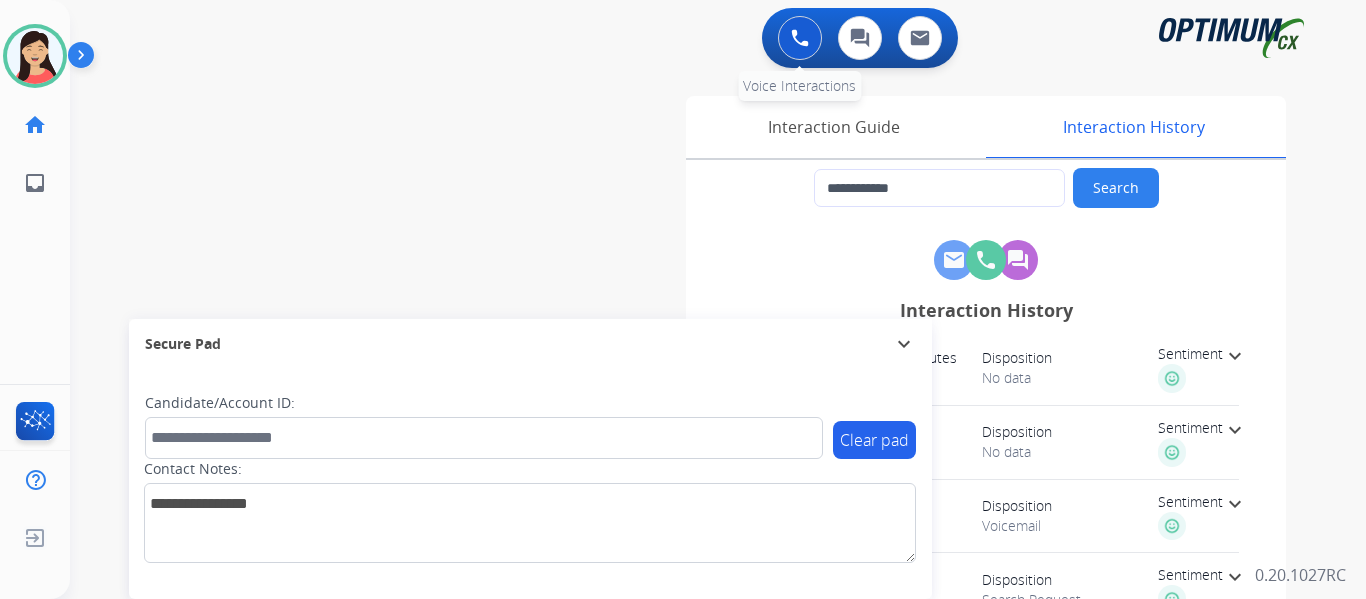 click at bounding box center (800, 38) 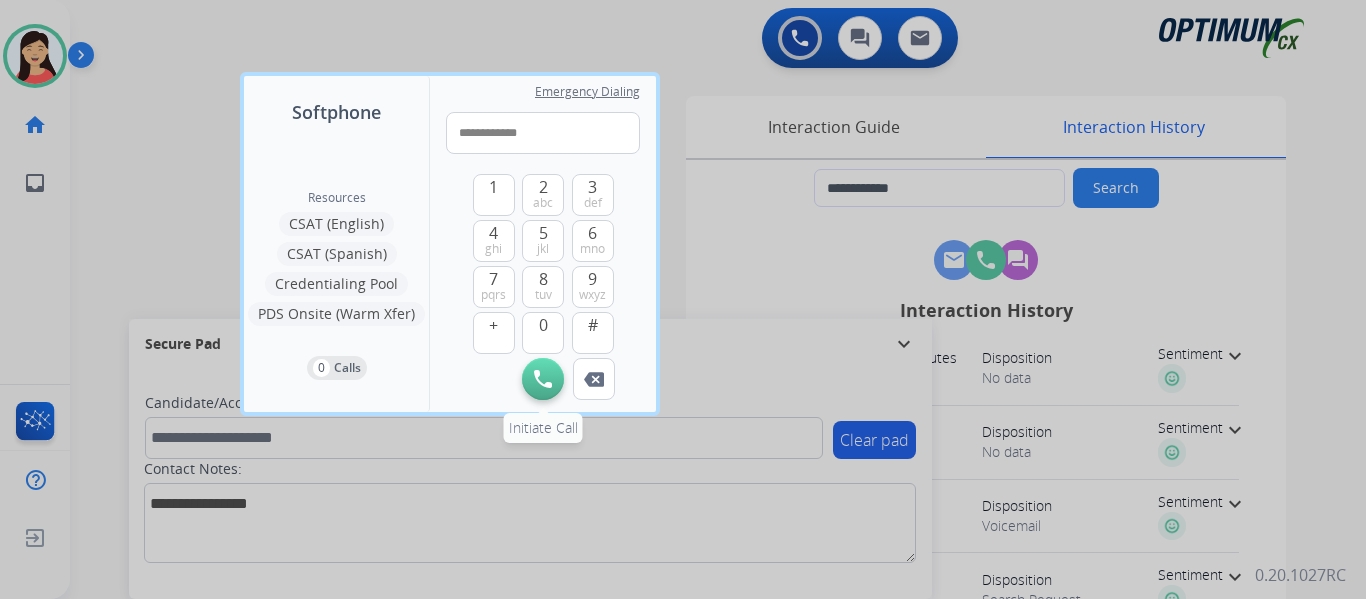 type on "**********" 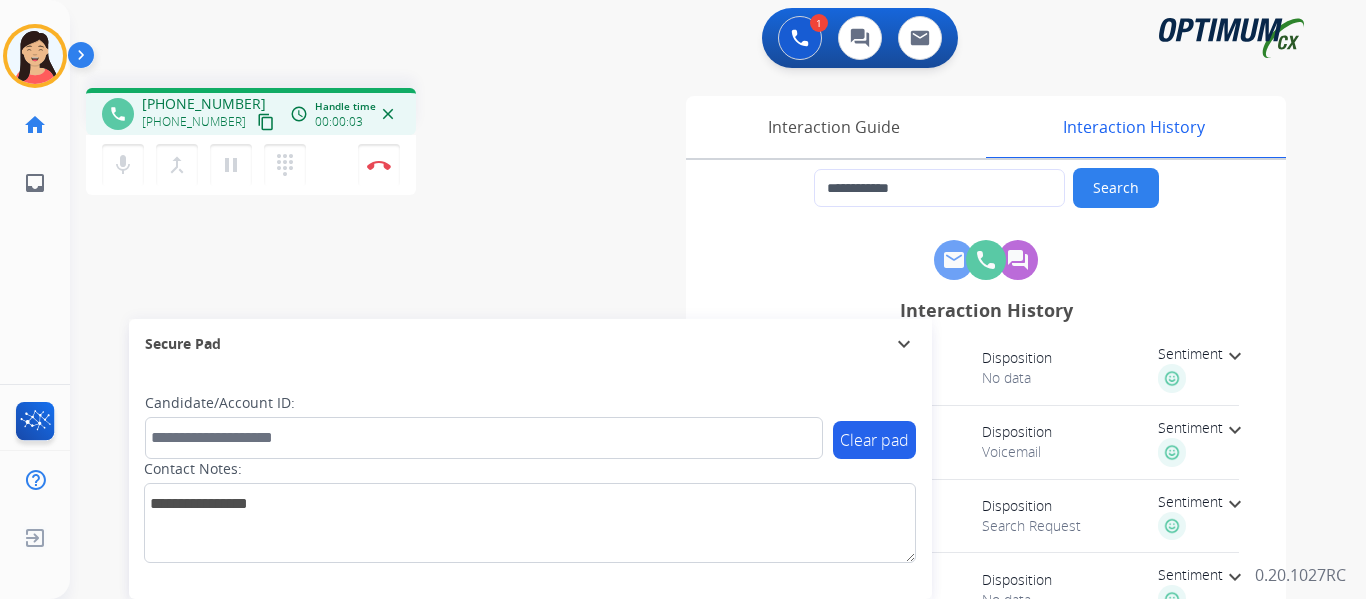 drag, startPoint x: 379, startPoint y: 176, endPoint x: 394, endPoint y: 190, distance: 20.518284 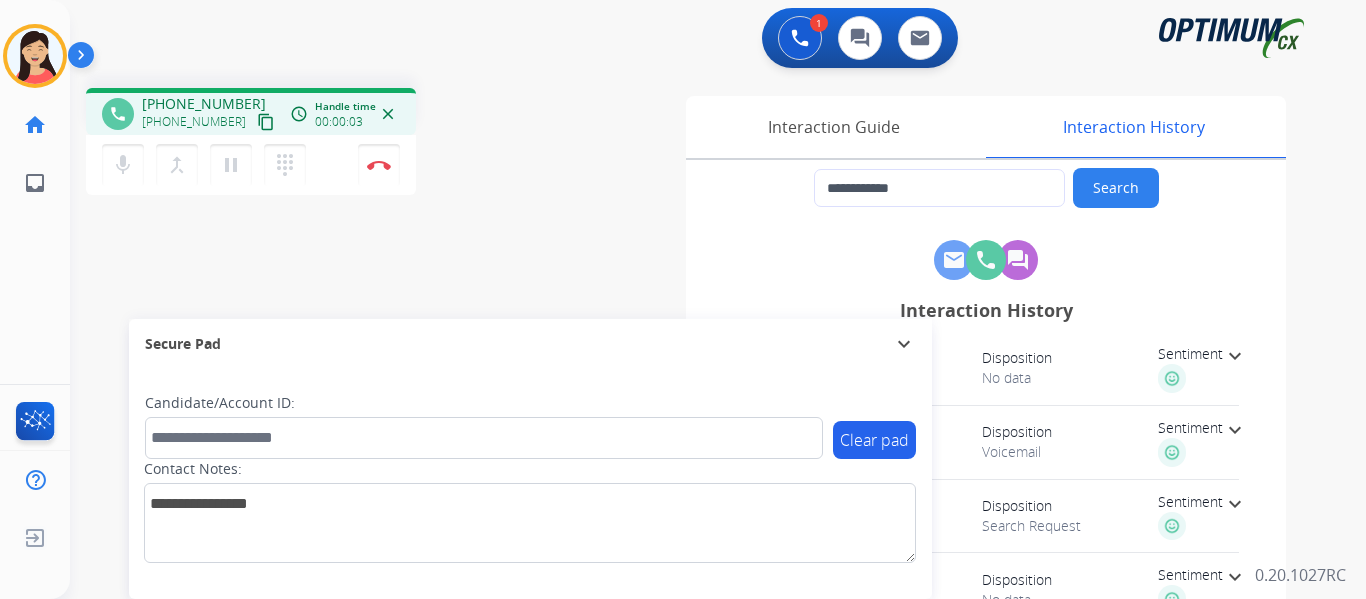 click on "Disconnect" at bounding box center (379, 165) 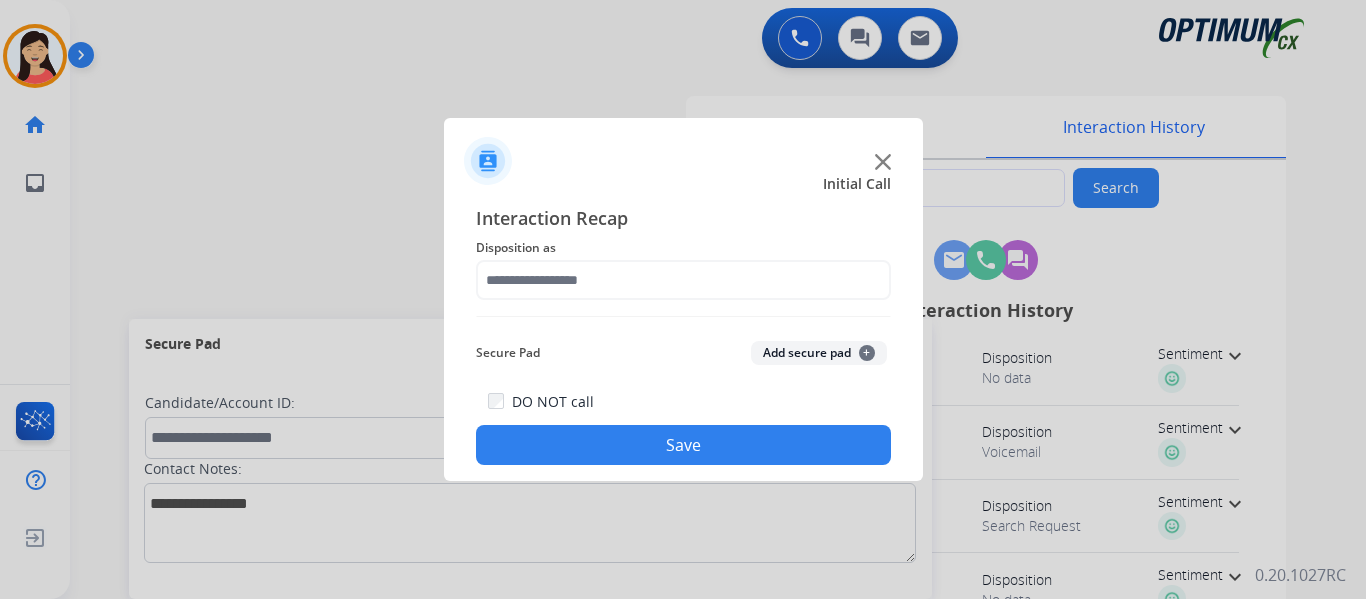 click on "Add secure pad  +" 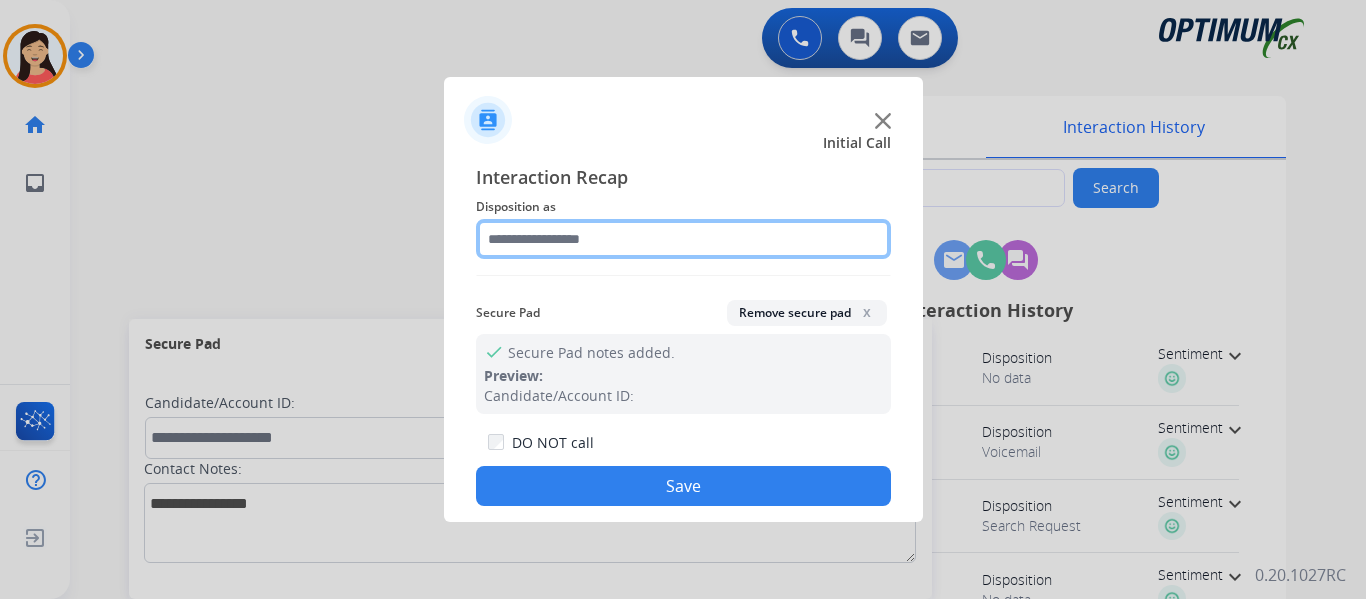 click 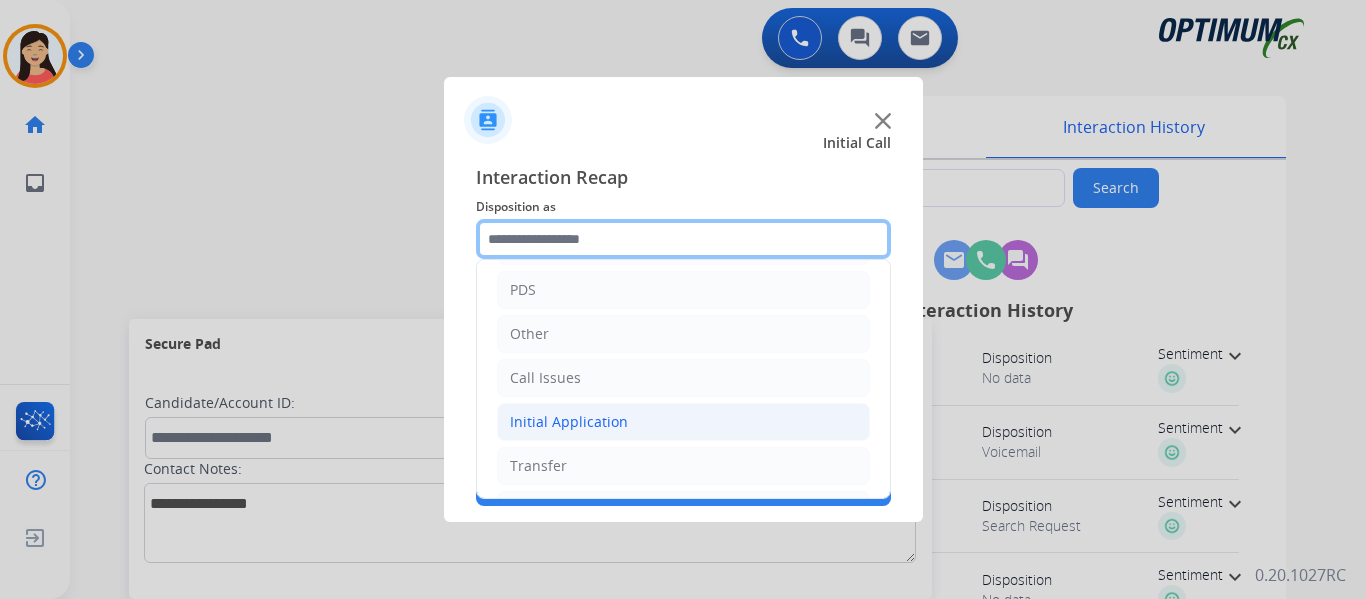 scroll, scrollTop: 136, scrollLeft: 0, axis: vertical 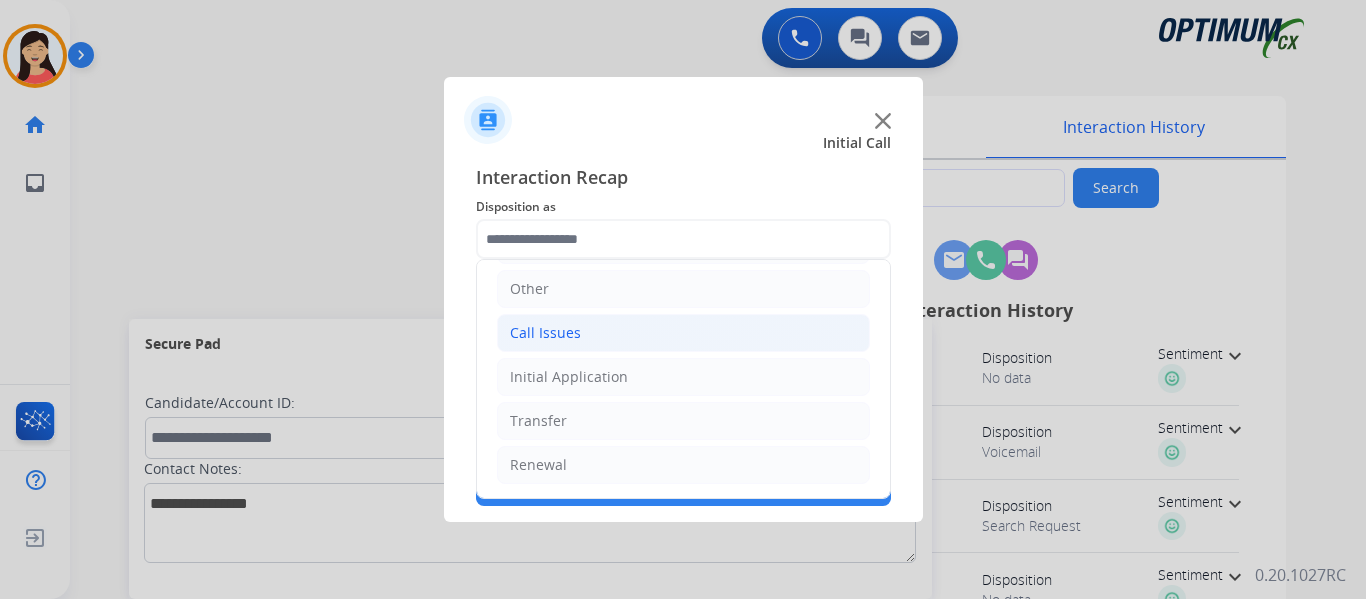 click on "Call Issues" 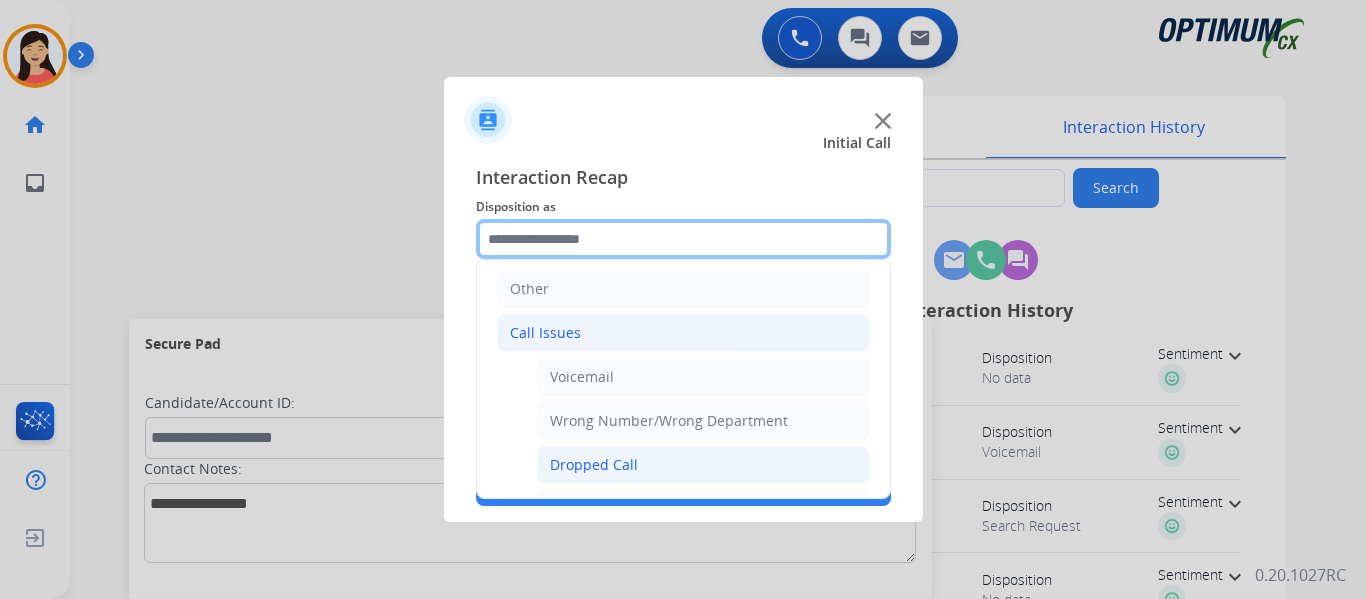 scroll, scrollTop: 236, scrollLeft: 0, axis: vertical 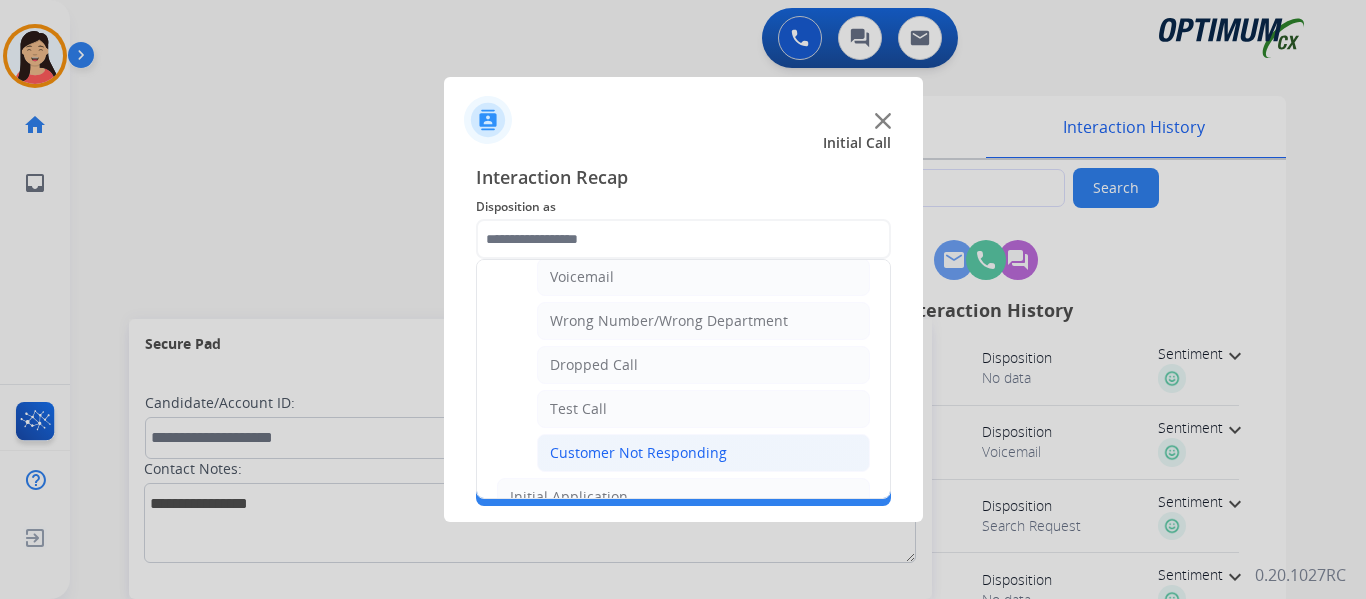 click on "Customer Not Responding" 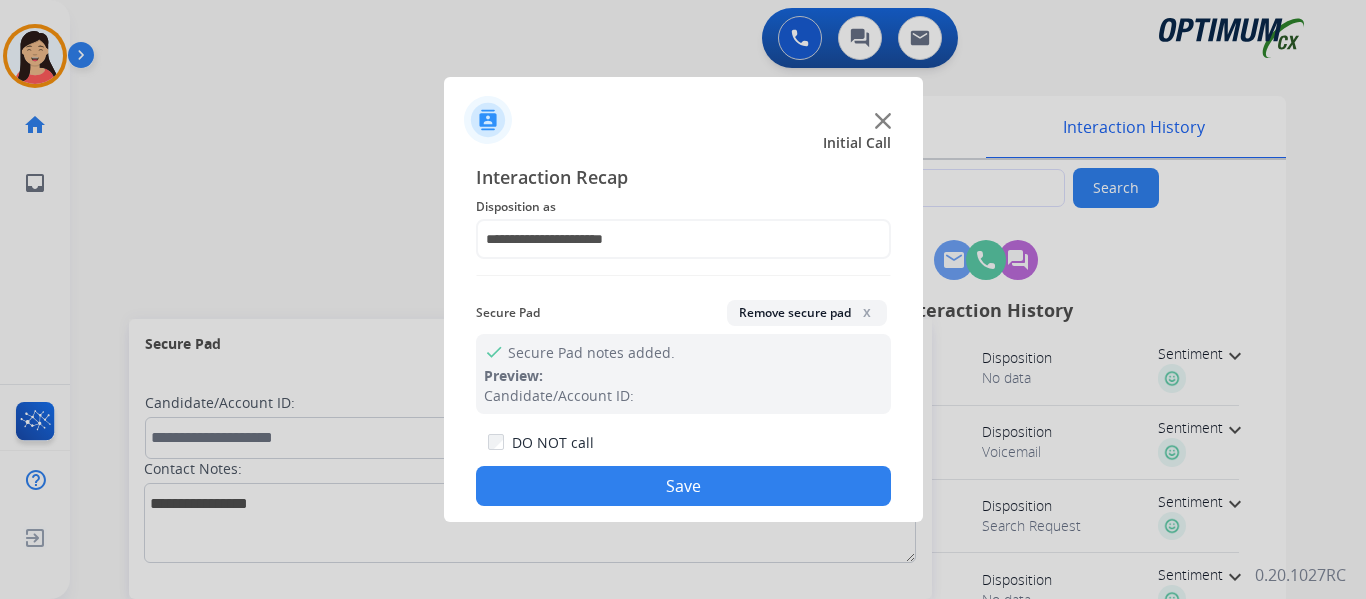 drag, startPoint x: 670, startPoint y: 481, endPoint x: 683, endPoint y: 479, distance: 13.152946 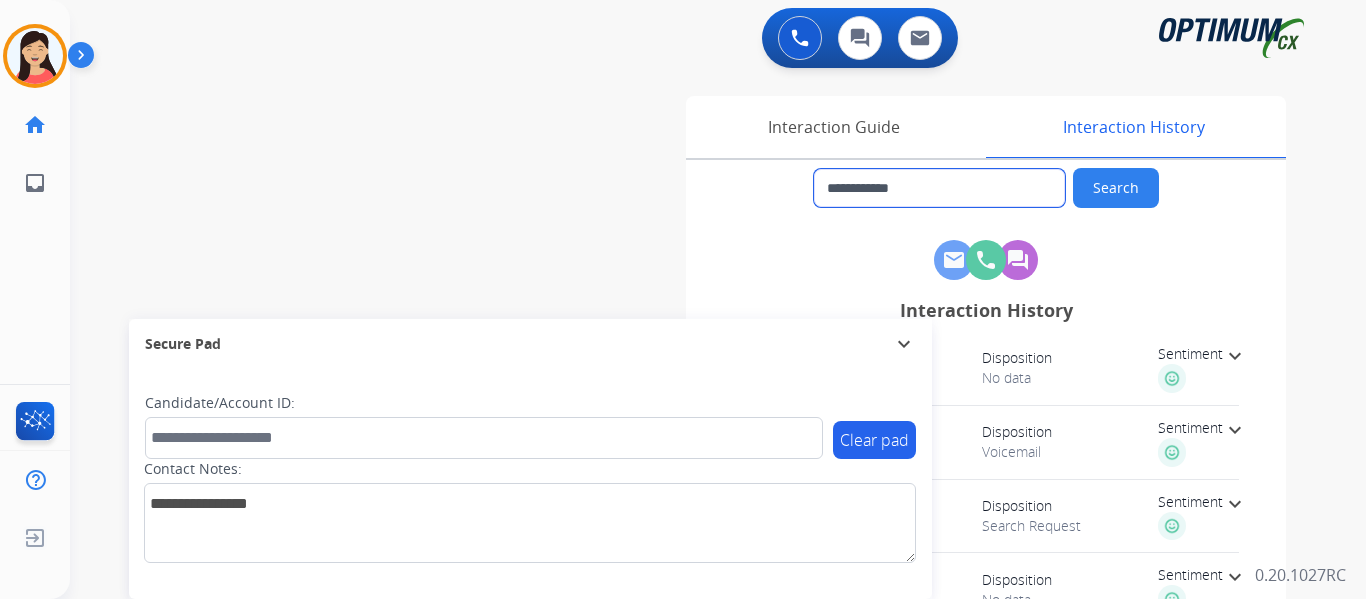 drag, startPoint x: 967, startPoint y: 199, endPoint x: 725, endPoint y: 167, distance: 244.10654 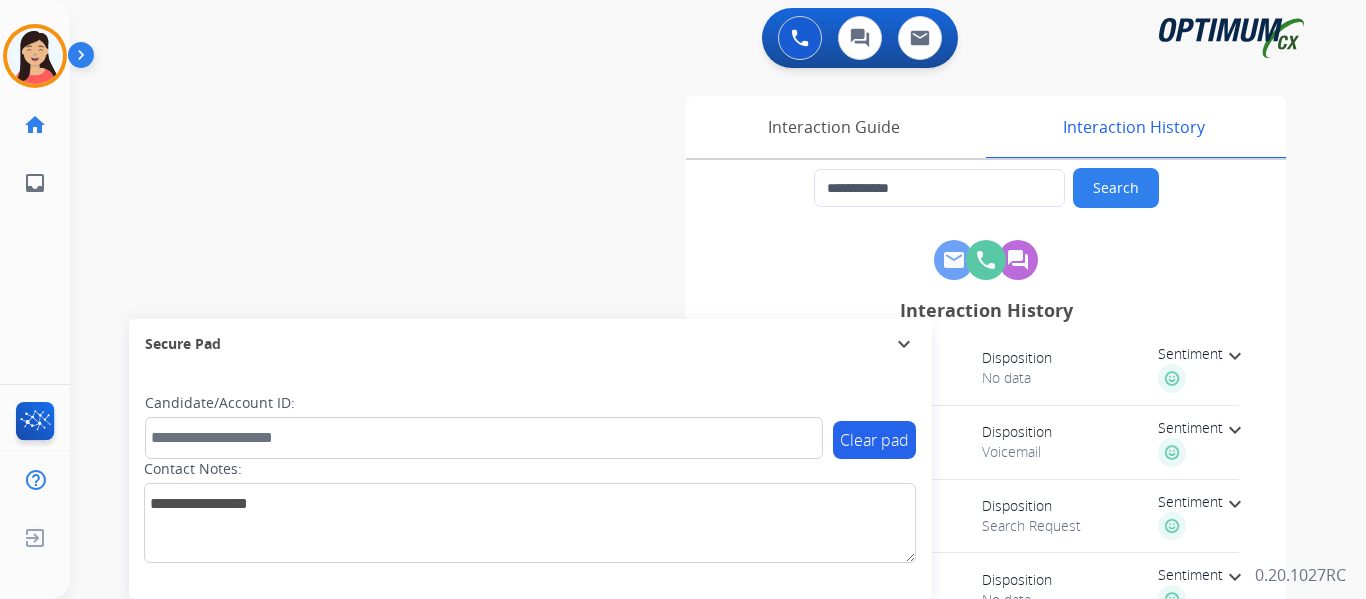click at bounding box center [35, 56] 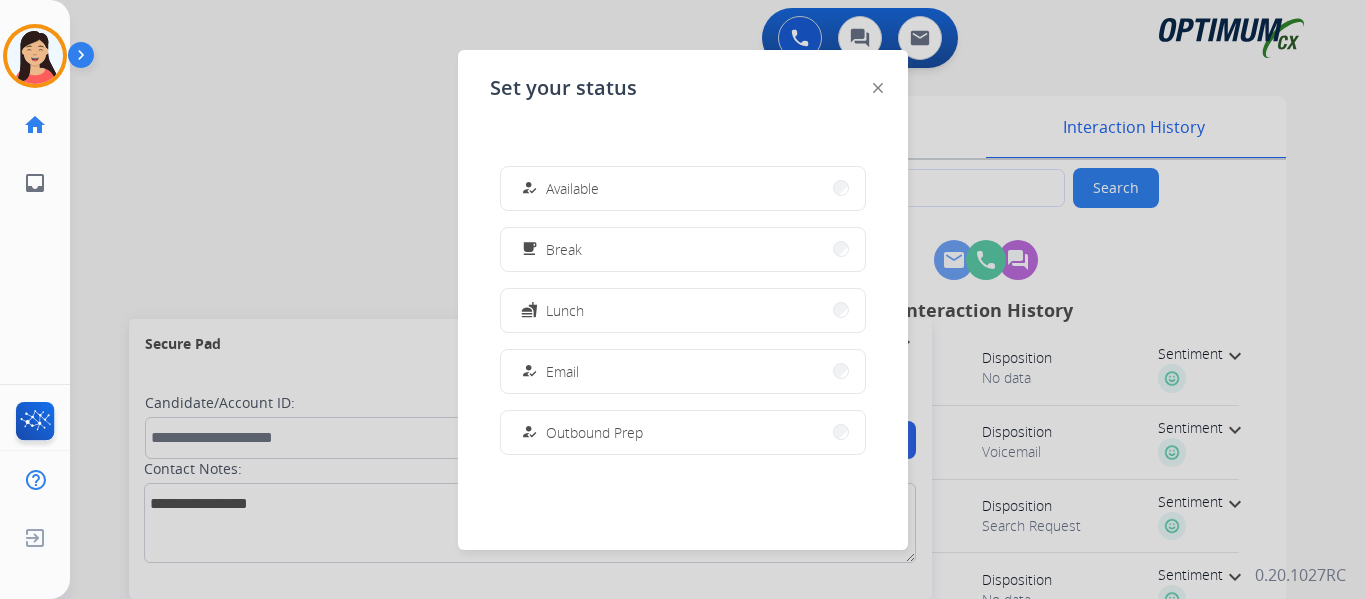drag, startPoint x: 524, startPoint y: 188, endPoint x: 681, endPoint y: 161, distance: 159.30473 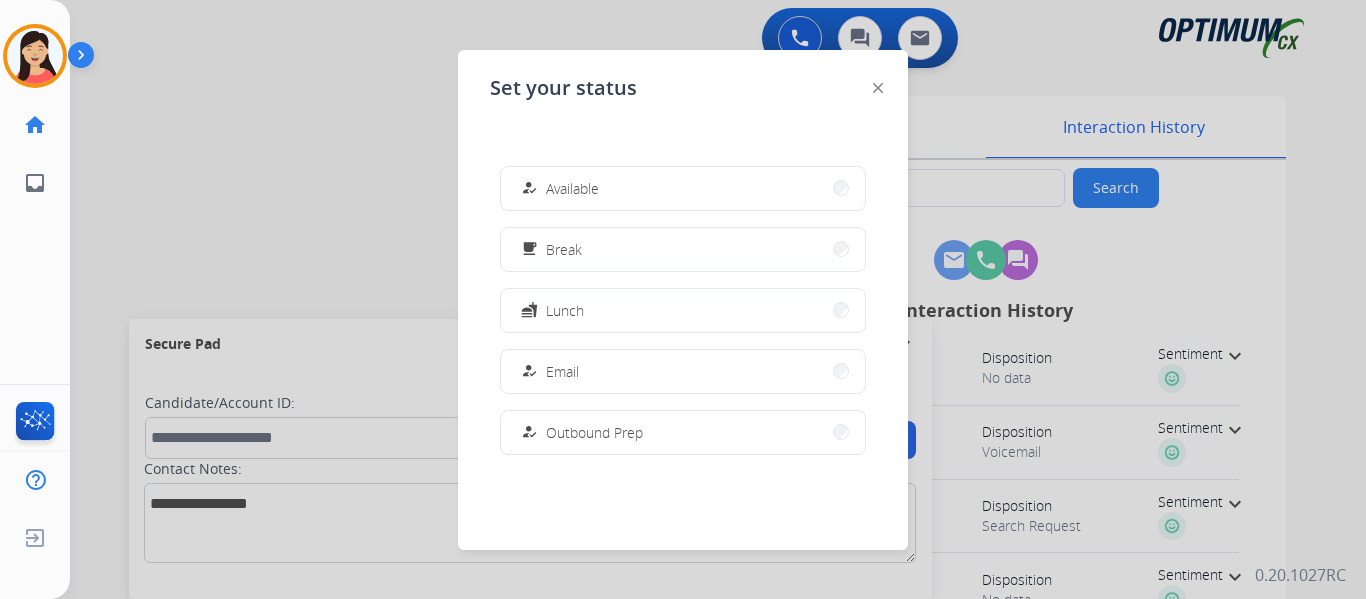 click on "how_to_reg" at bounding box center (531, 188) 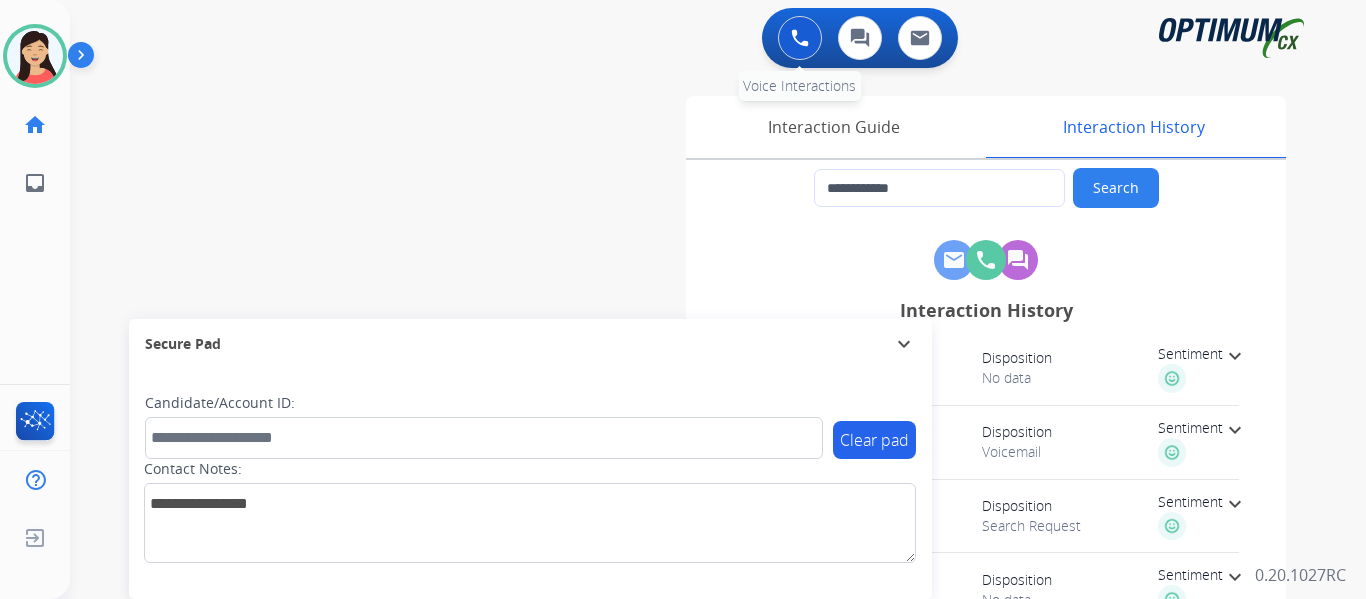 click at bounding box center (800, 38) 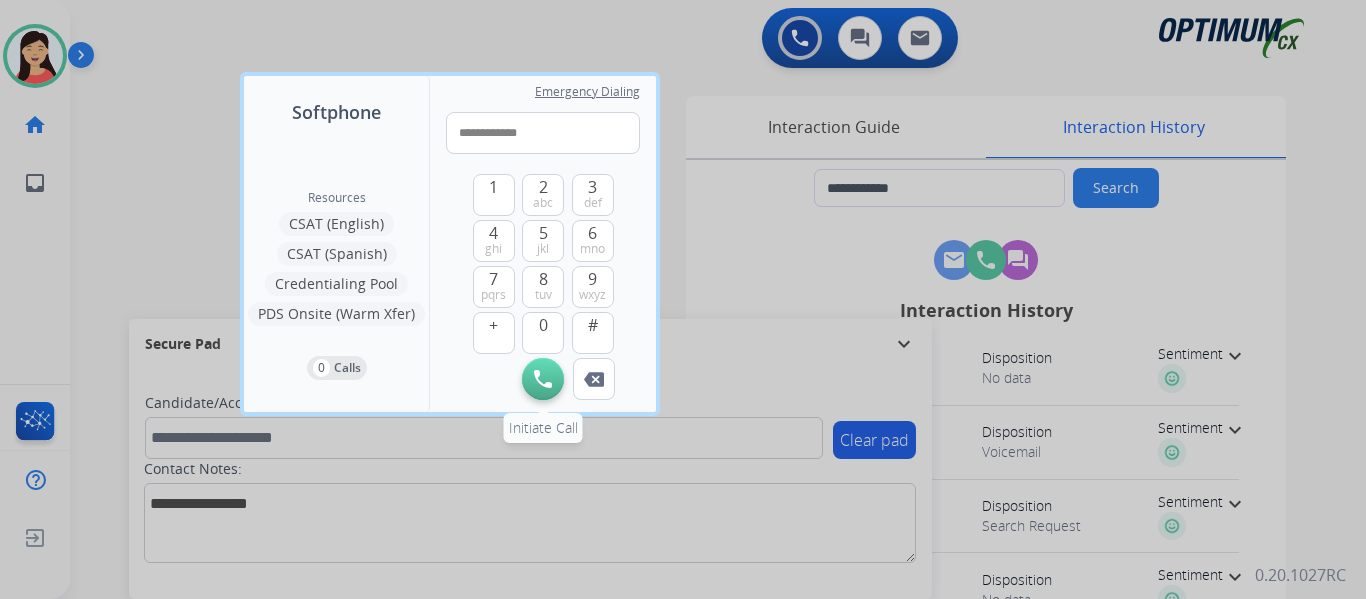 type on "**********" 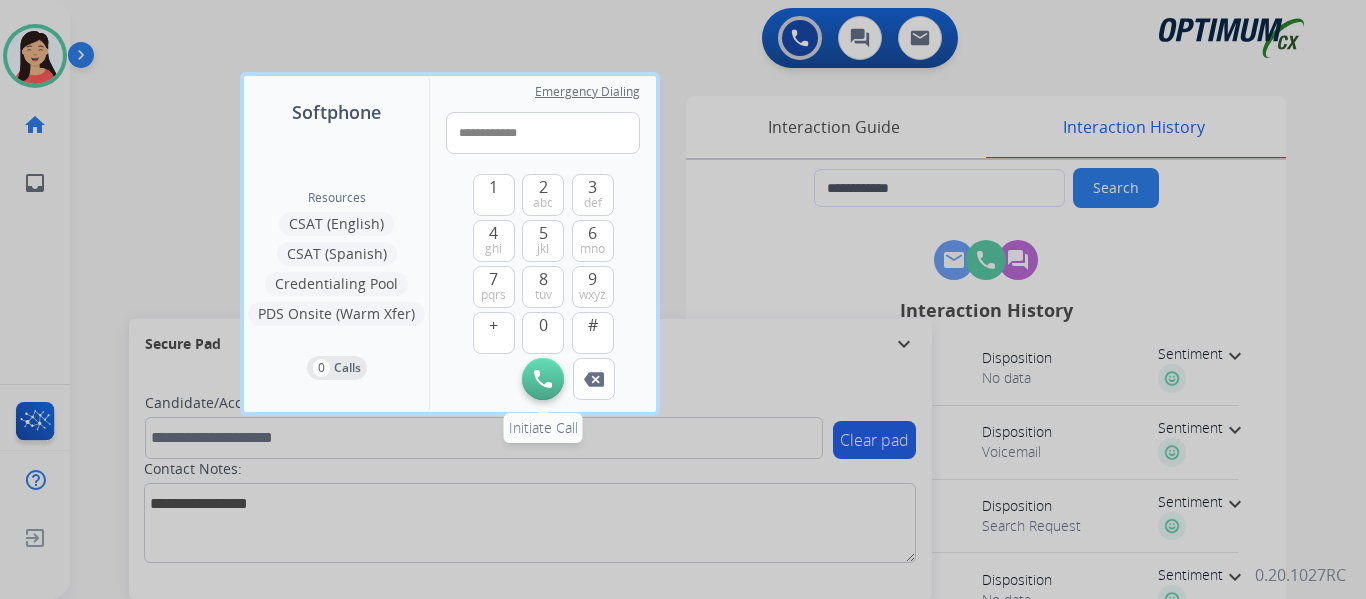 click on "Initiate Call" at bounding box center (543, 379) 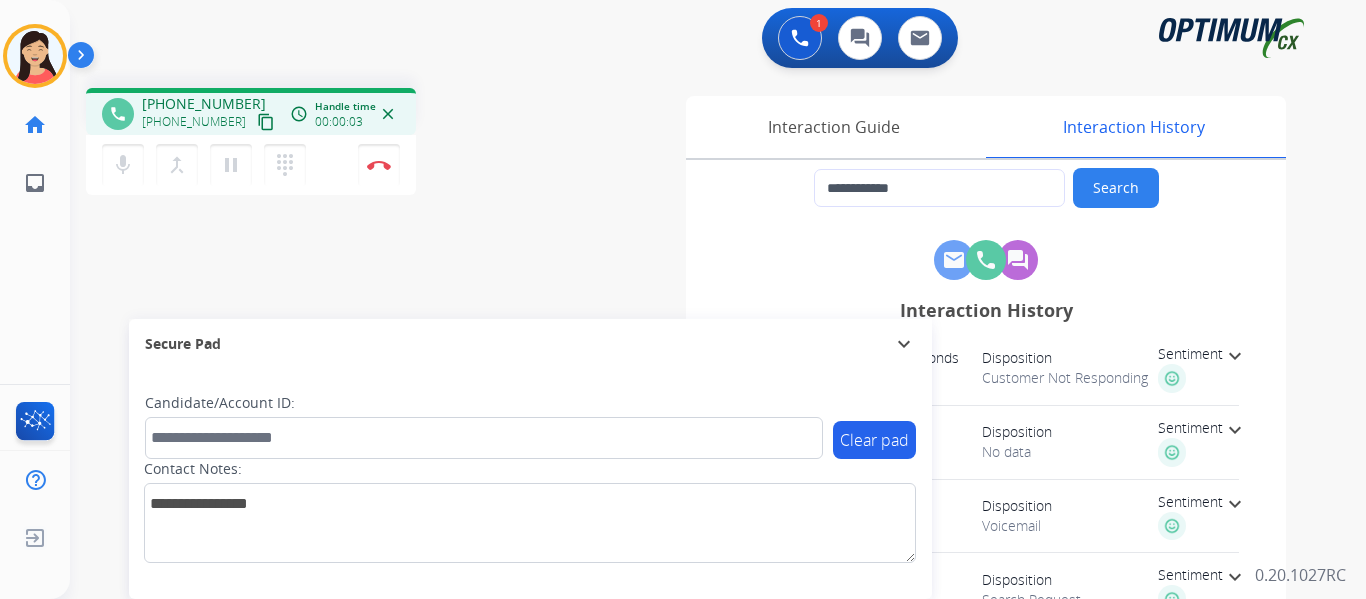 click on "**********" at bounding box center (694, 489) 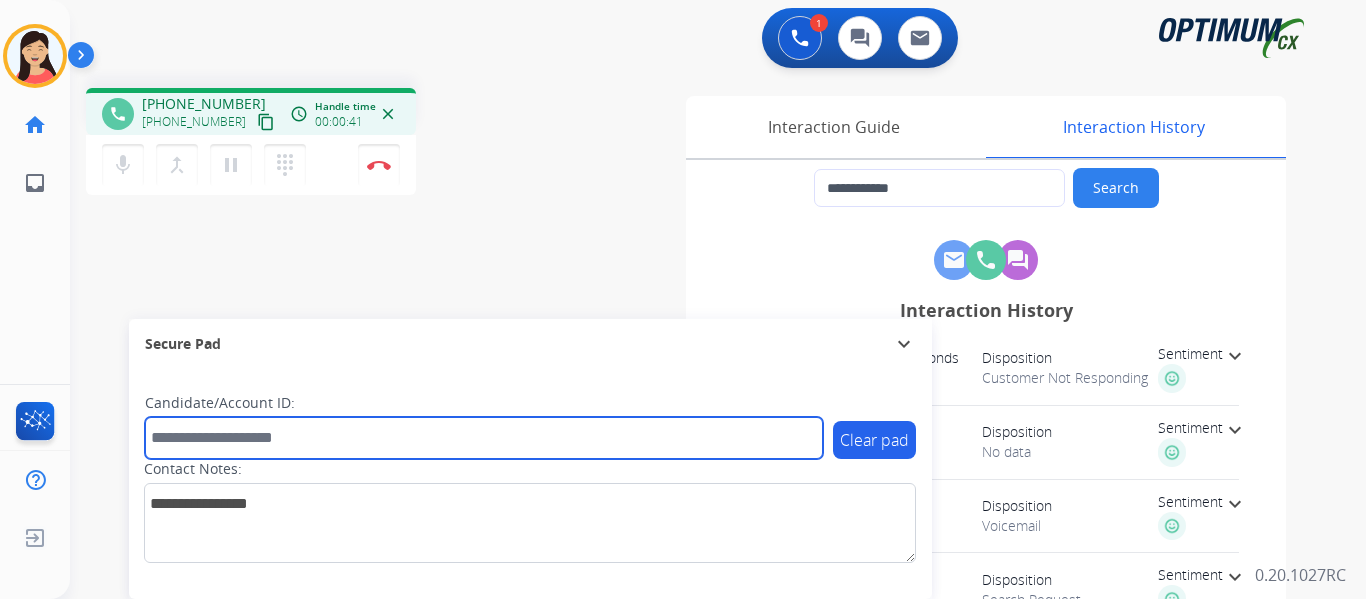 click at bounding box center [484, 438] 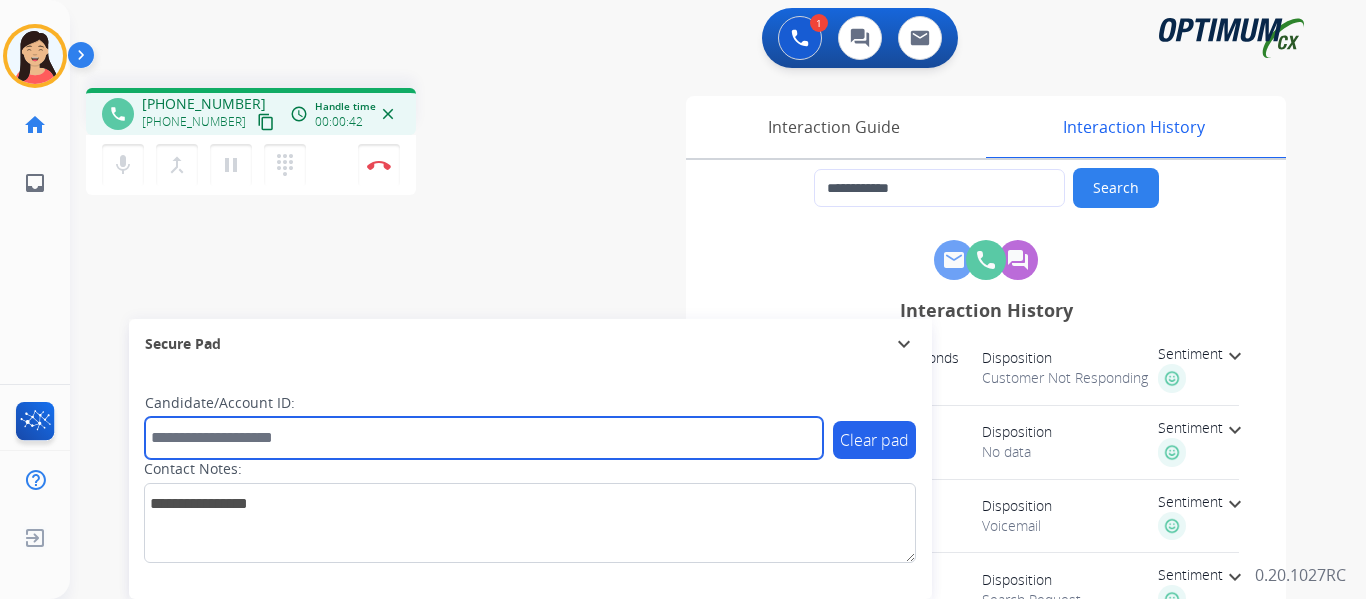paste on "*******" 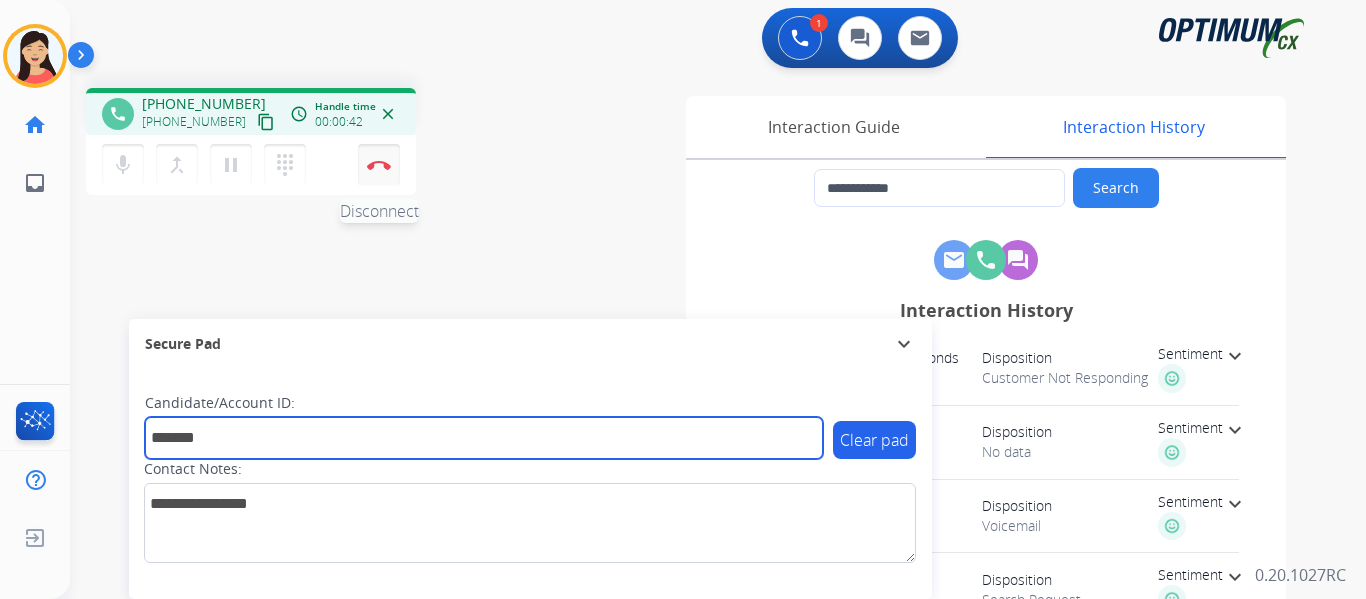 type on "*******" 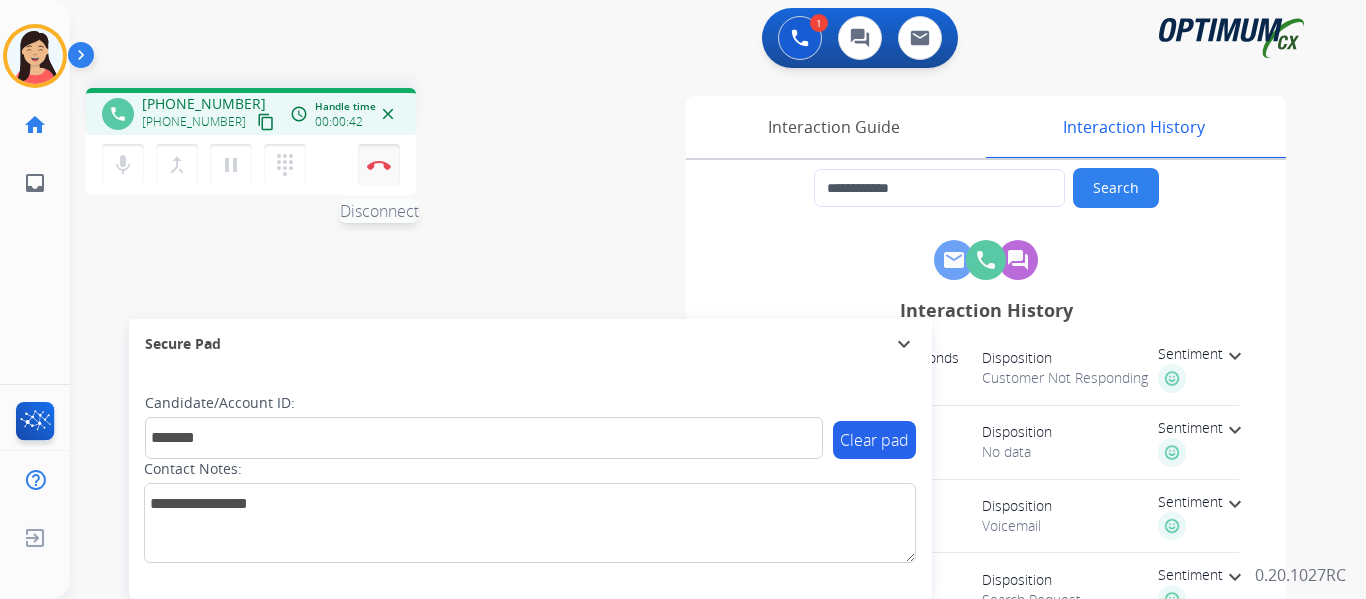 click on "Disconnect" at bounding box center (379, 165) 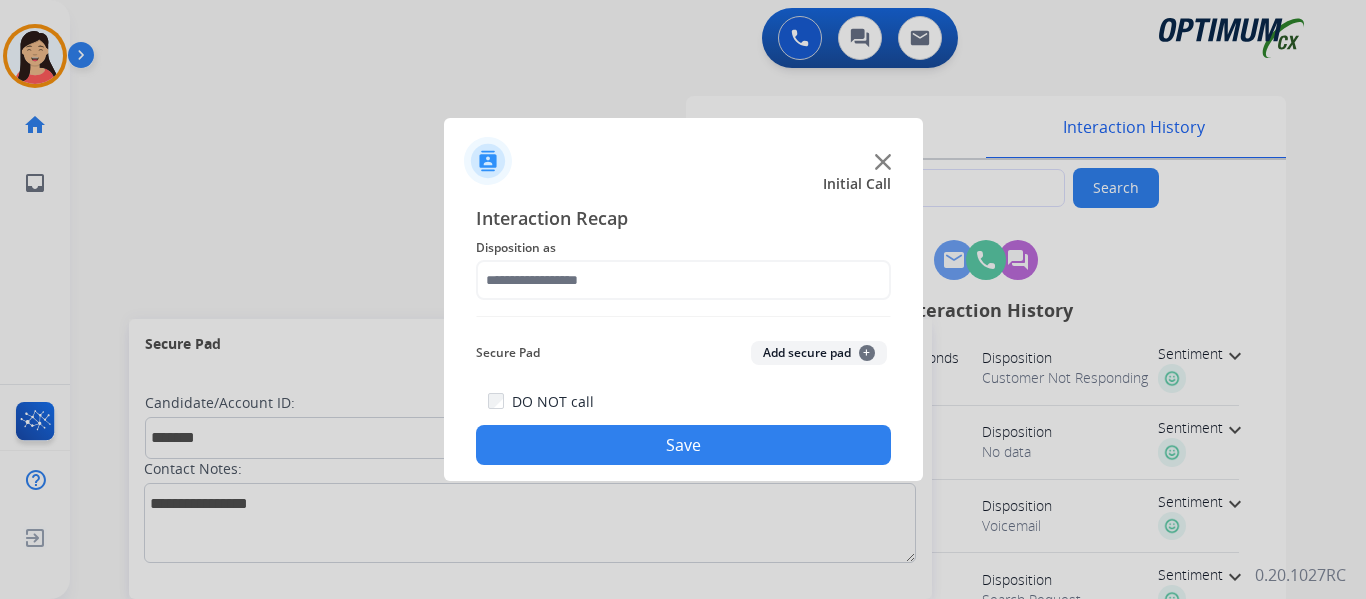 click on "Add secure pad  +" 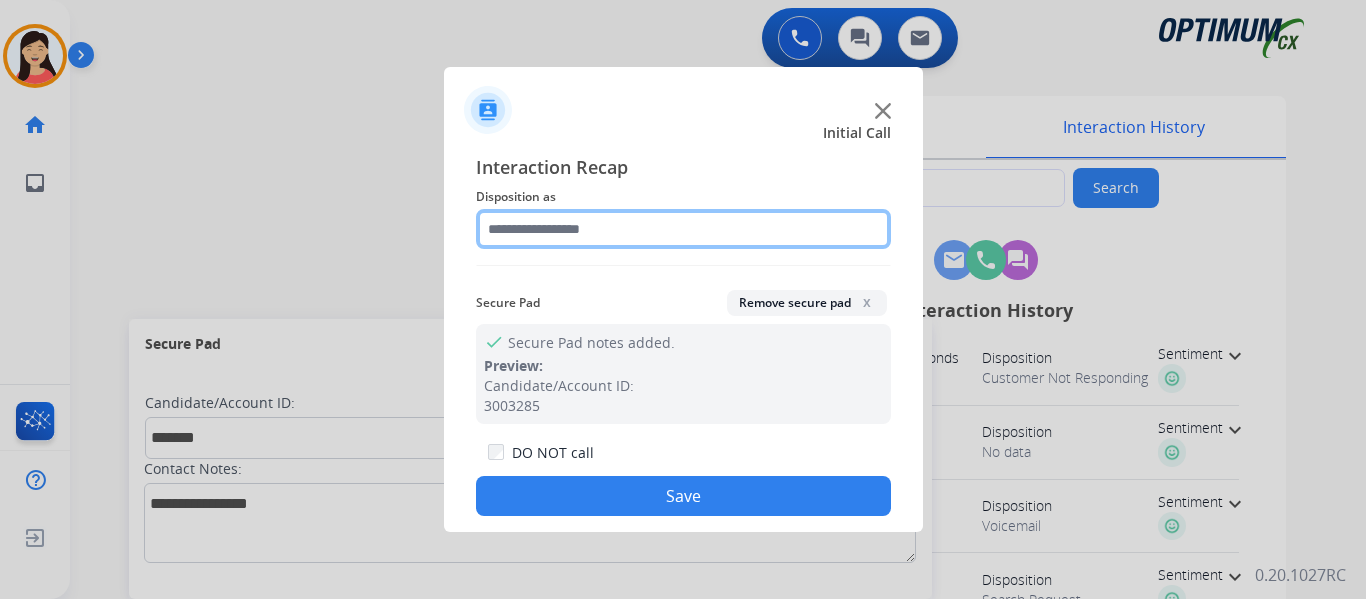 click 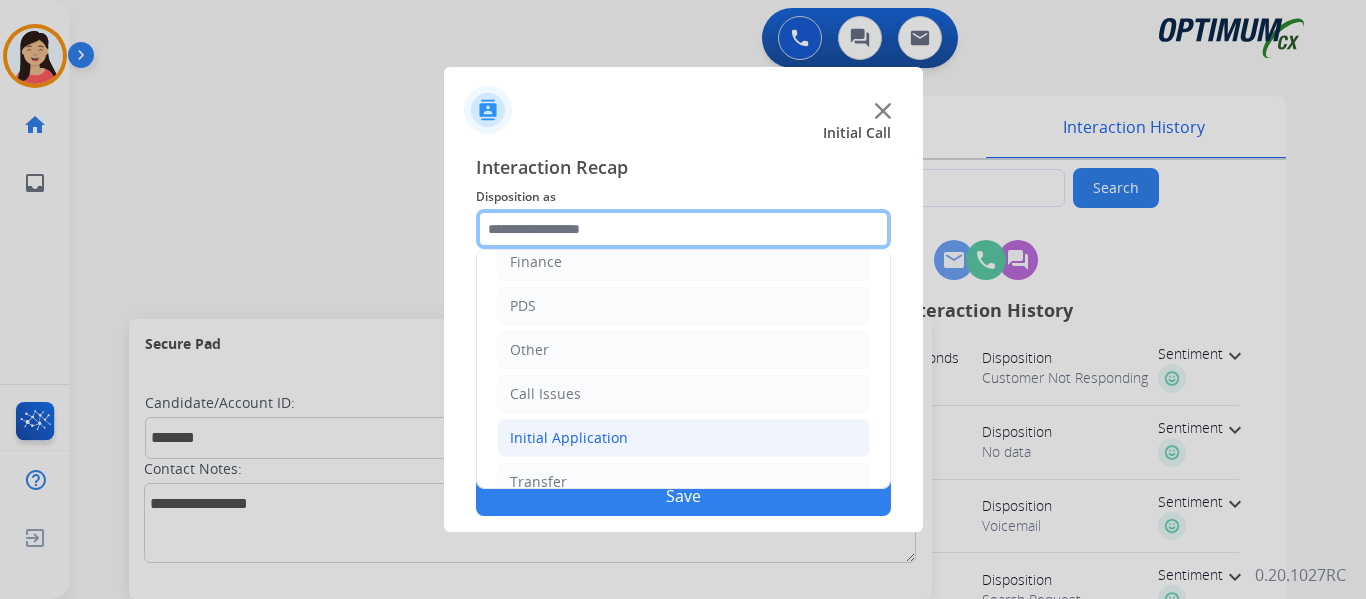 scroll, scrollTop: 100, scrollLeft: 0, axis: vertical 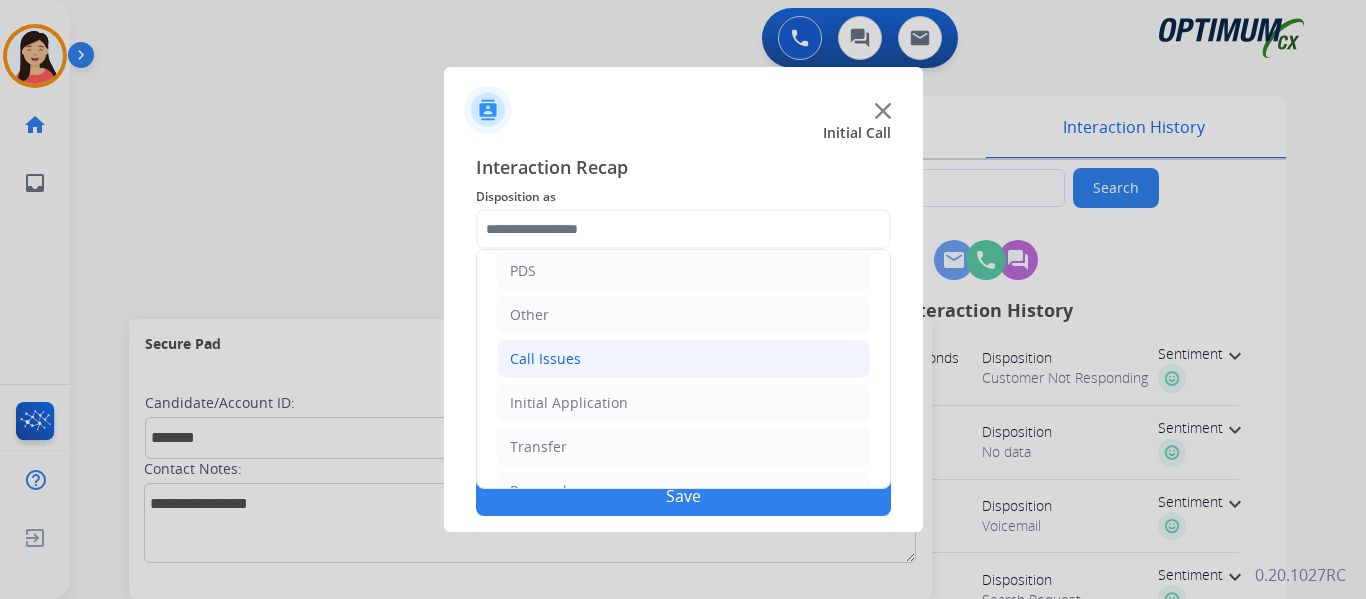 click on "Call Issues" 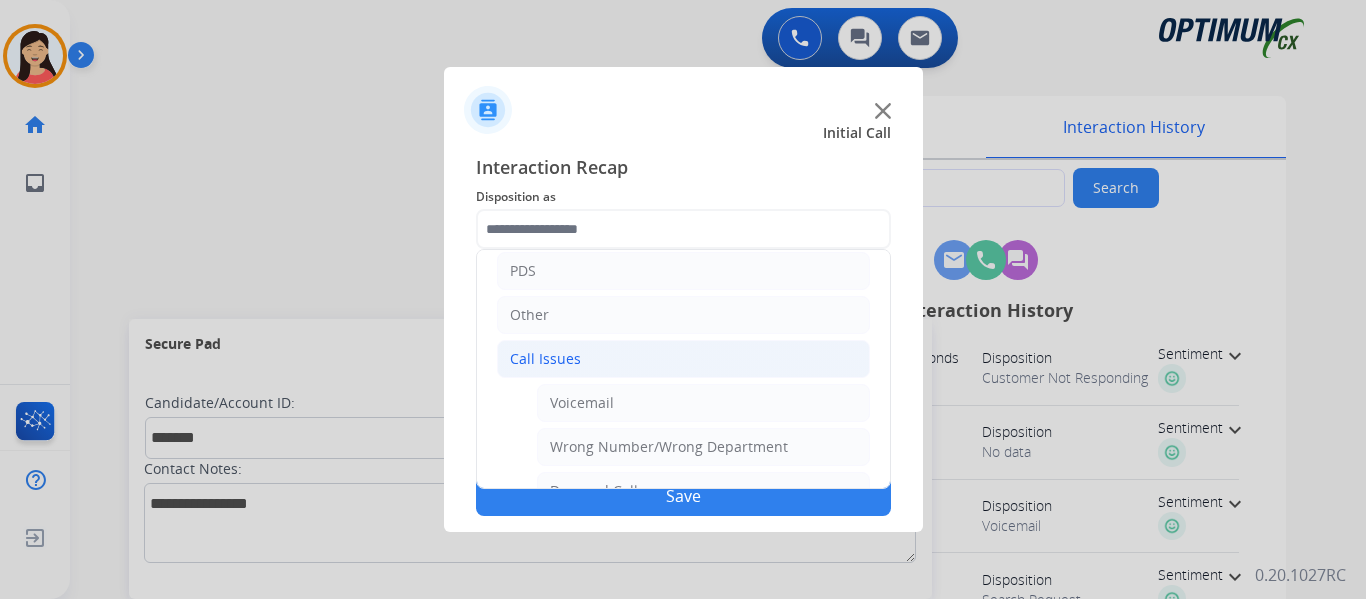 click on "Voicemail" 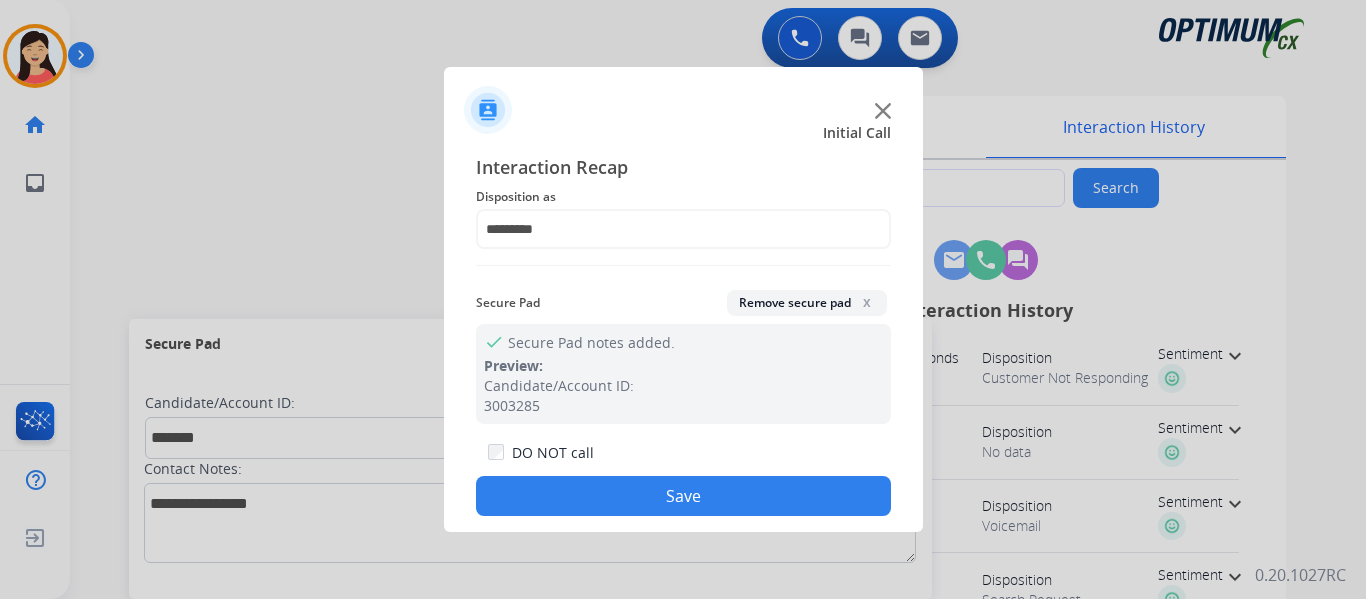 click on "Save" 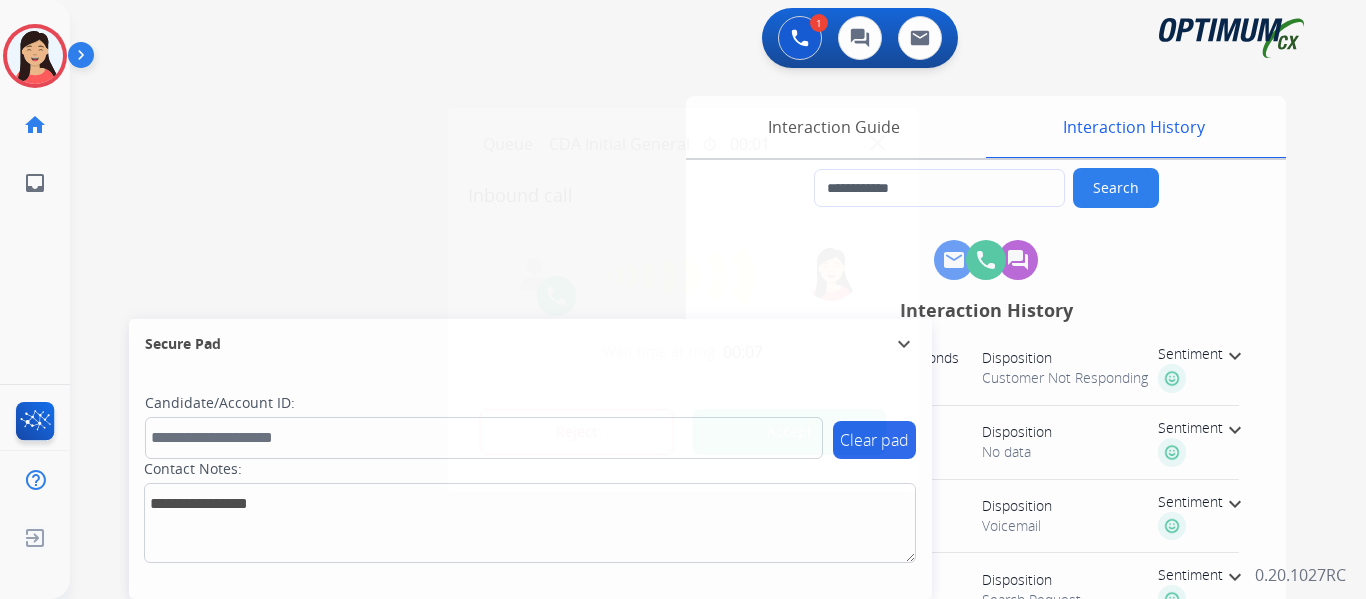 type on "**********" 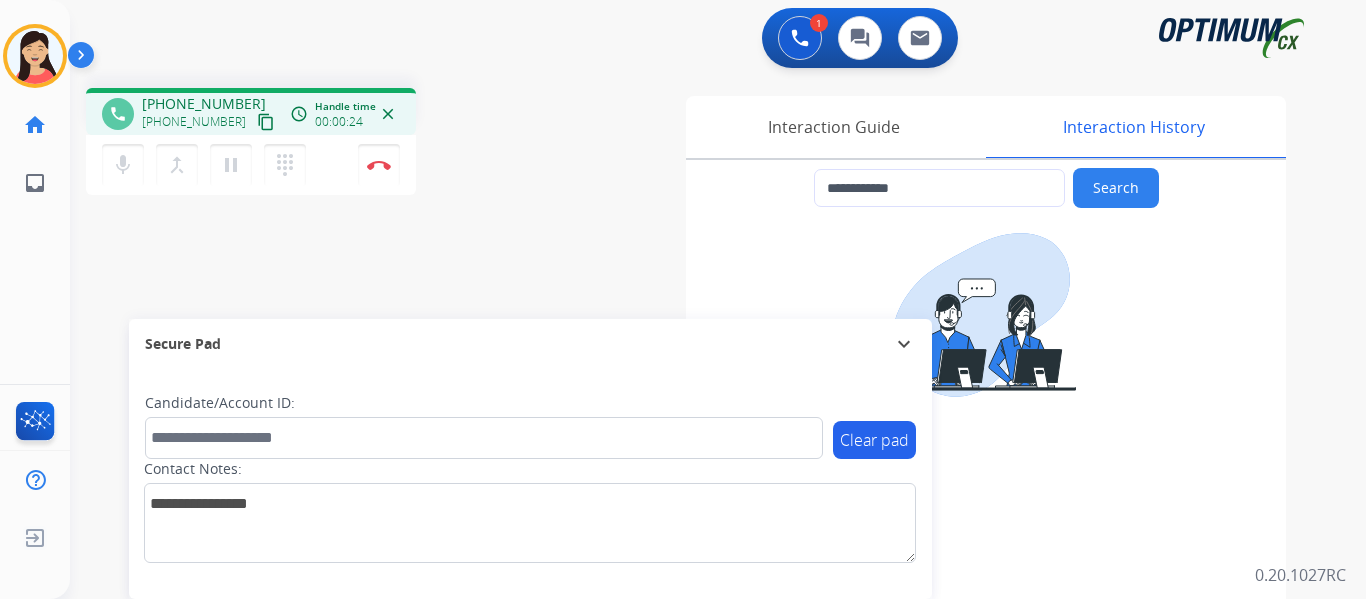 click on "content_copy" at bounding box center [266, 122] 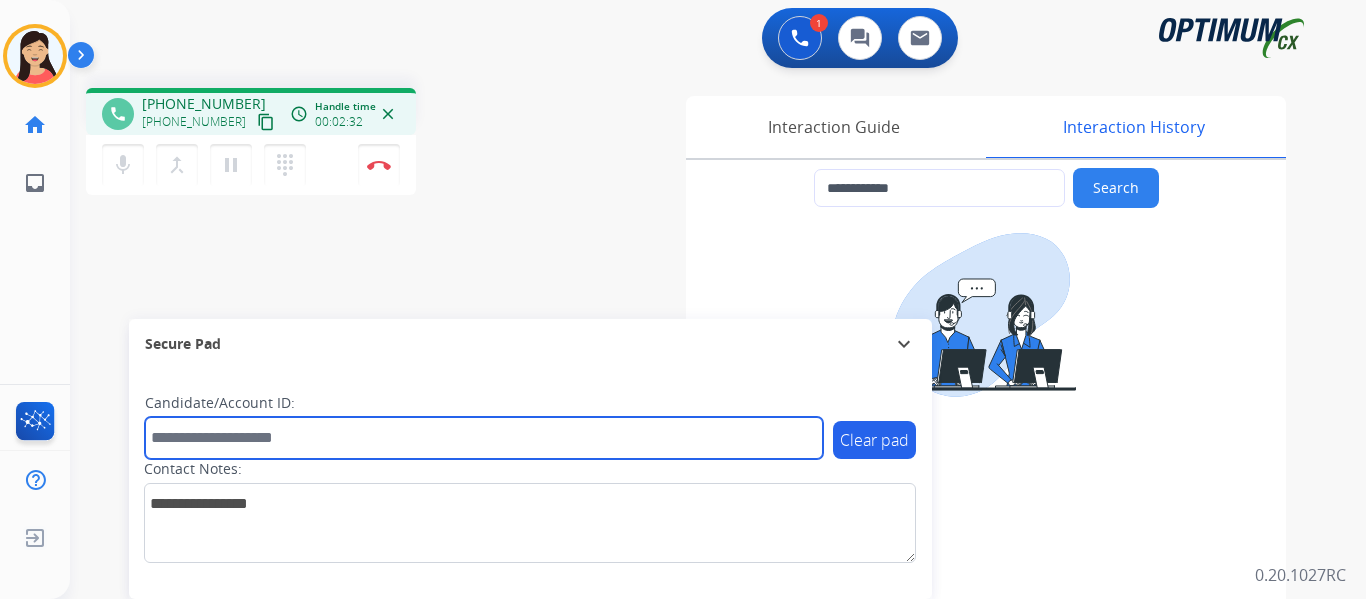 click at bounding box center (484, 438) 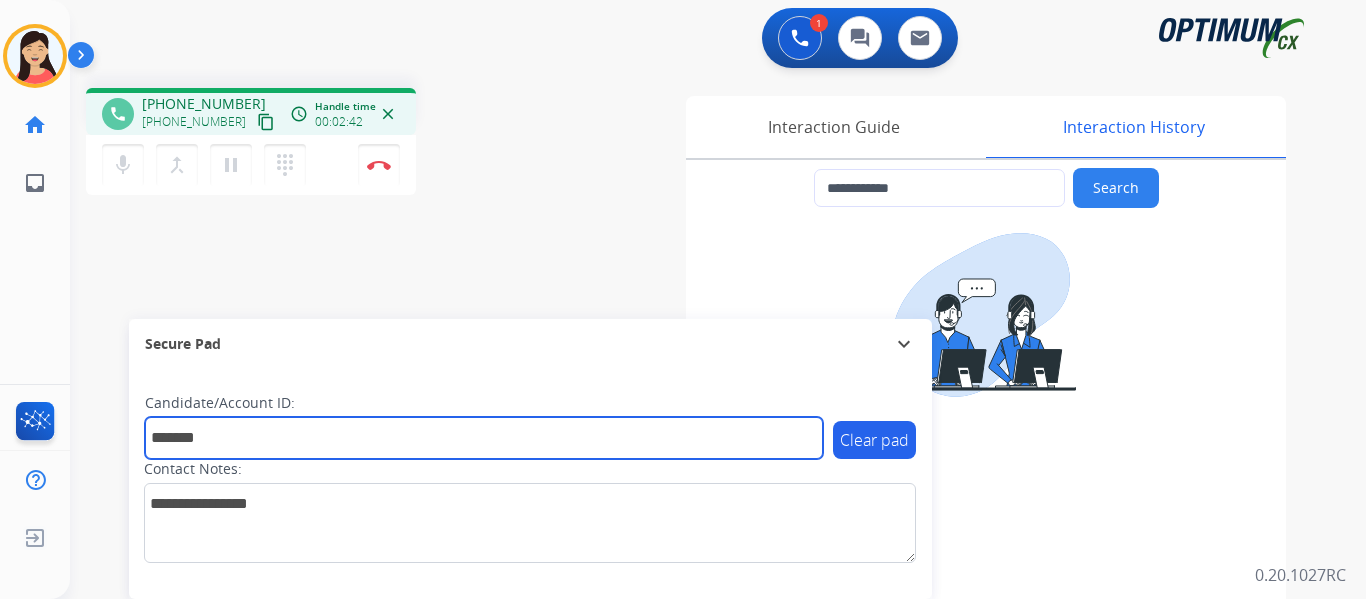 type on "*******" 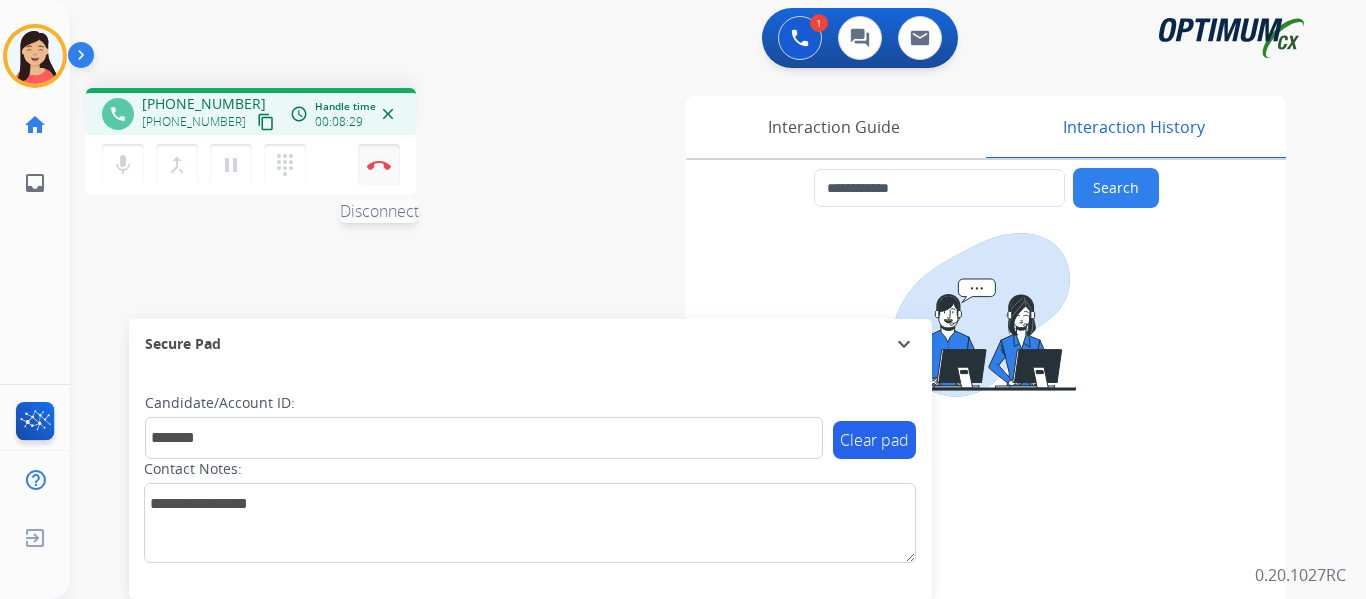 click on "Disconnect" at bounding box center [379, 165] 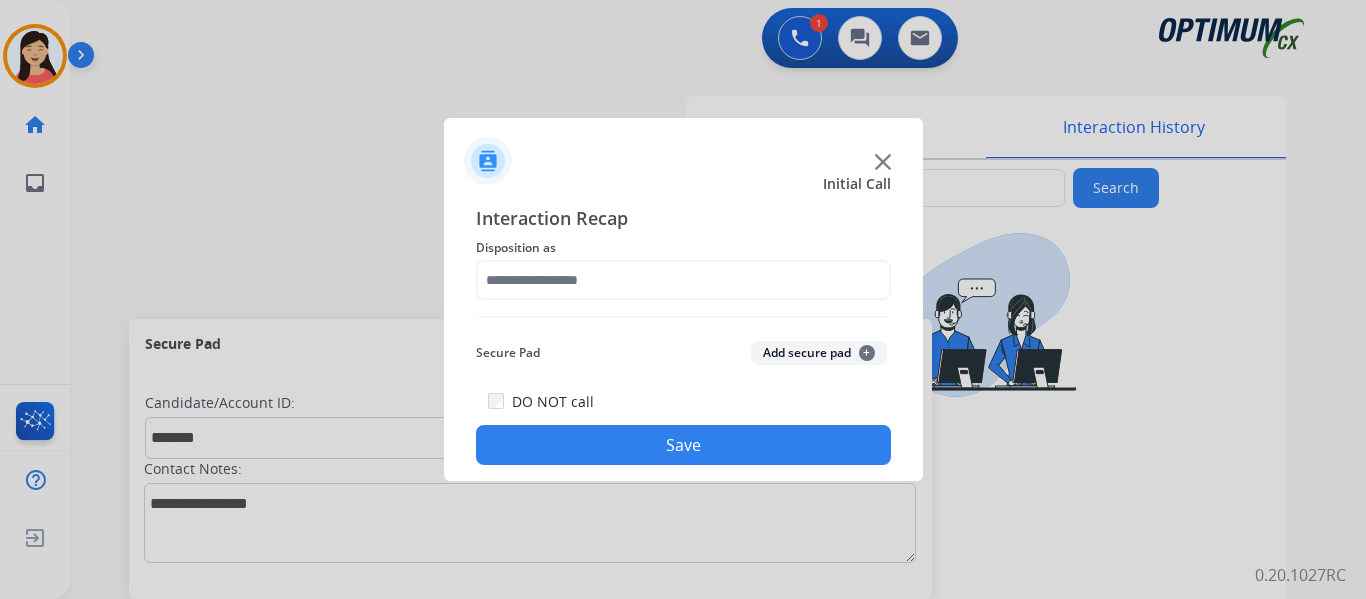 click on "Add secure pad  +" 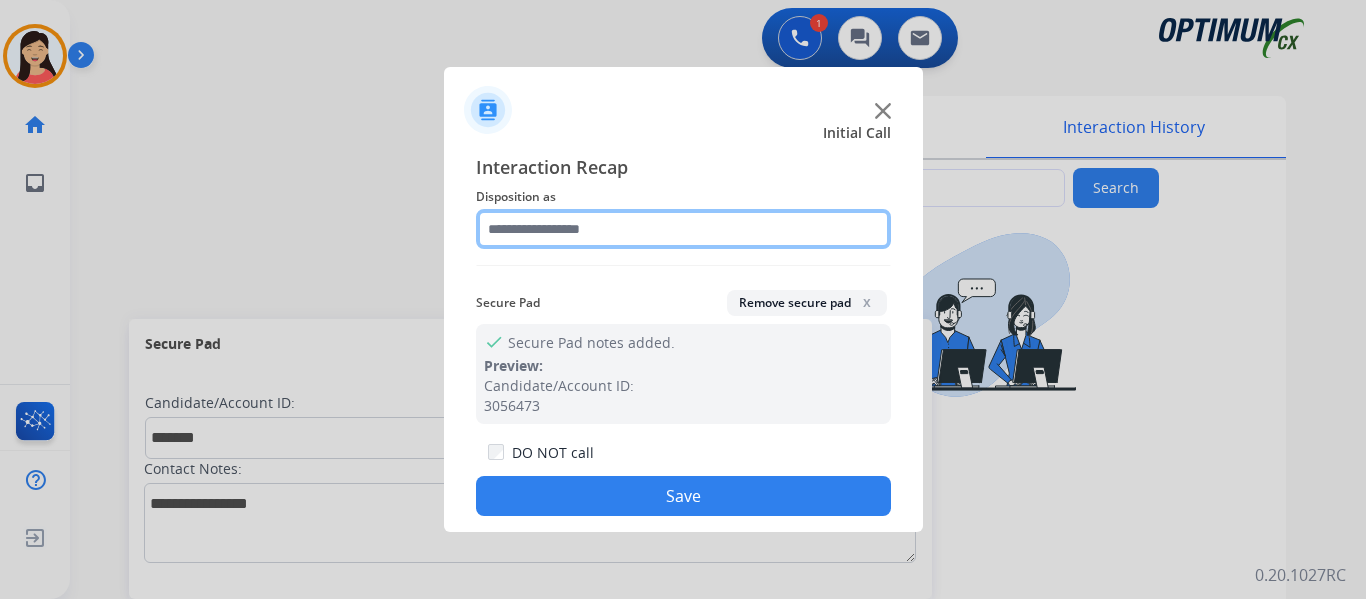 click 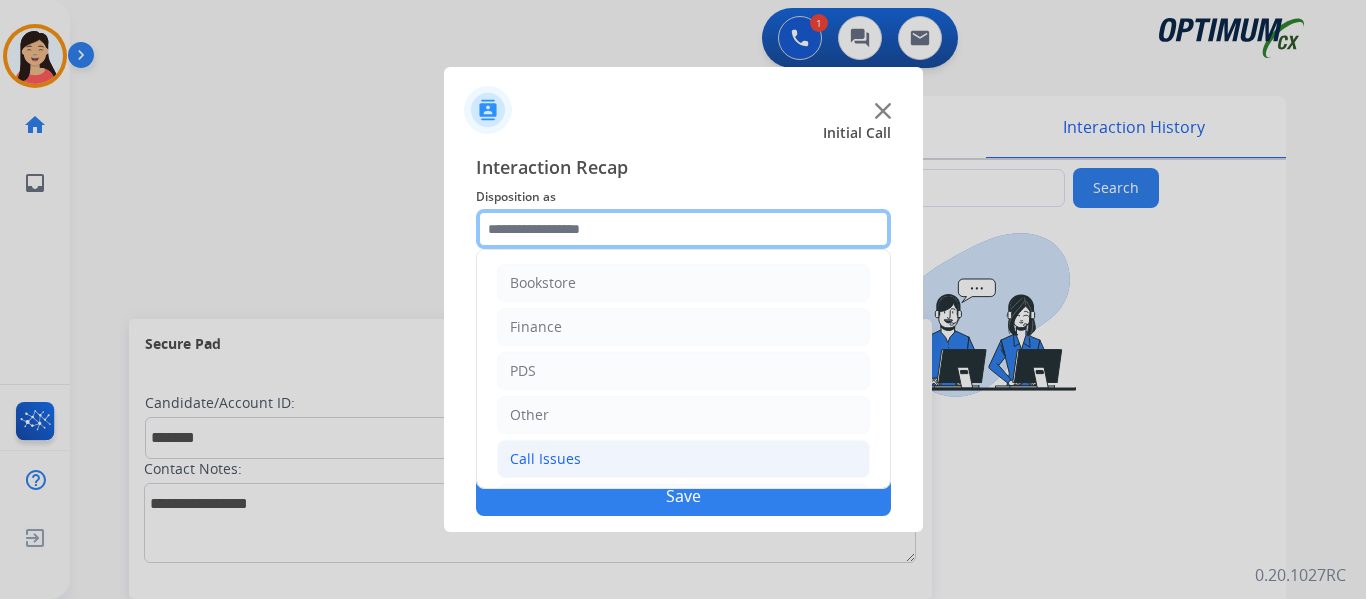 scroll, scrollTop: 136, scrollLeft: 0, axis: vertical 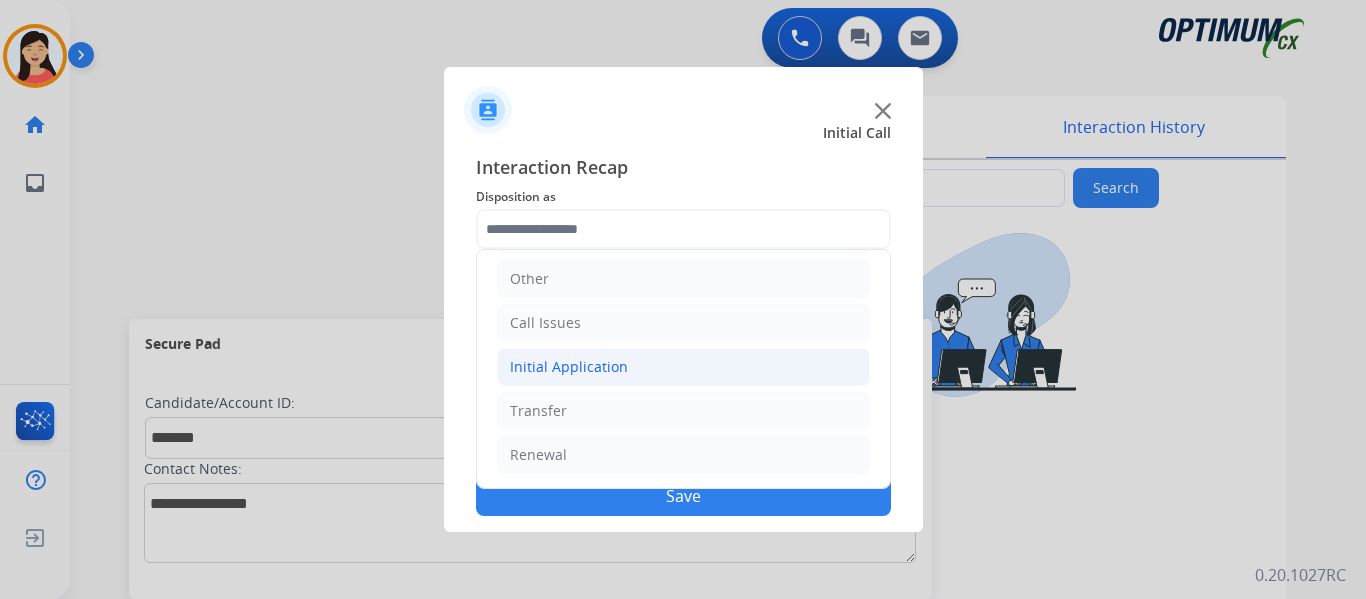 click on "Initial Application" 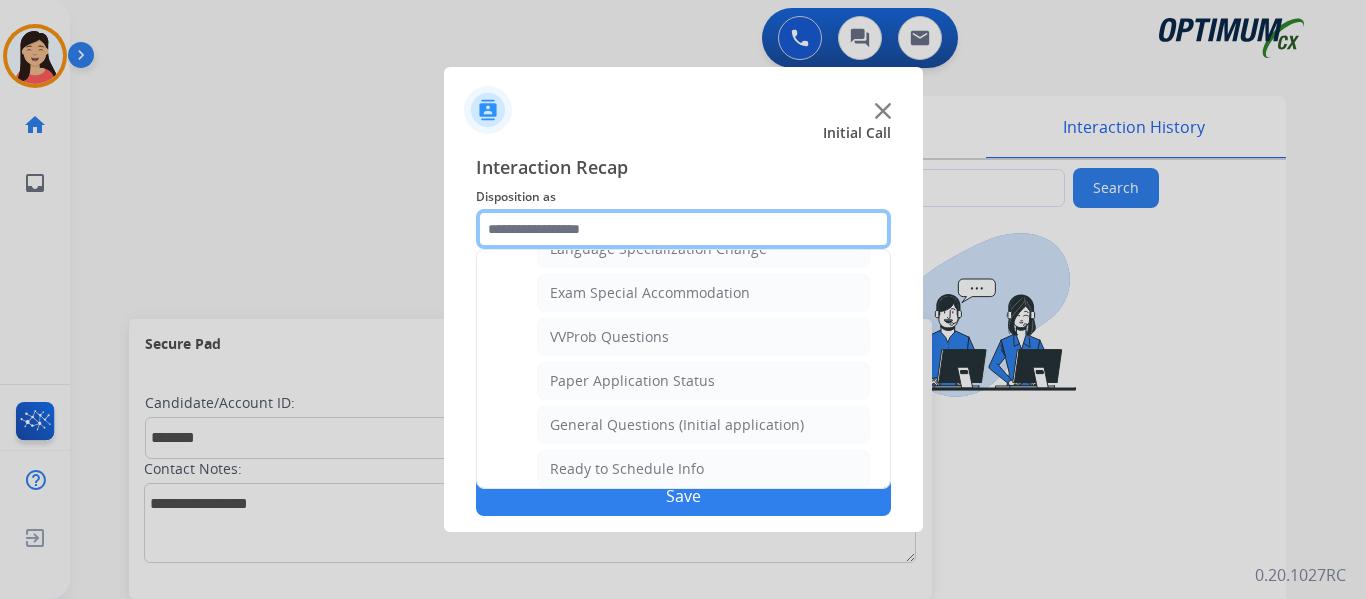 scroll, scrollTop: 1136, scrollLeft: 0, axis: vertical 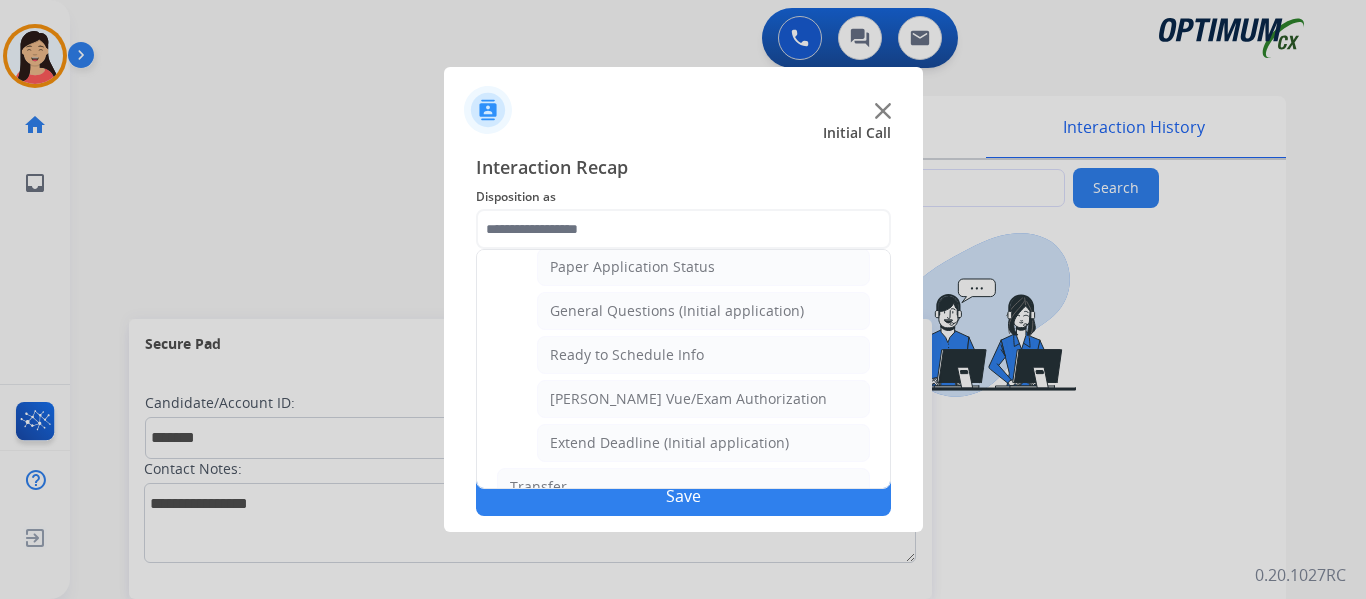 click on "General Questions (Initial application)" 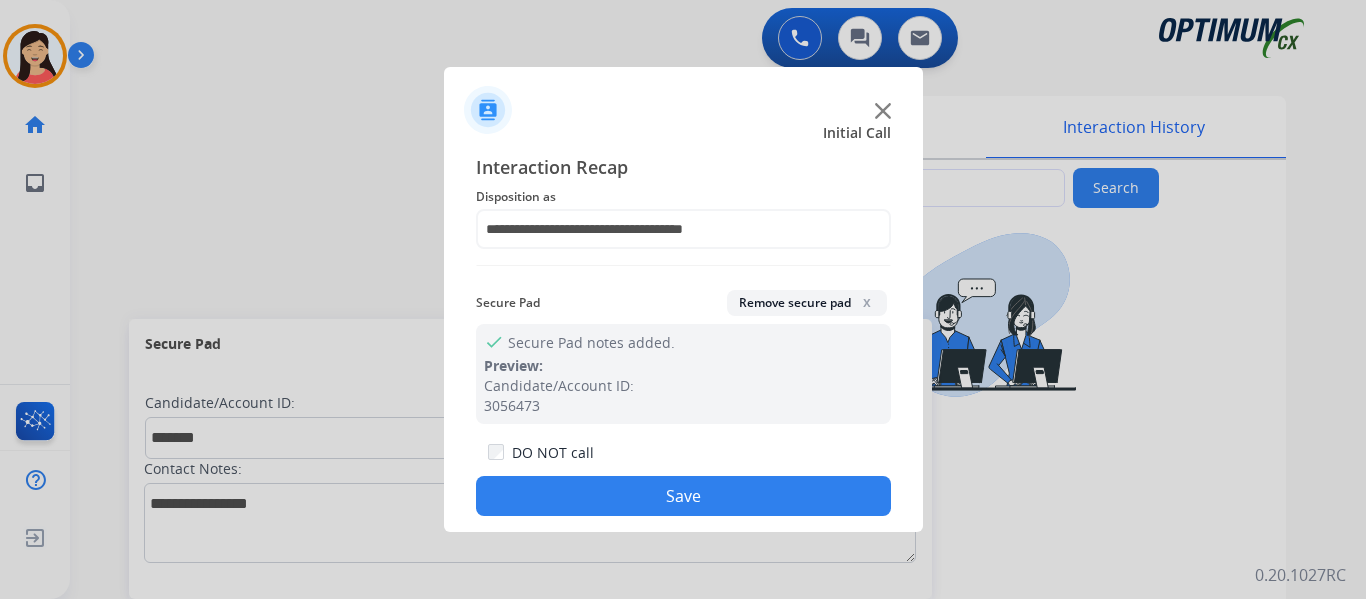drag, startPoint x: 731, startPoint y: 488, endPoint x: 749, endPoint y: 520, distance: 36.71512 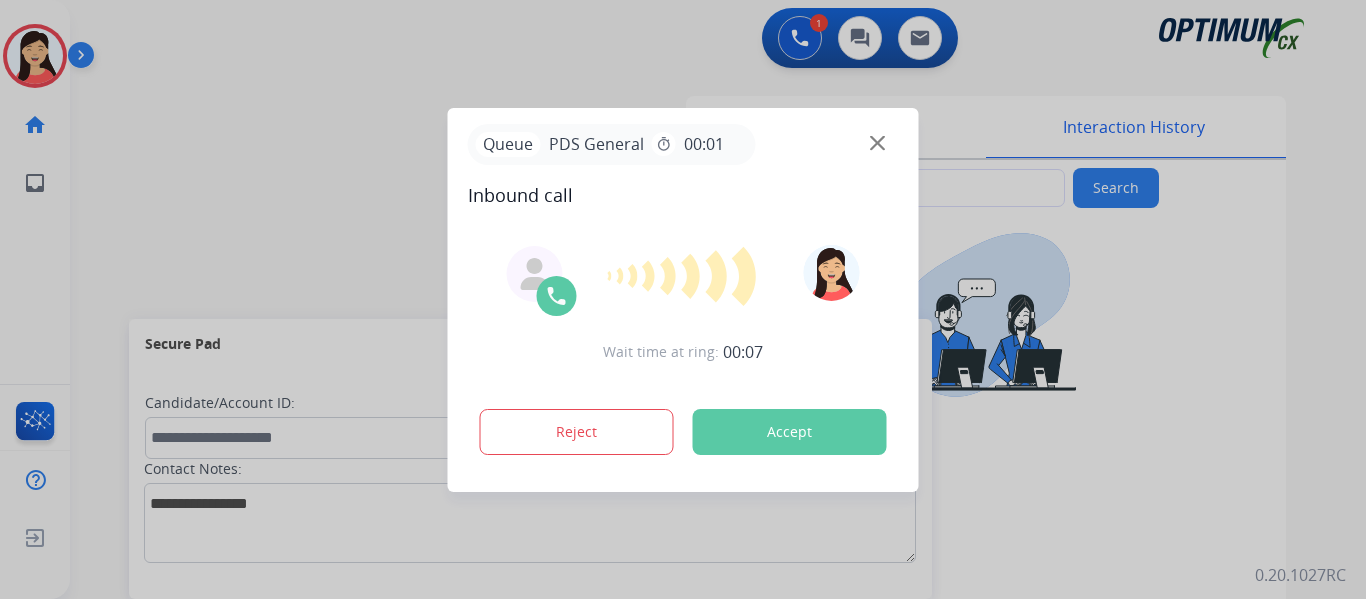 type on "**********" 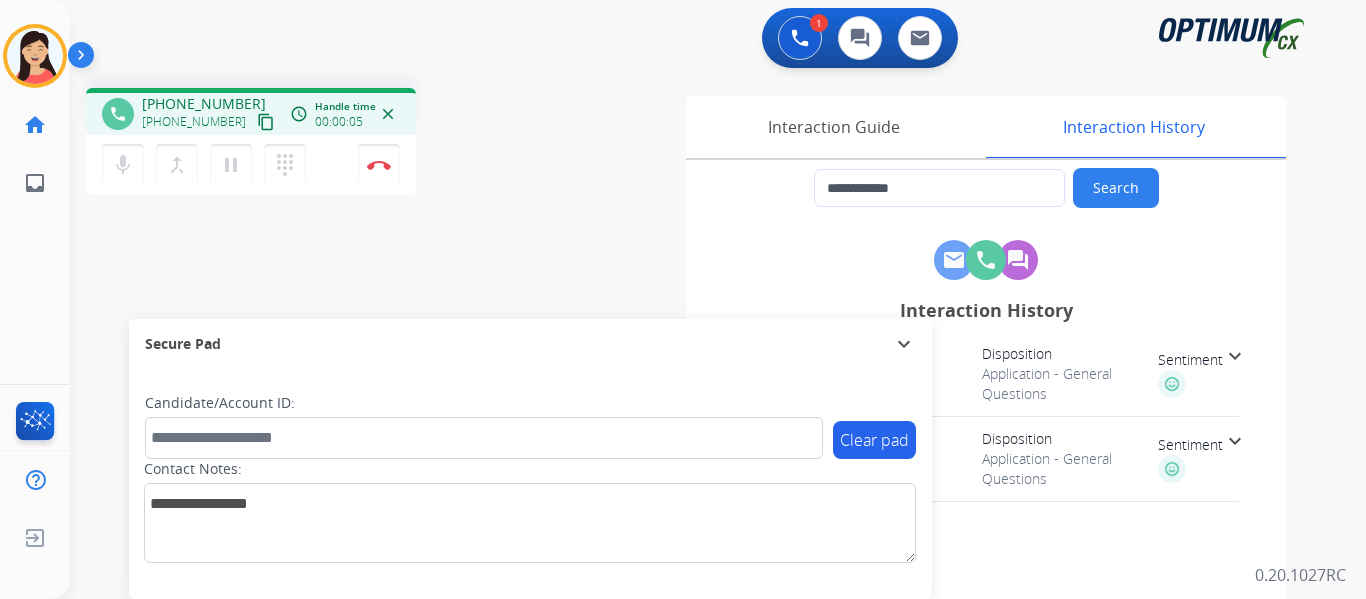 click on "content_copy" at bounding box center [266, 122] 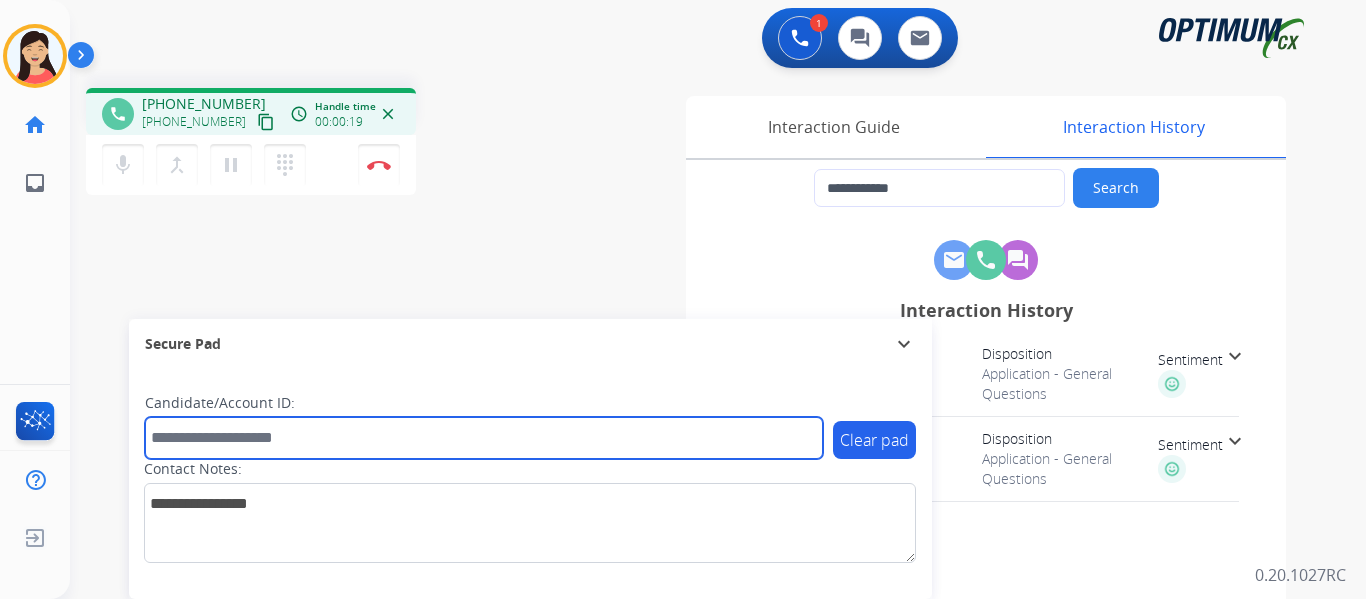 click at bounding box center (484, 438) 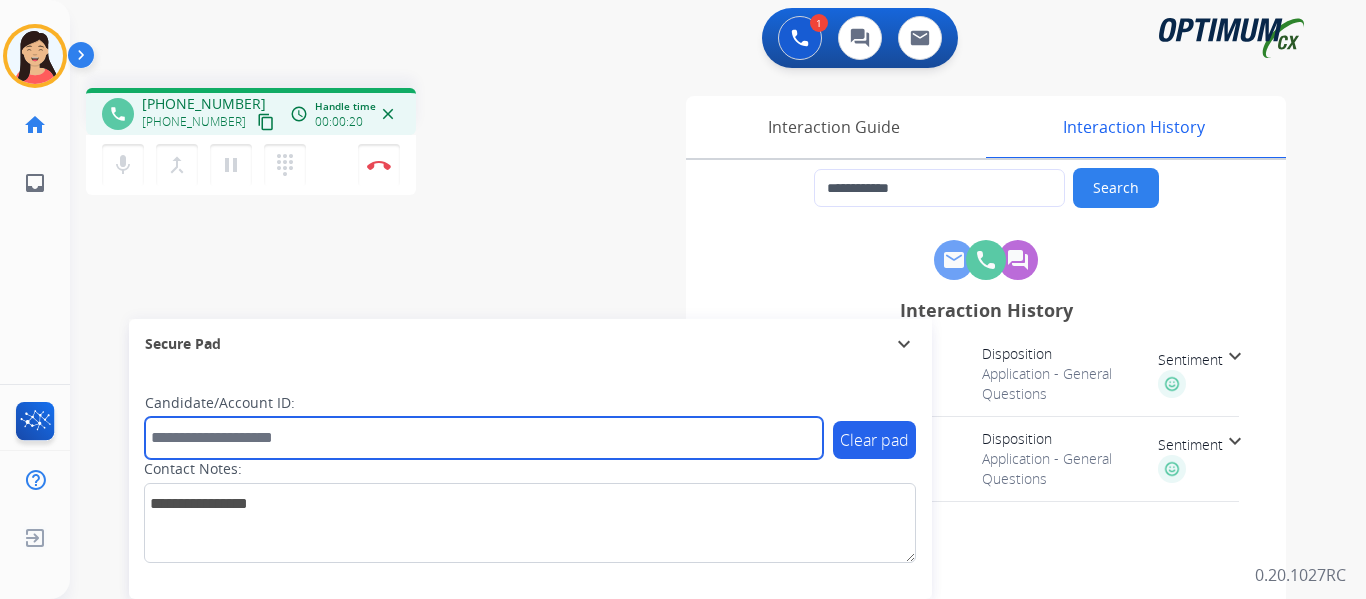 paste on "*********" 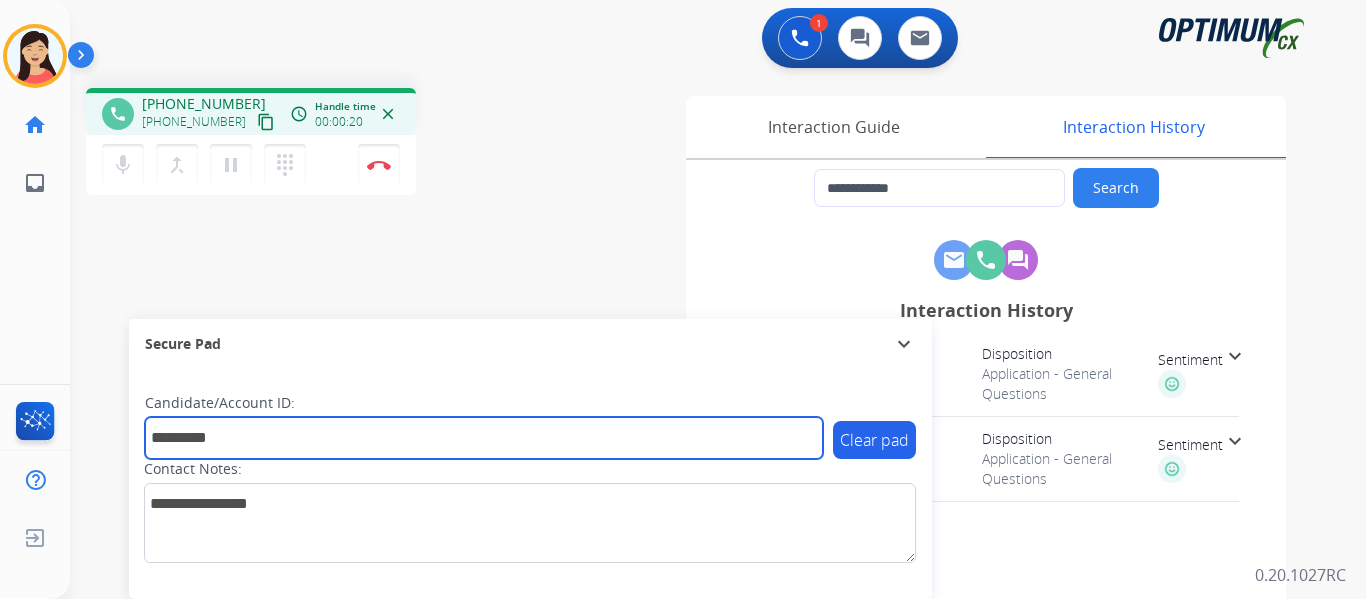 type on "*********" 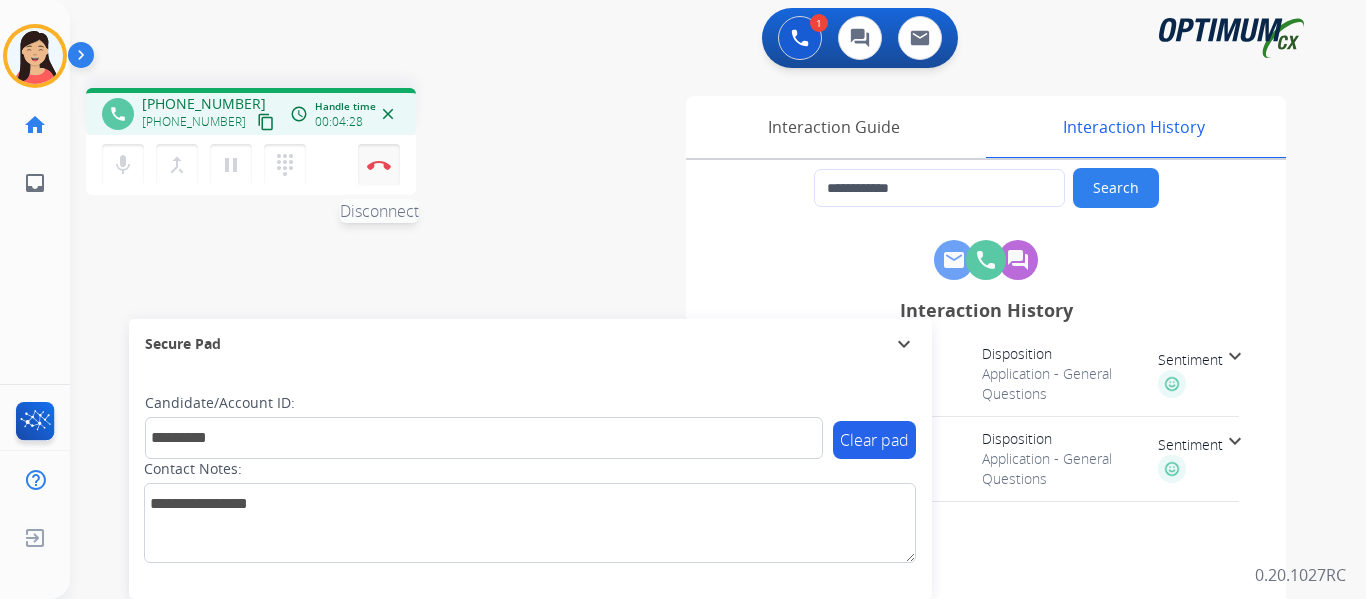 click at bounding box center (379, 165) 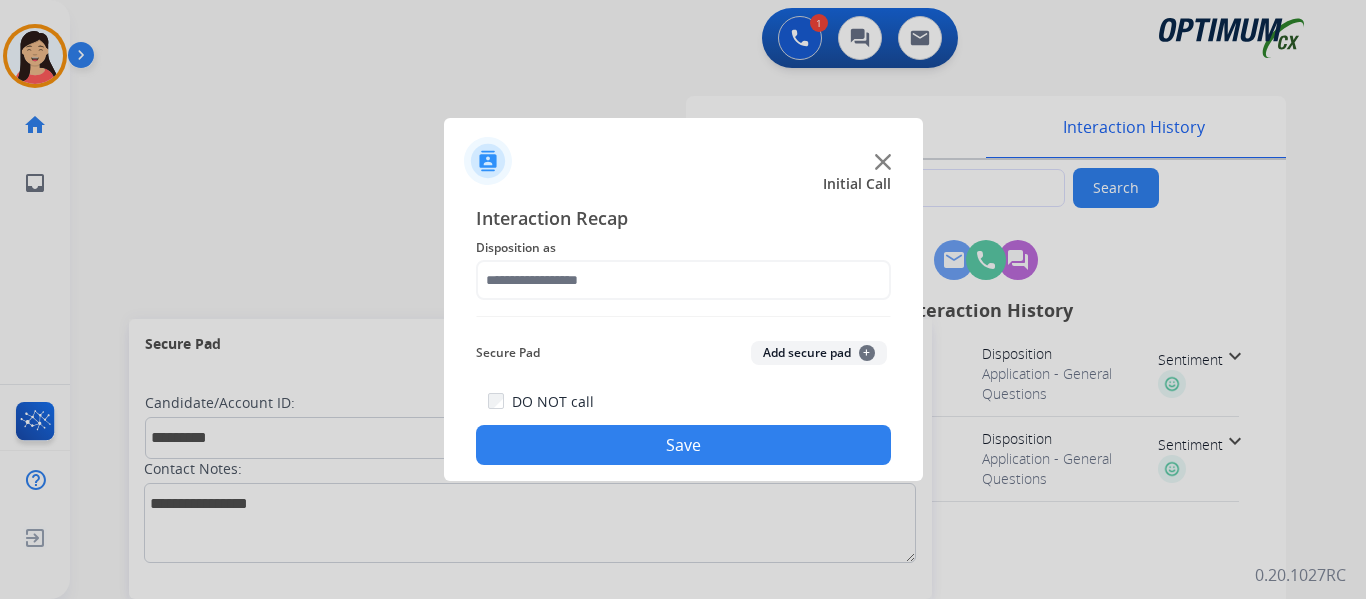 click on "Add secure pad  +" 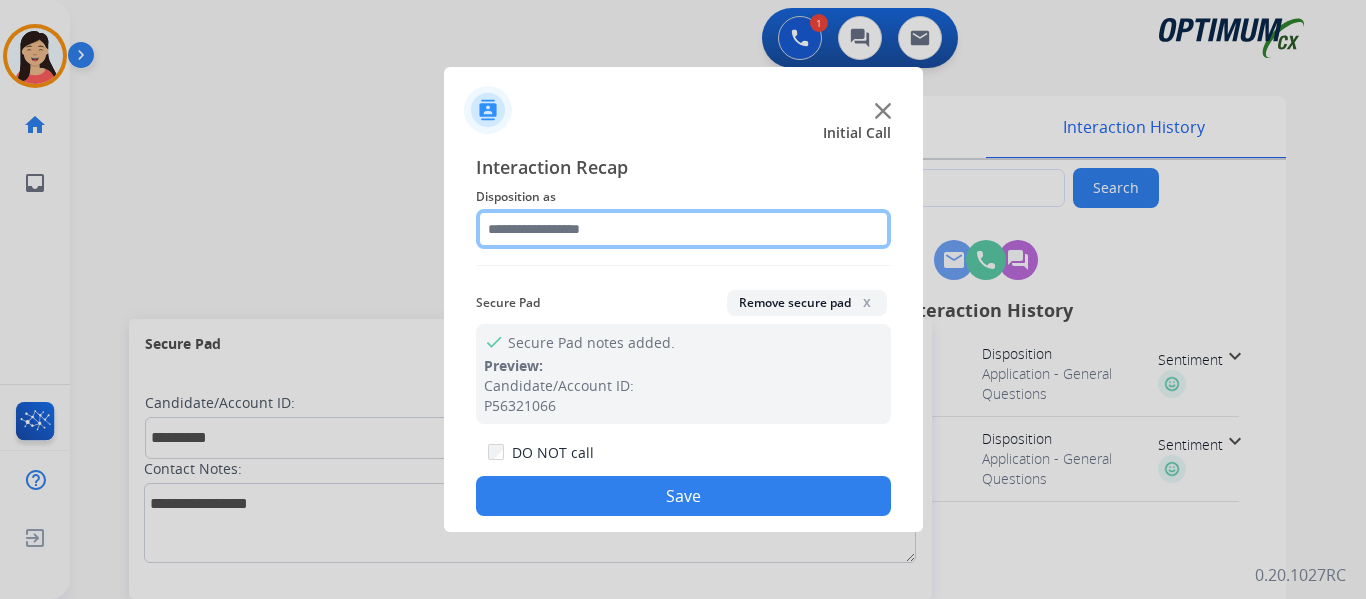 click 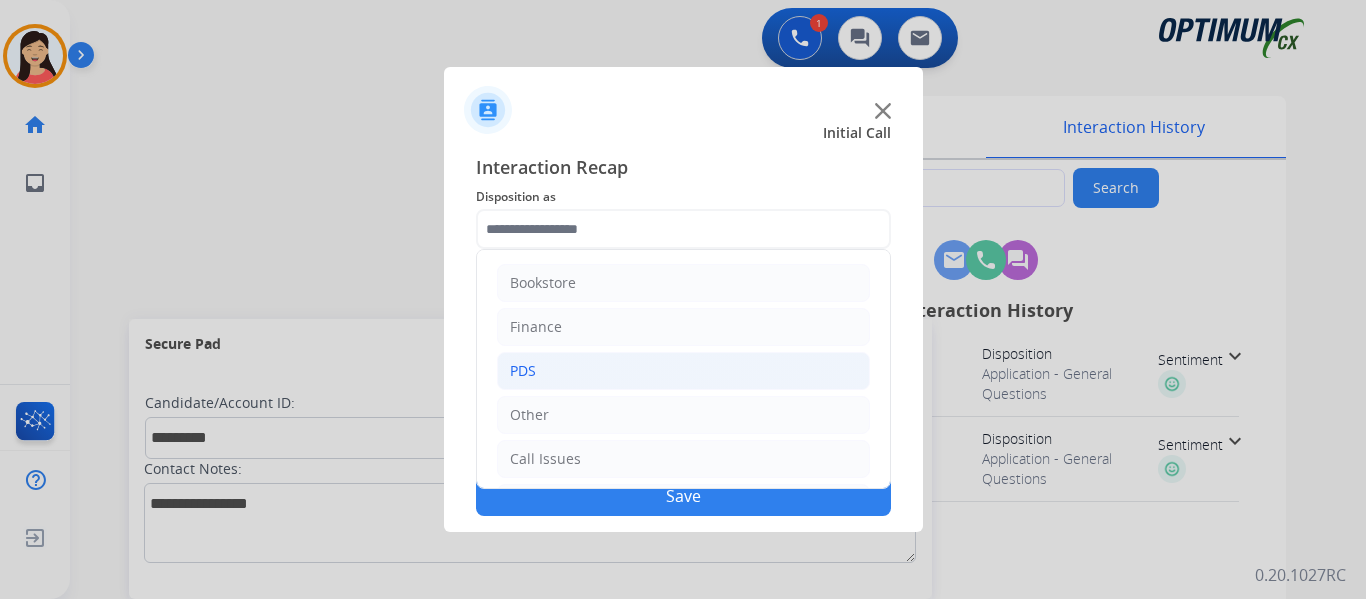click on "PDS" 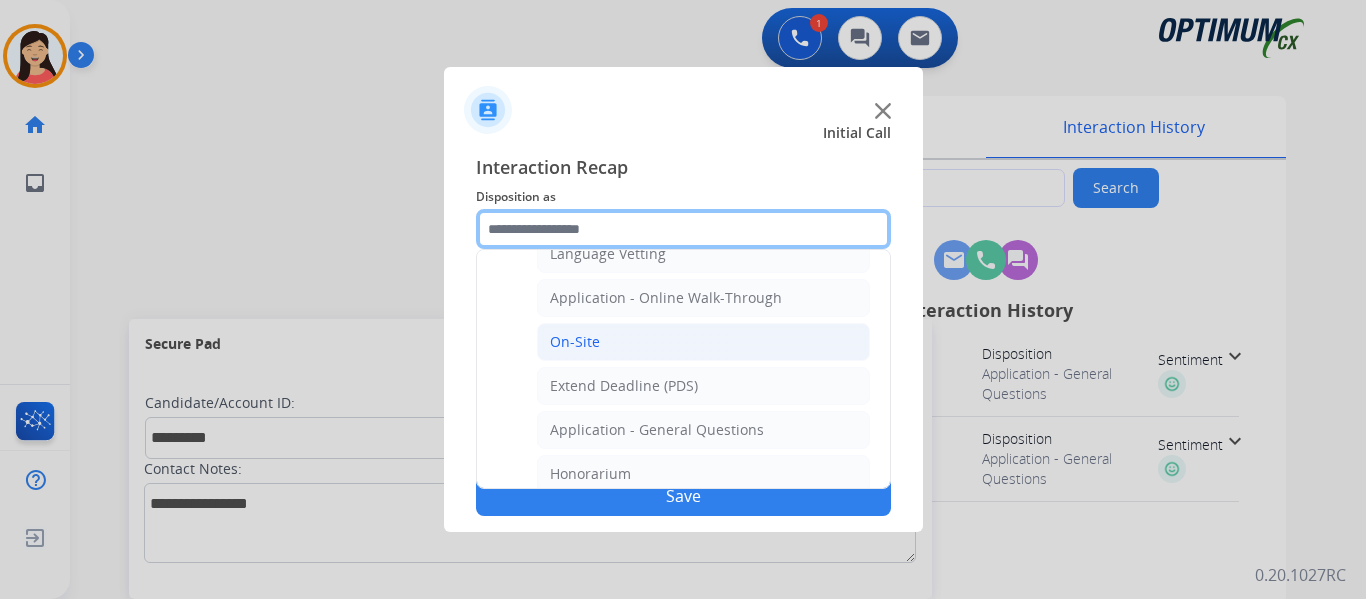 scroll, scrollTop: 500, scrollLeft: 0, axis: vertical 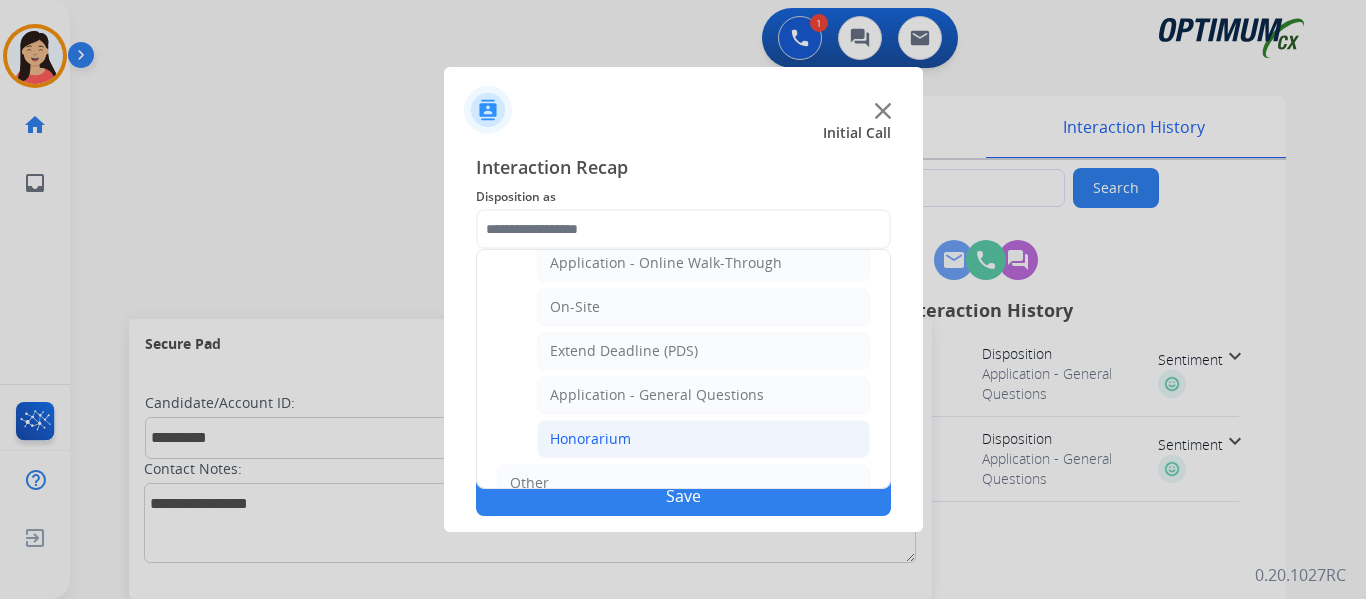 click on "Honorarium" 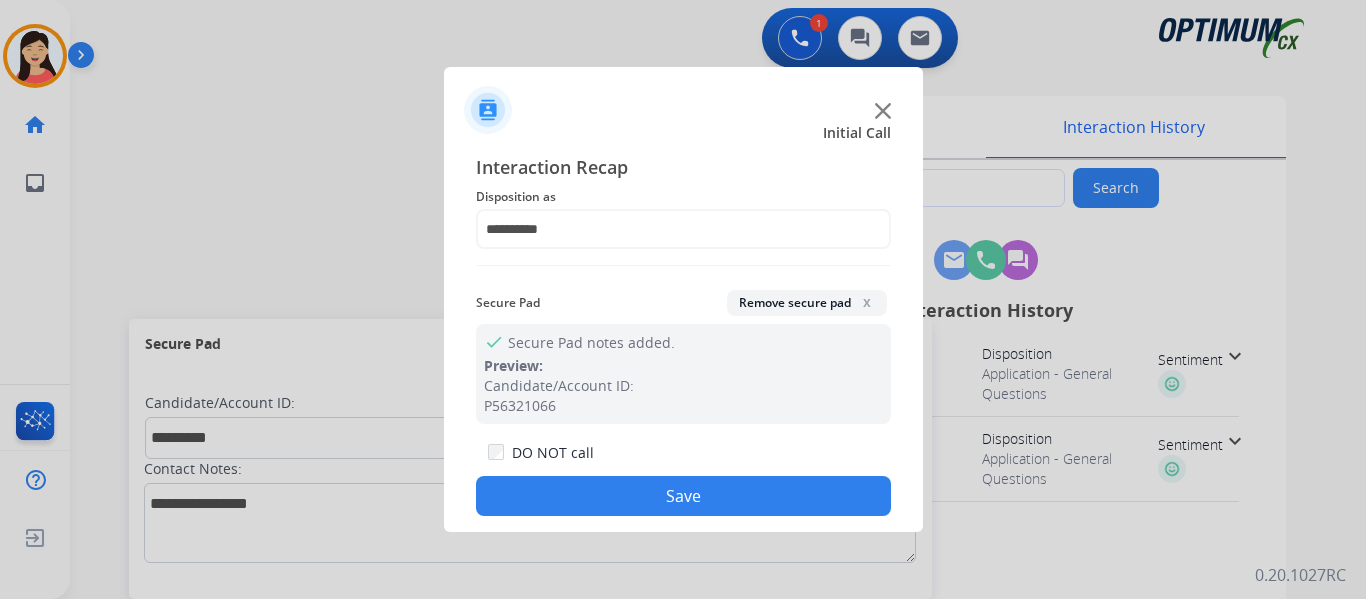 click on "Save" 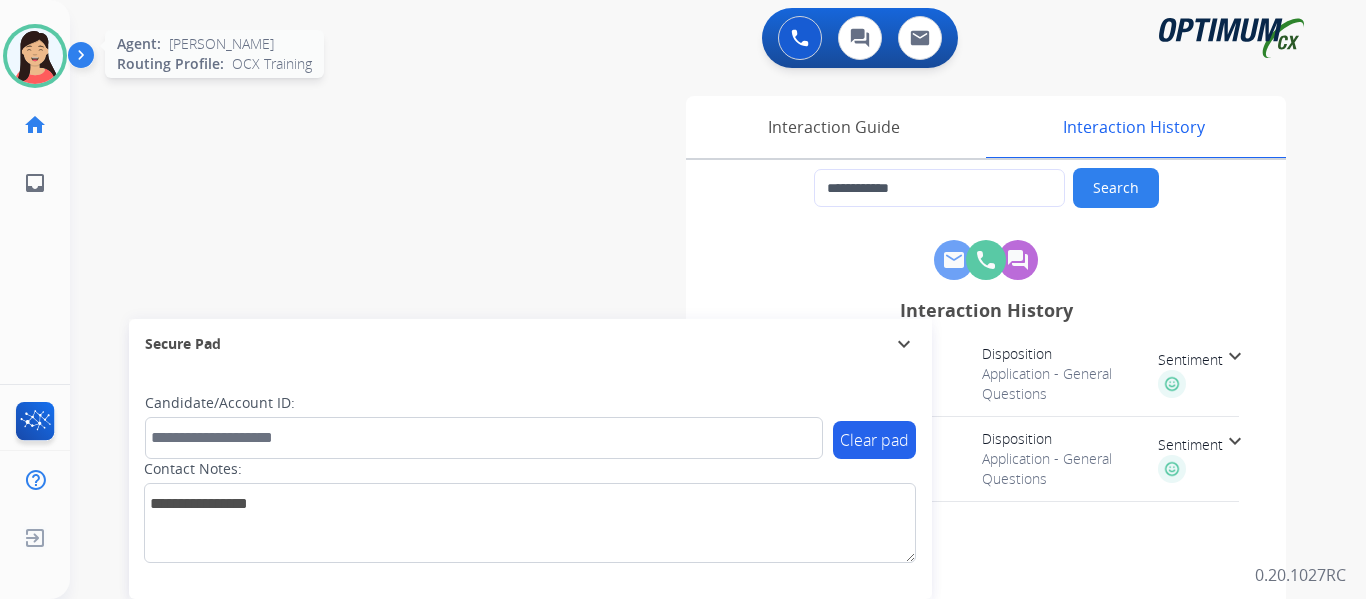 drag, startPoint x: 15, startPoint y: 62, endPoint x: 58, endPoint y: 82, distance: 47.423622 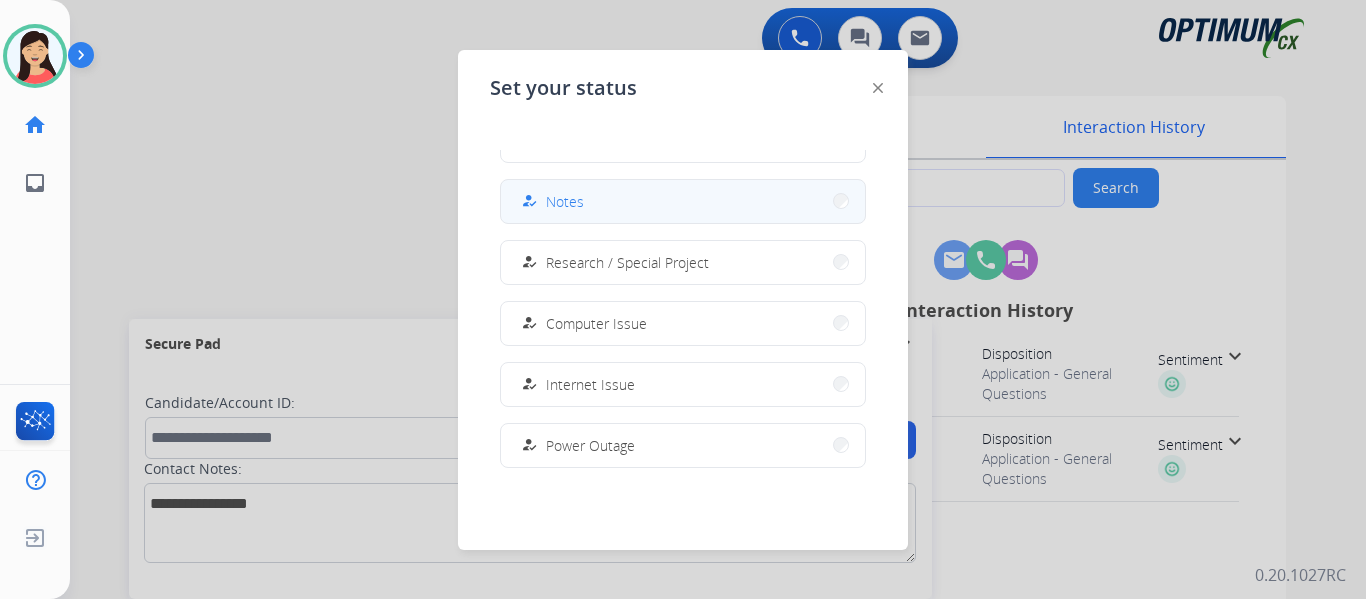 scroll, scrollTop: 499, scrollLeft: 0, axis: vertical 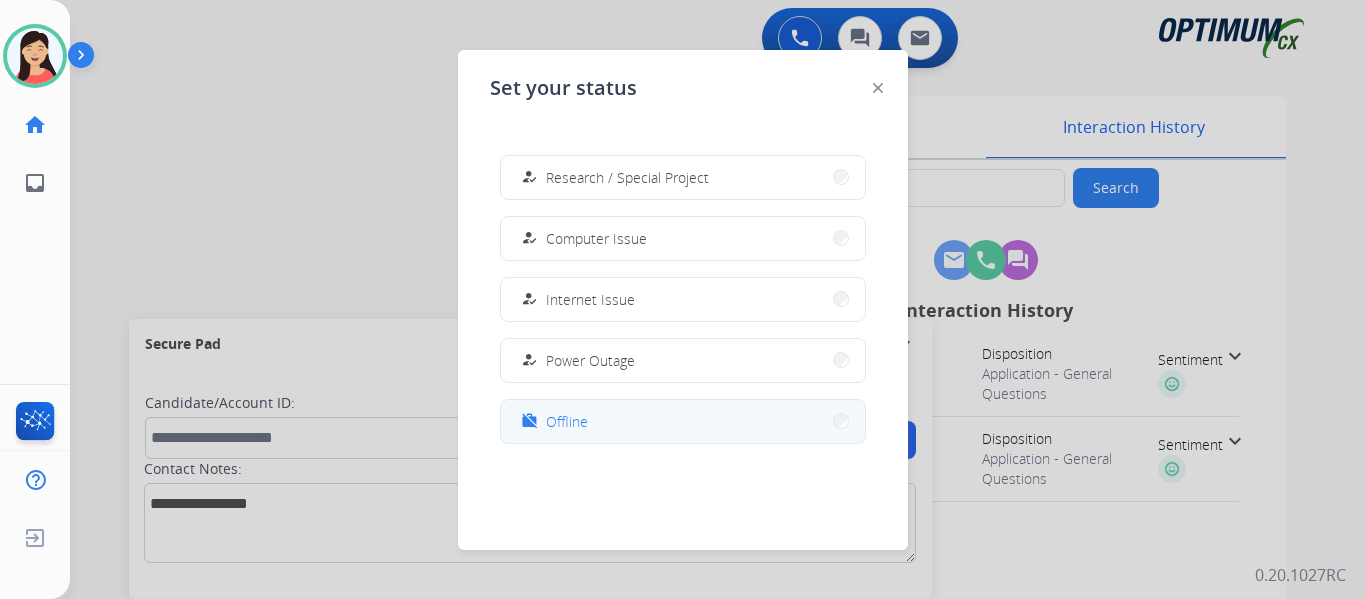 click on "work_off Offline" at bounding box center [683, 421] 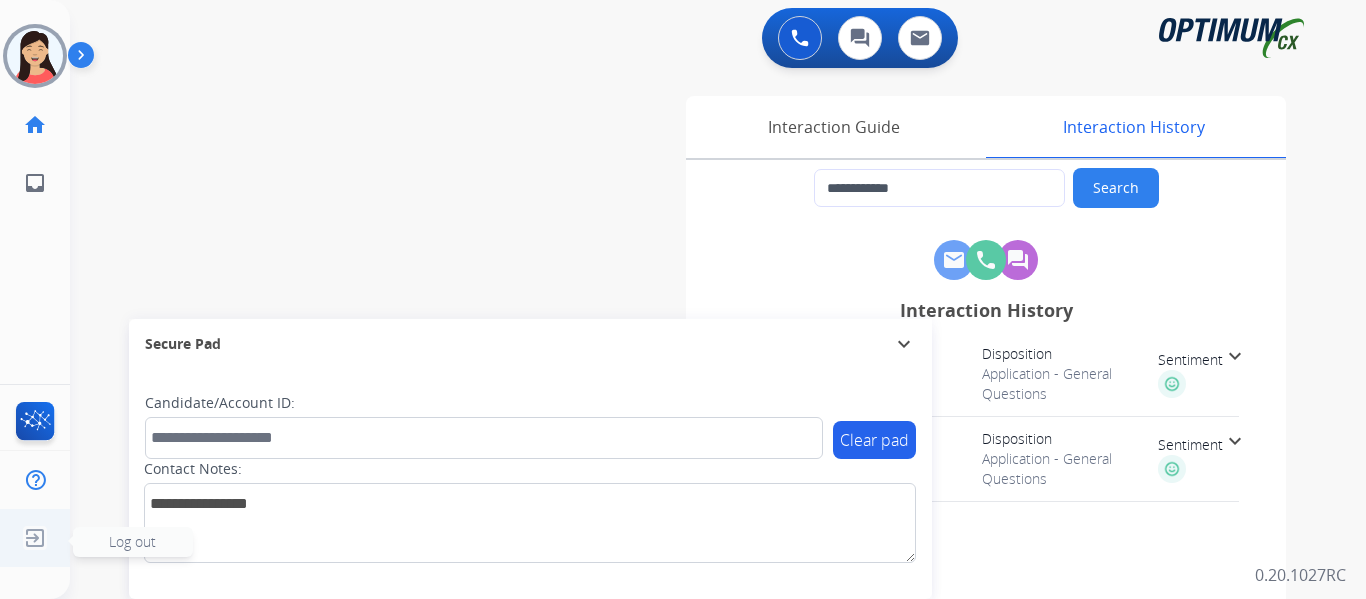 click 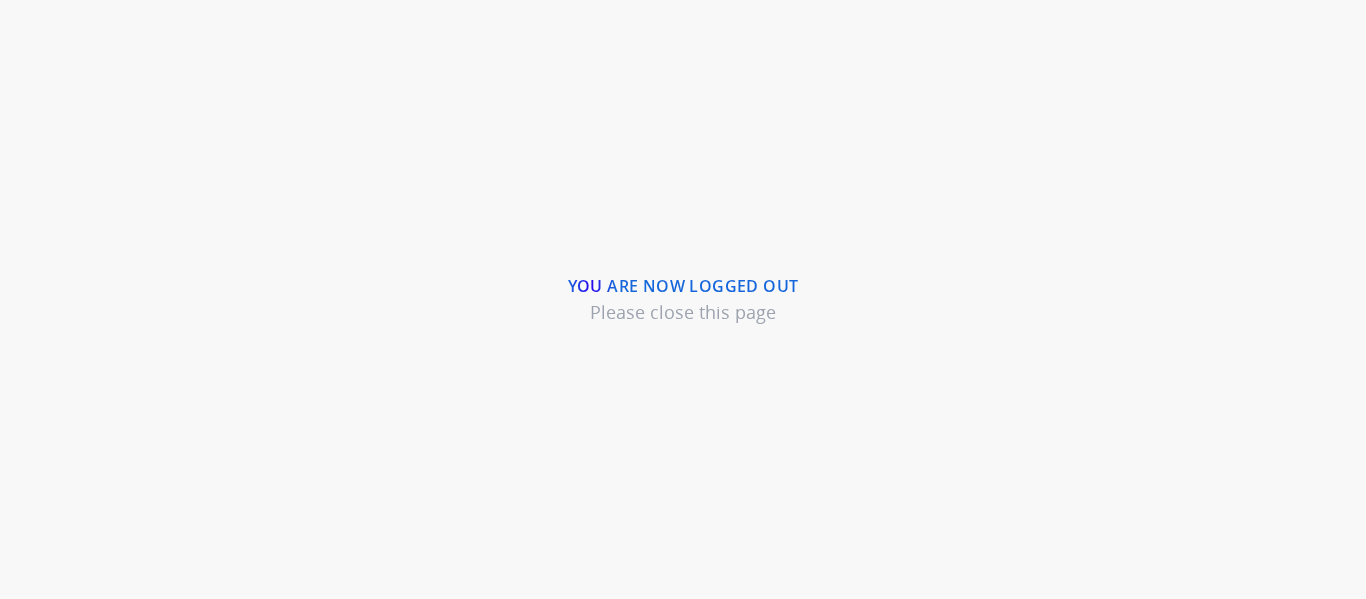 scroll, scrollTop: 0, scrollLeft: 0, axis: both 